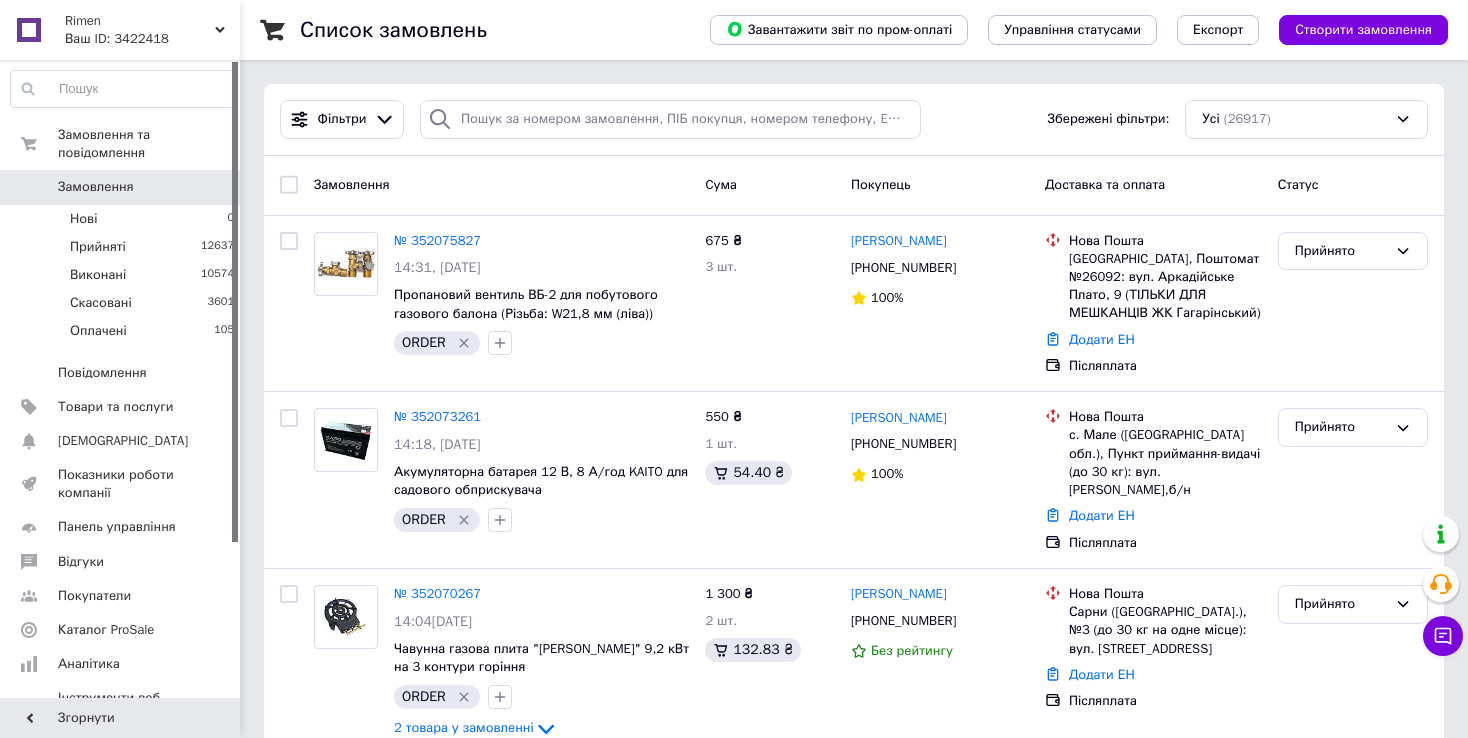 scroll, scrollTop: 0, scrollLeft: 0, axis: both 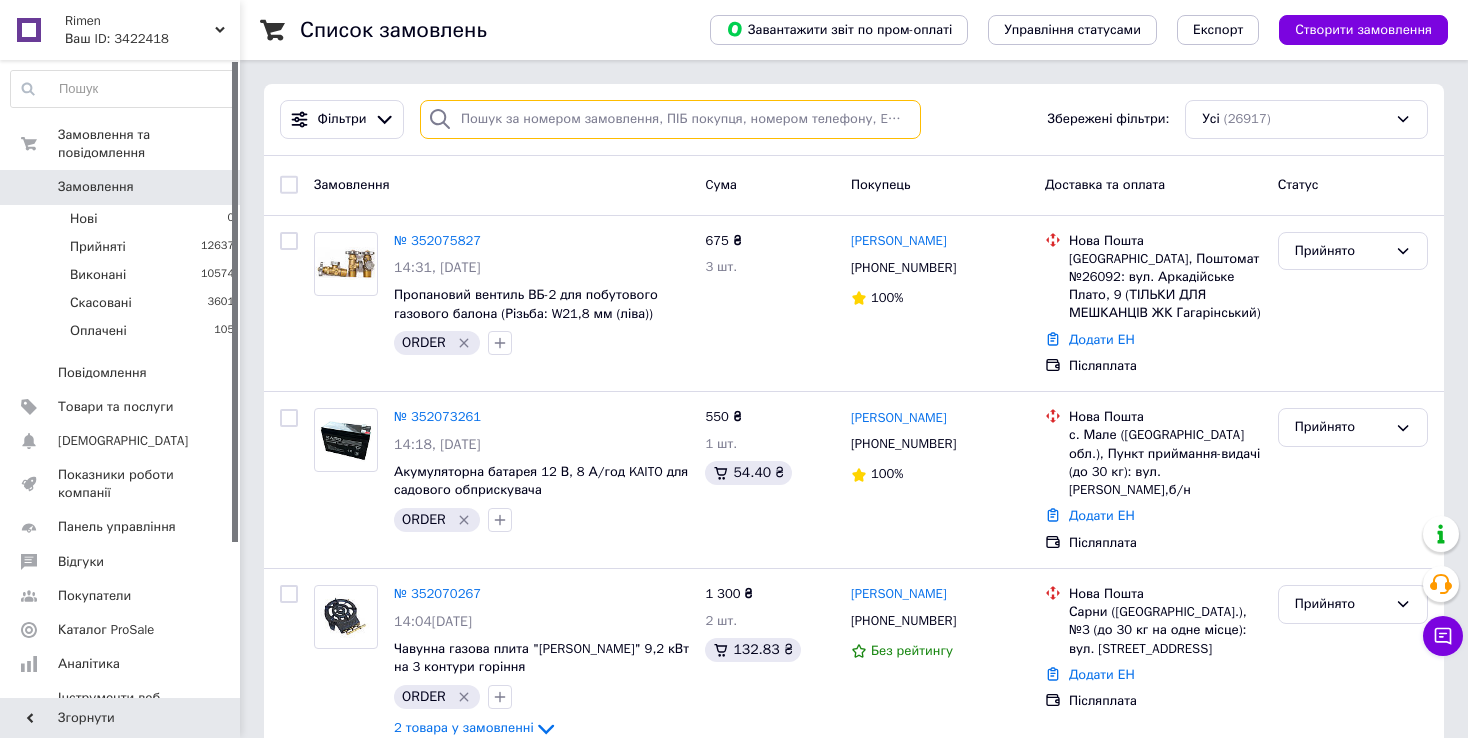 click at bounding box center [670, 119] 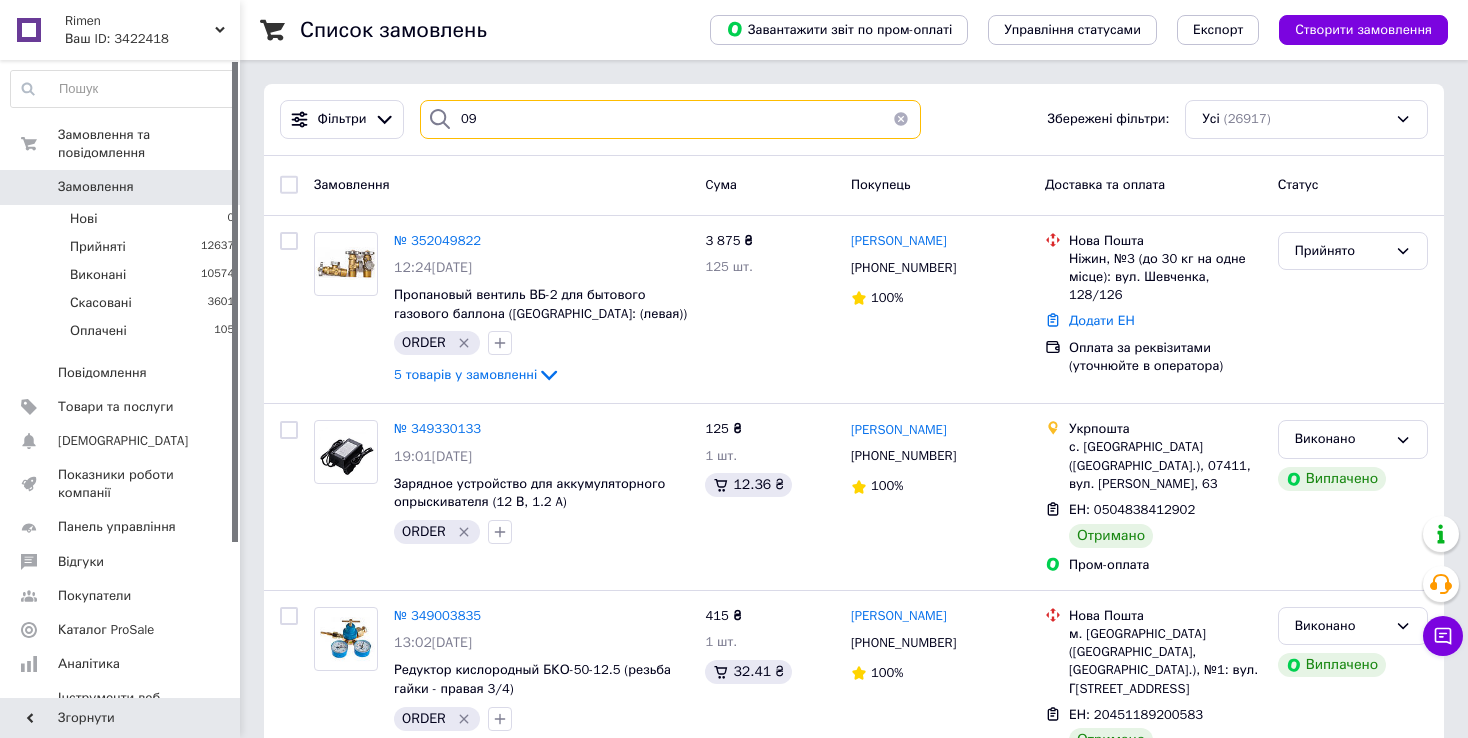 type on "0" 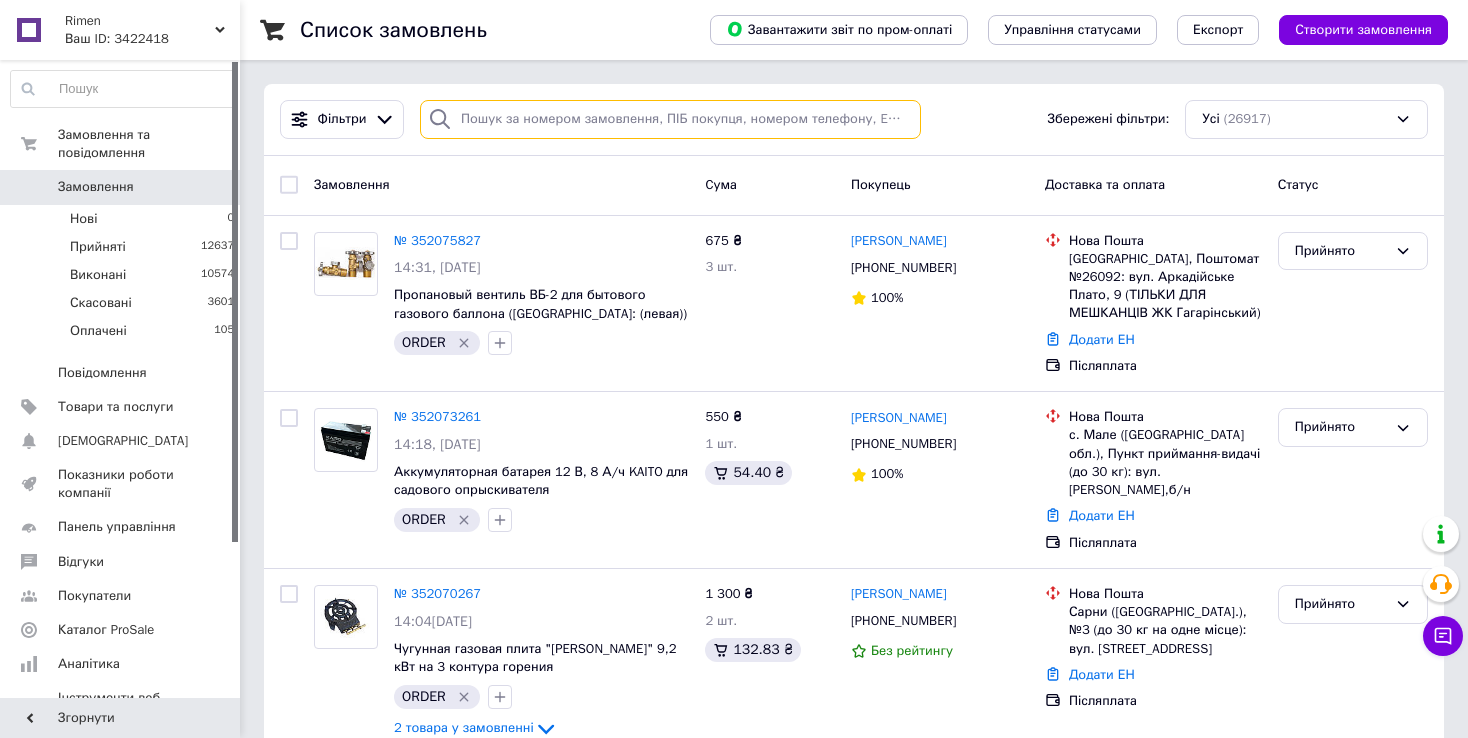 type 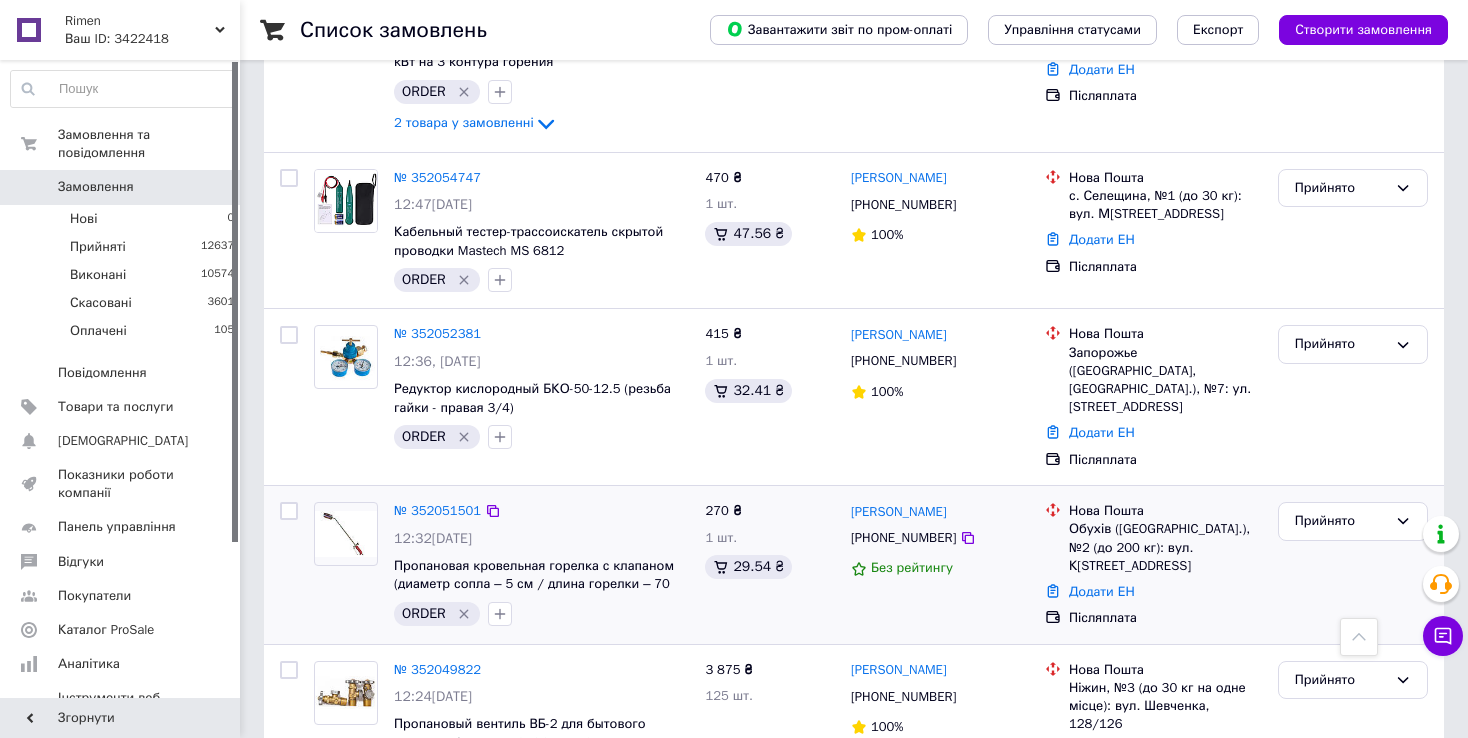 scroll, scrollTop: 600, scrollLeft: 0, axis: vertical 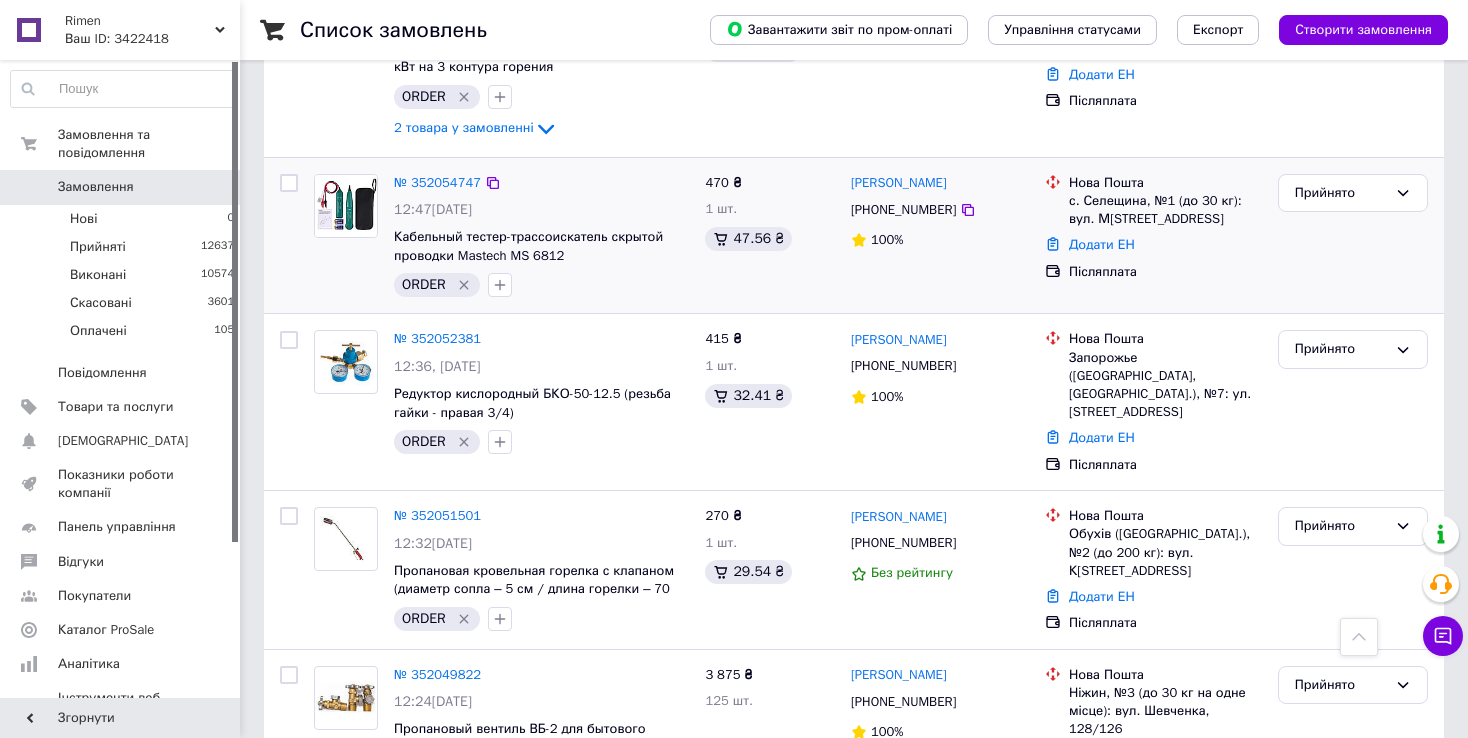 click on "[PERSON_NAME] [PHONE_NUMBER] 100%" at bounding box center [940, 236] 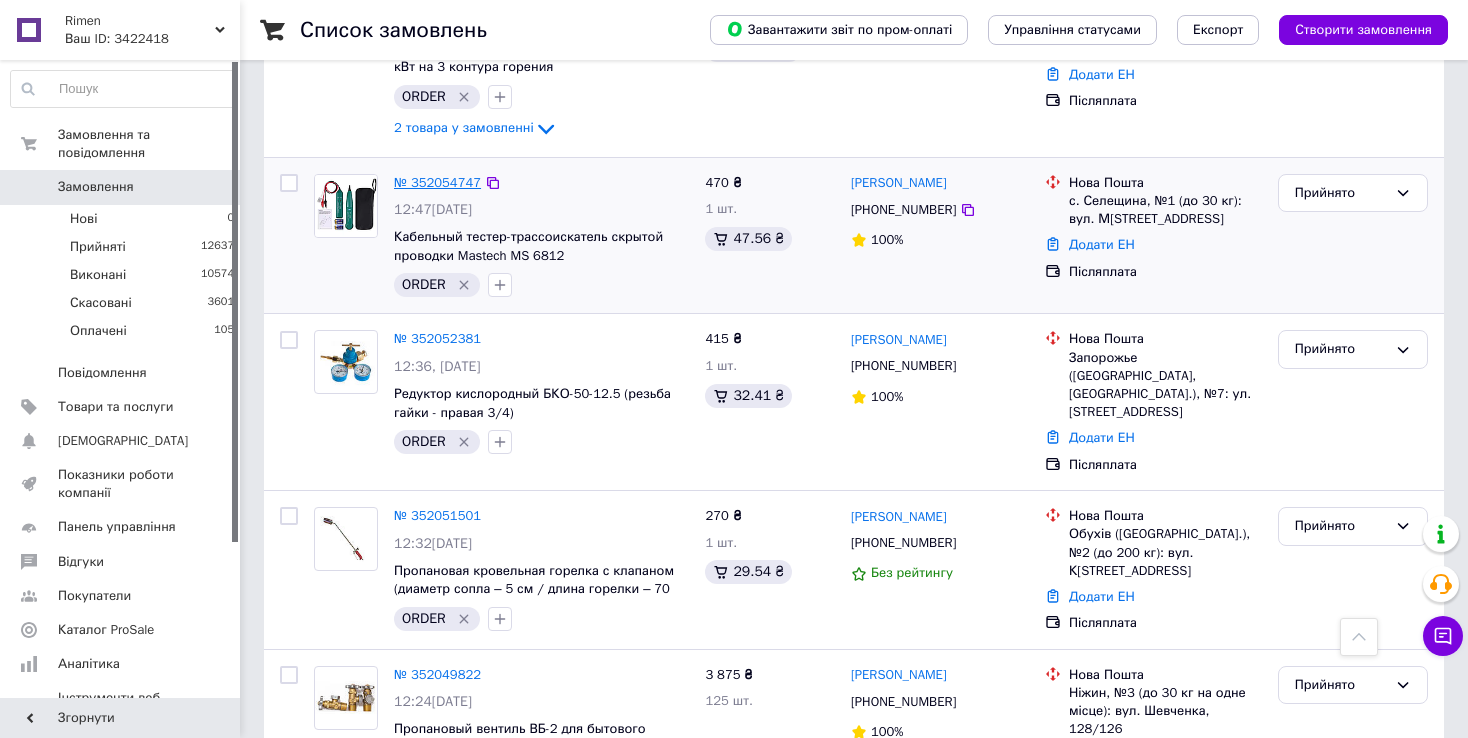 drag, startPoint x: 531, startPoint y: 187, endPoint x: 422, endPoint y: 165, distance: 111.19802 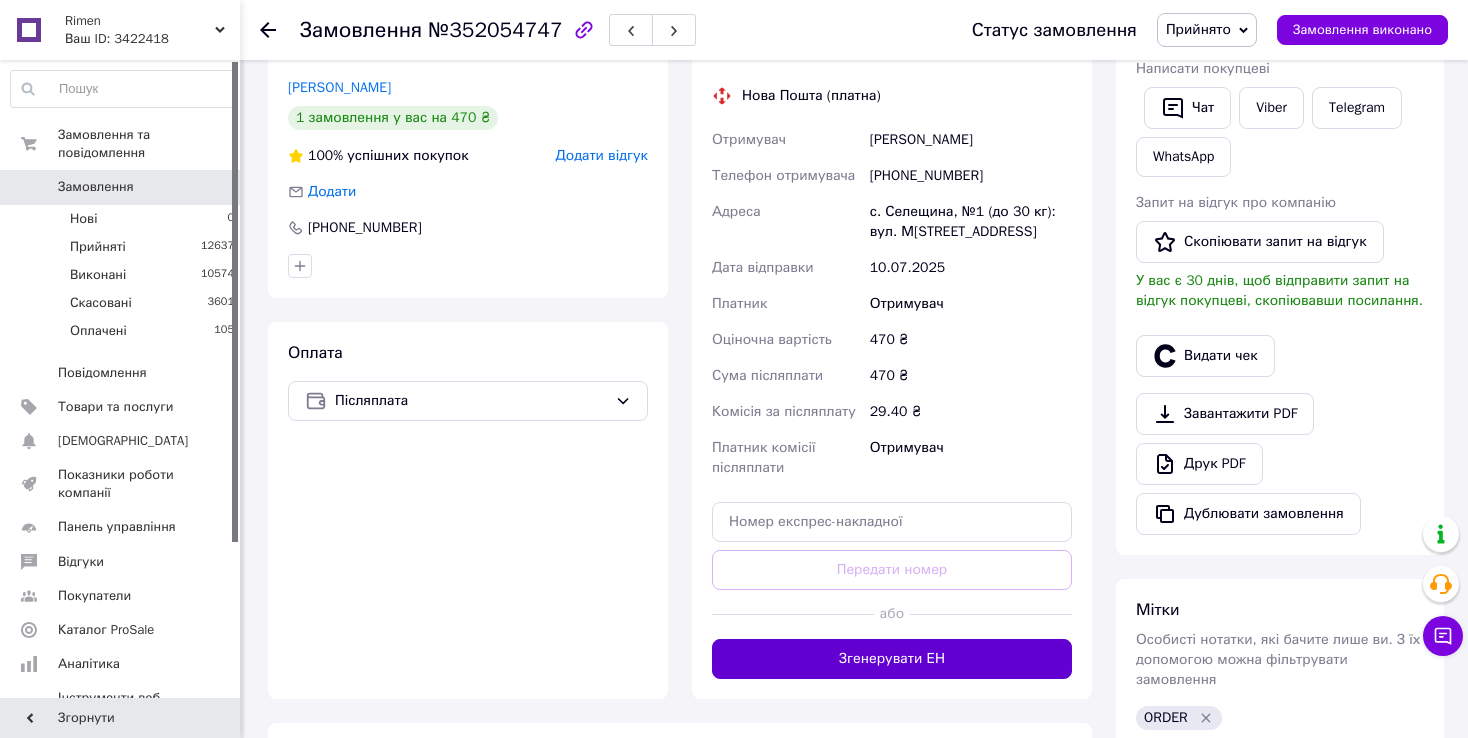 click on "Згенерувати ЕН" at bounding box center [892, 659] 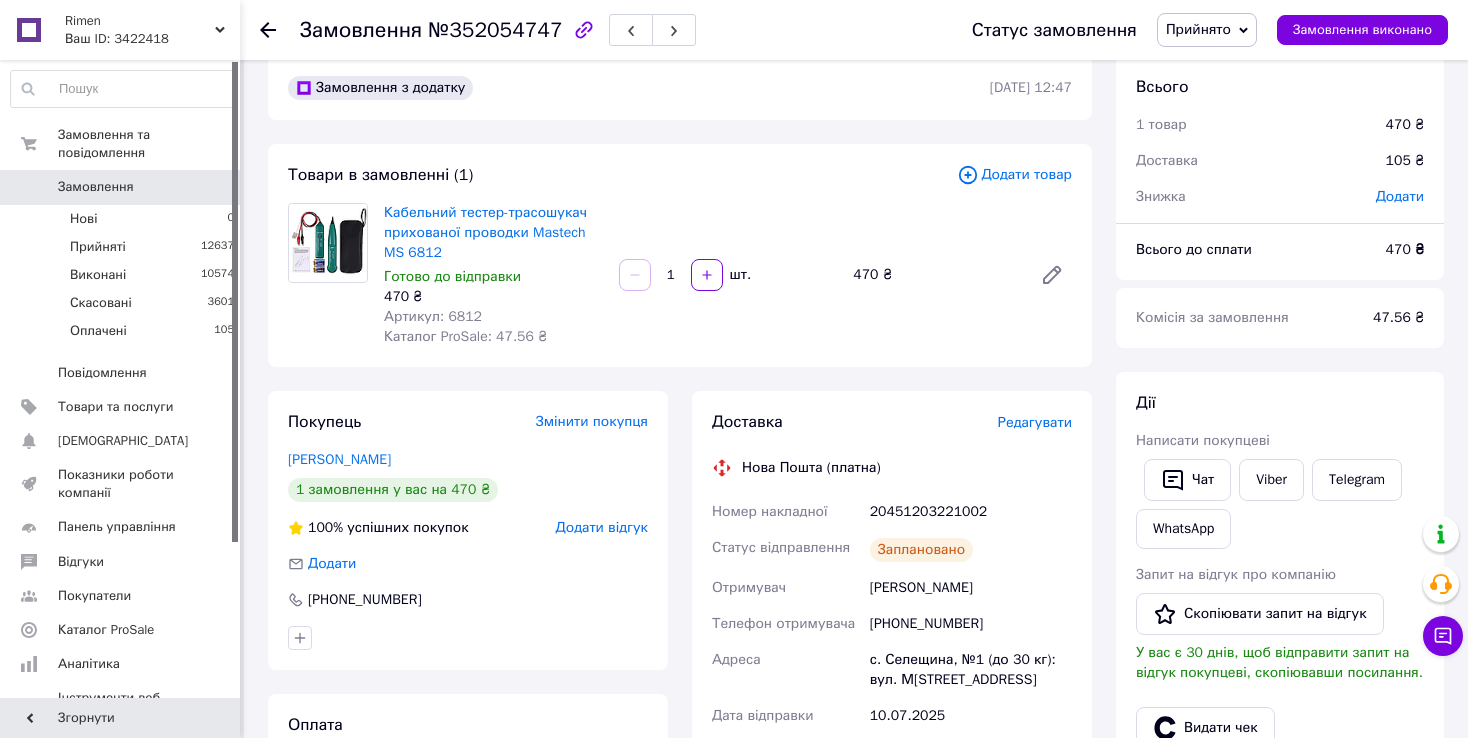 scroll, scrollTop: 0, scrollLeft: 0, axis: both 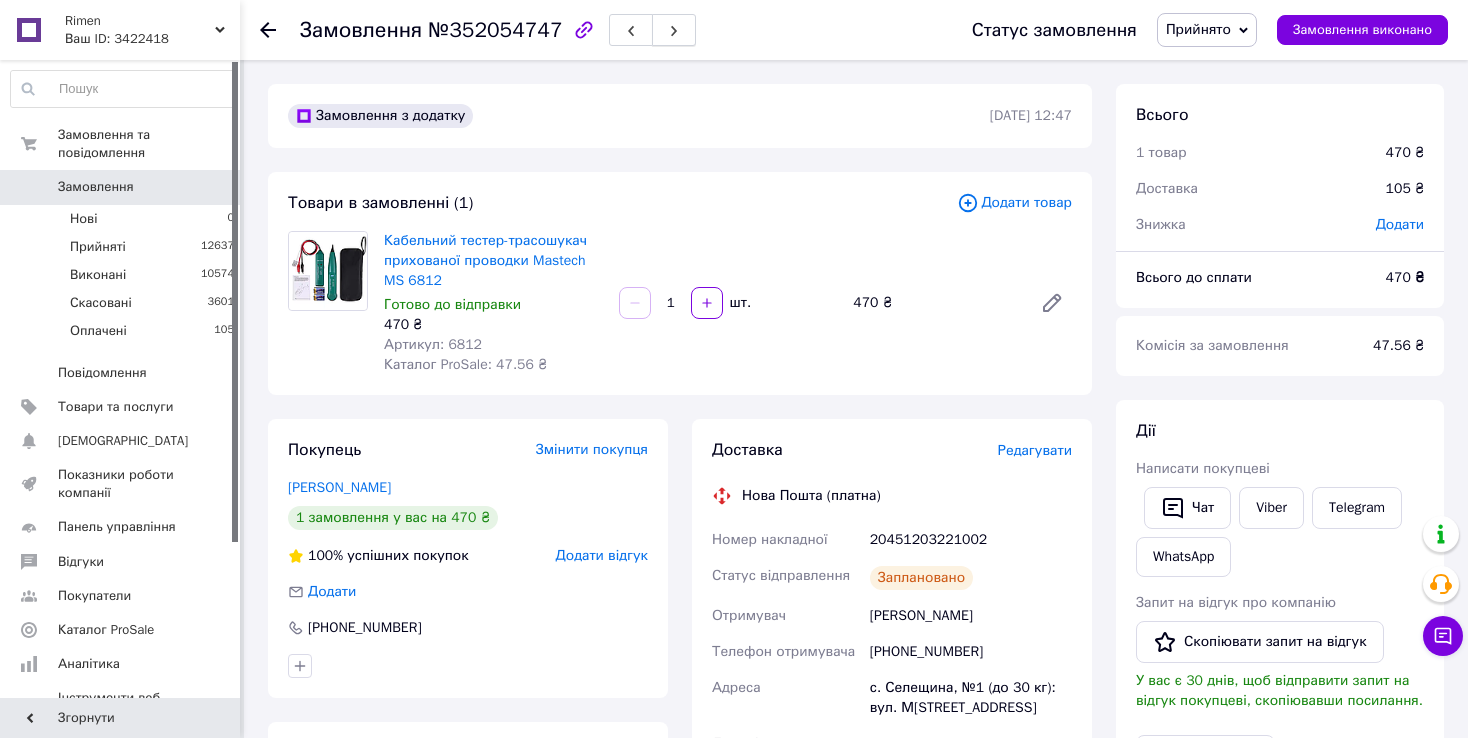 click at bounding box center (674, 30) 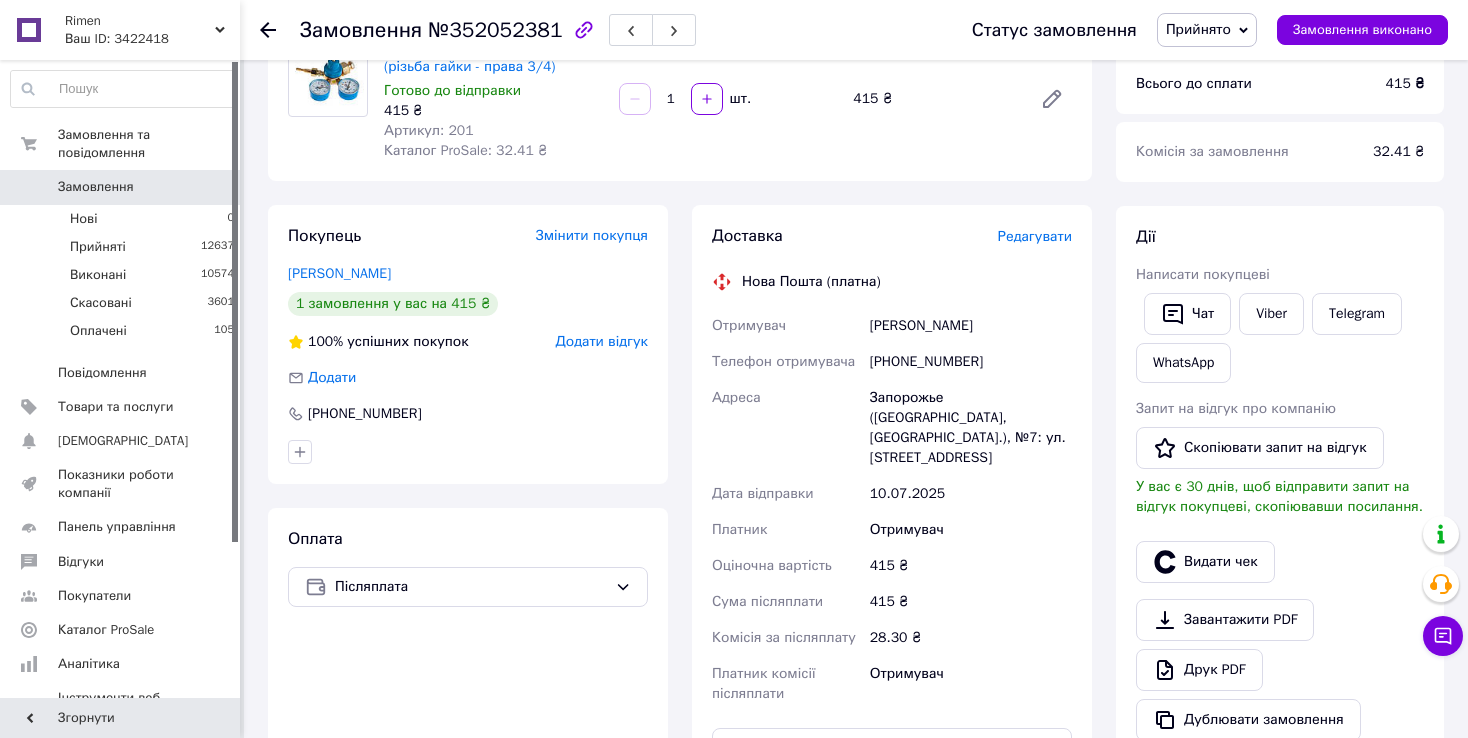 scroll, scrollTop: 300, scrollLeft: 0, axis: vertical 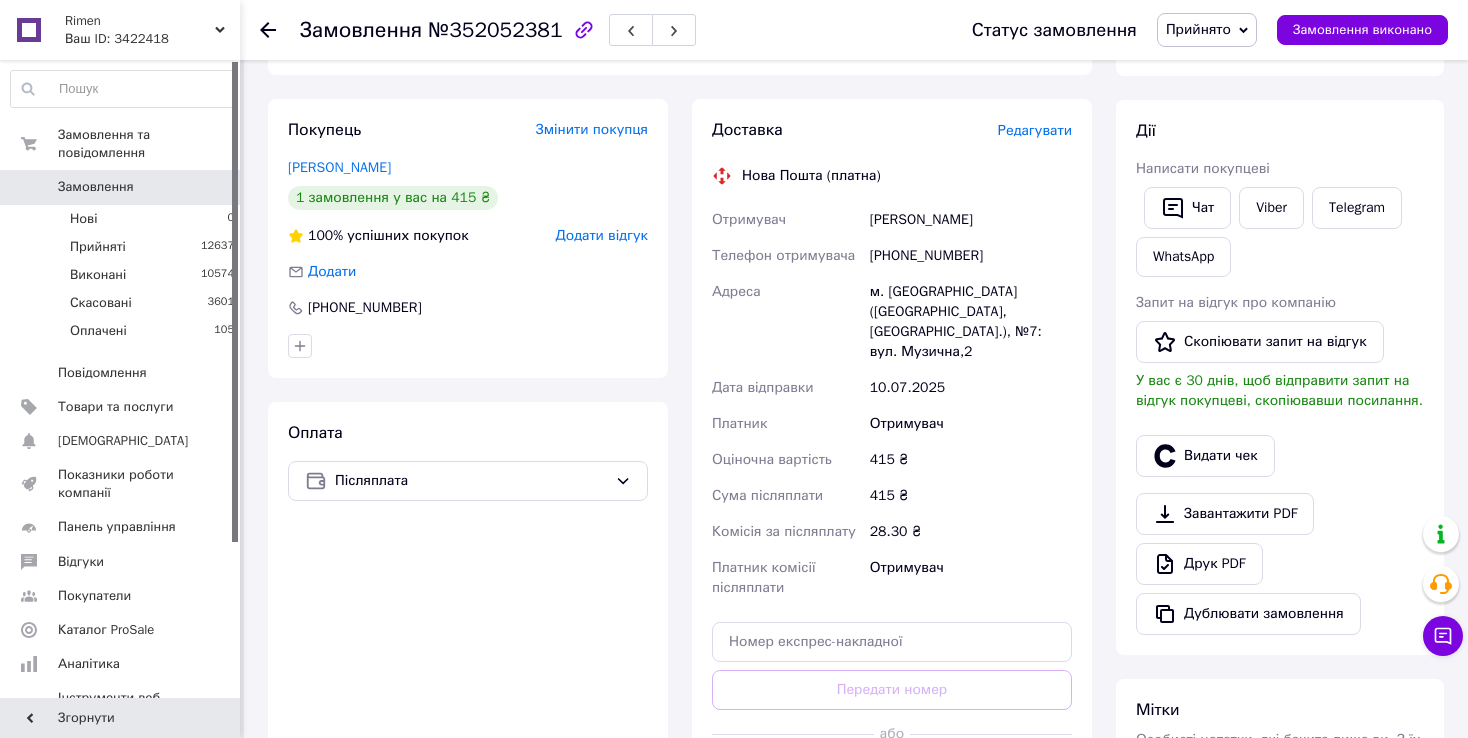 click on "м. [GEOGRAPHIC_DATA] ([GEOGRAPHIC_DATA], [GEOGRAPHIC_DATA].), №7: вул. Музична,2" at bounding box center [971, 322] 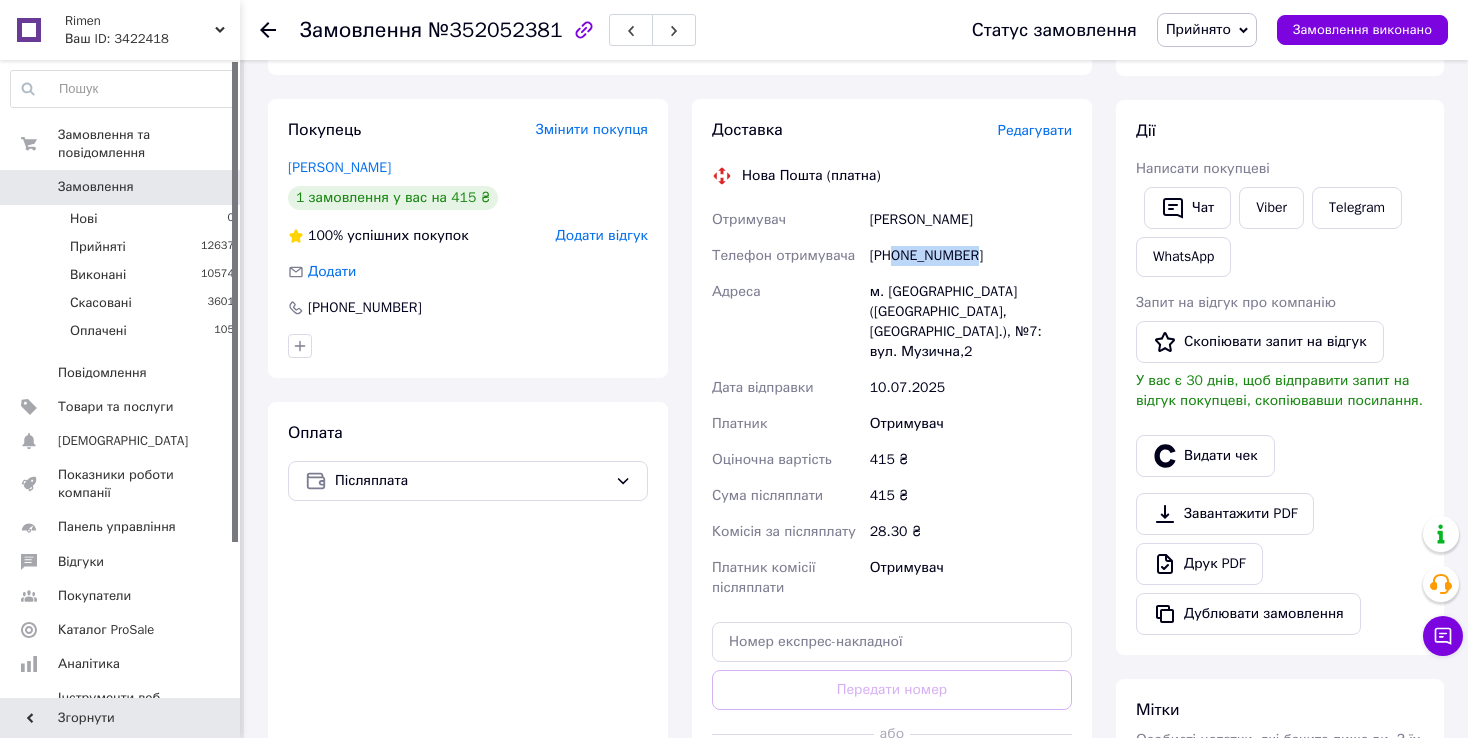 drag, startPoint x: 896, startPoint y: 248, endPoint x: 1025, endPoint y: 259, distance: 129.46814 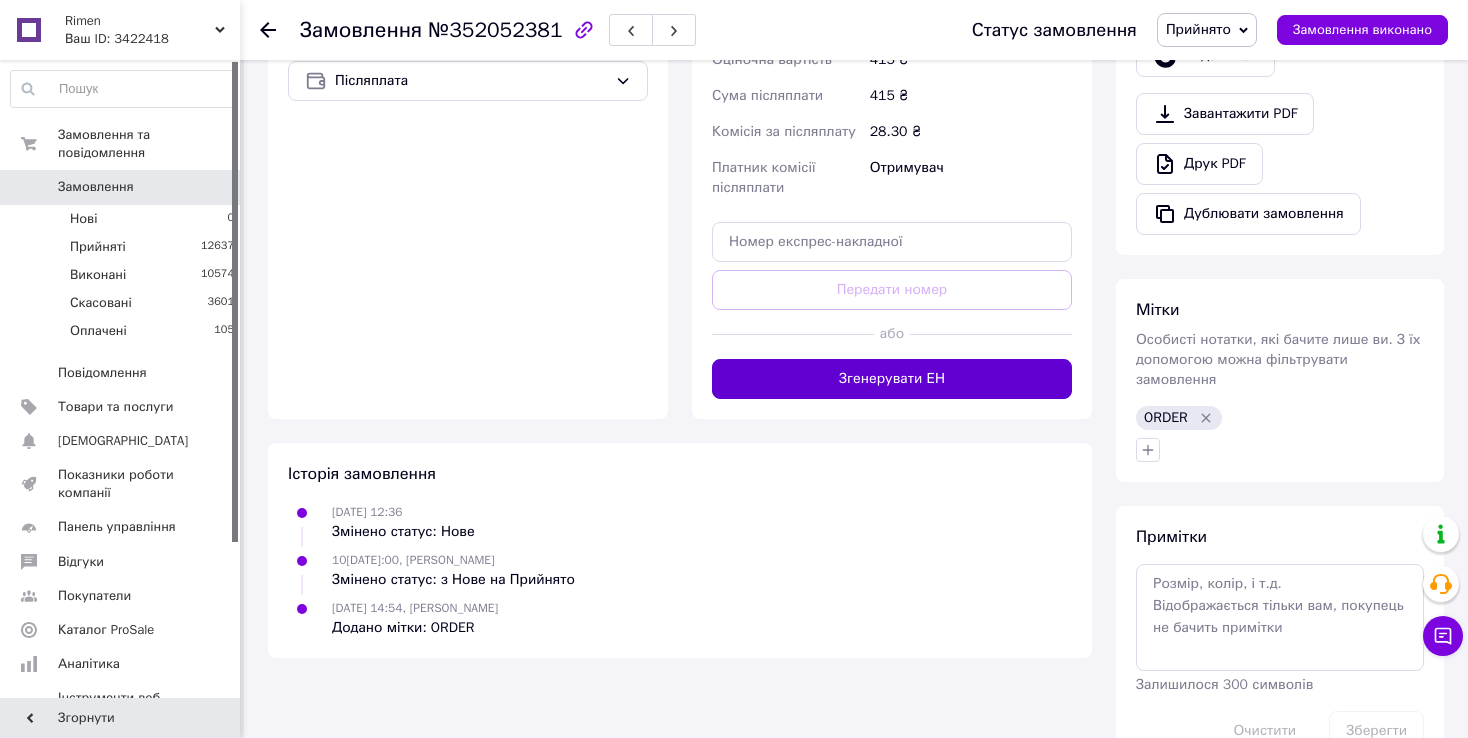 drag, startPoint x: 599, startPoint y: 424, endPoint x: 755, endPoint y: 350, distance: 172.66151 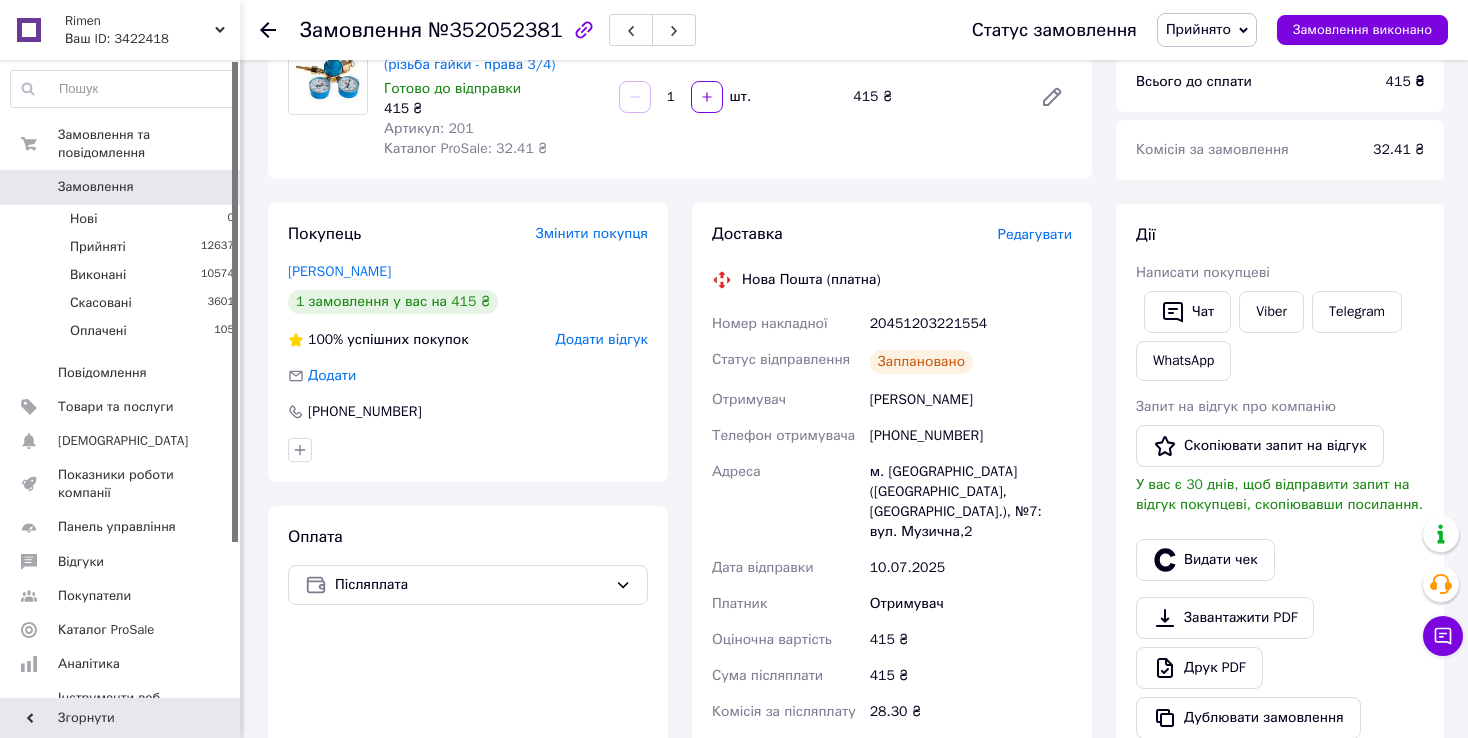 scroll, scrollTop: 0, scrollLeft: 0, axis: both 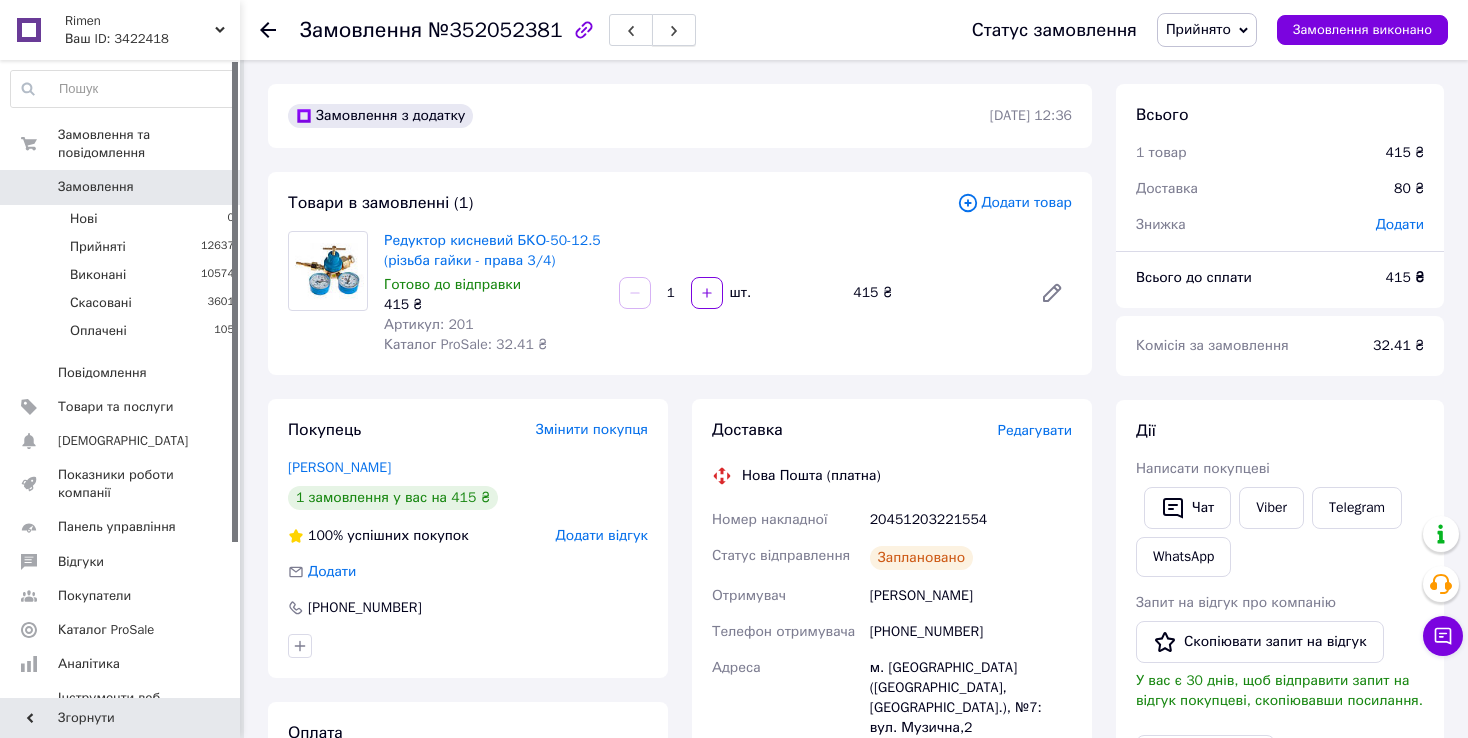 click at bounding box center [674, 30] 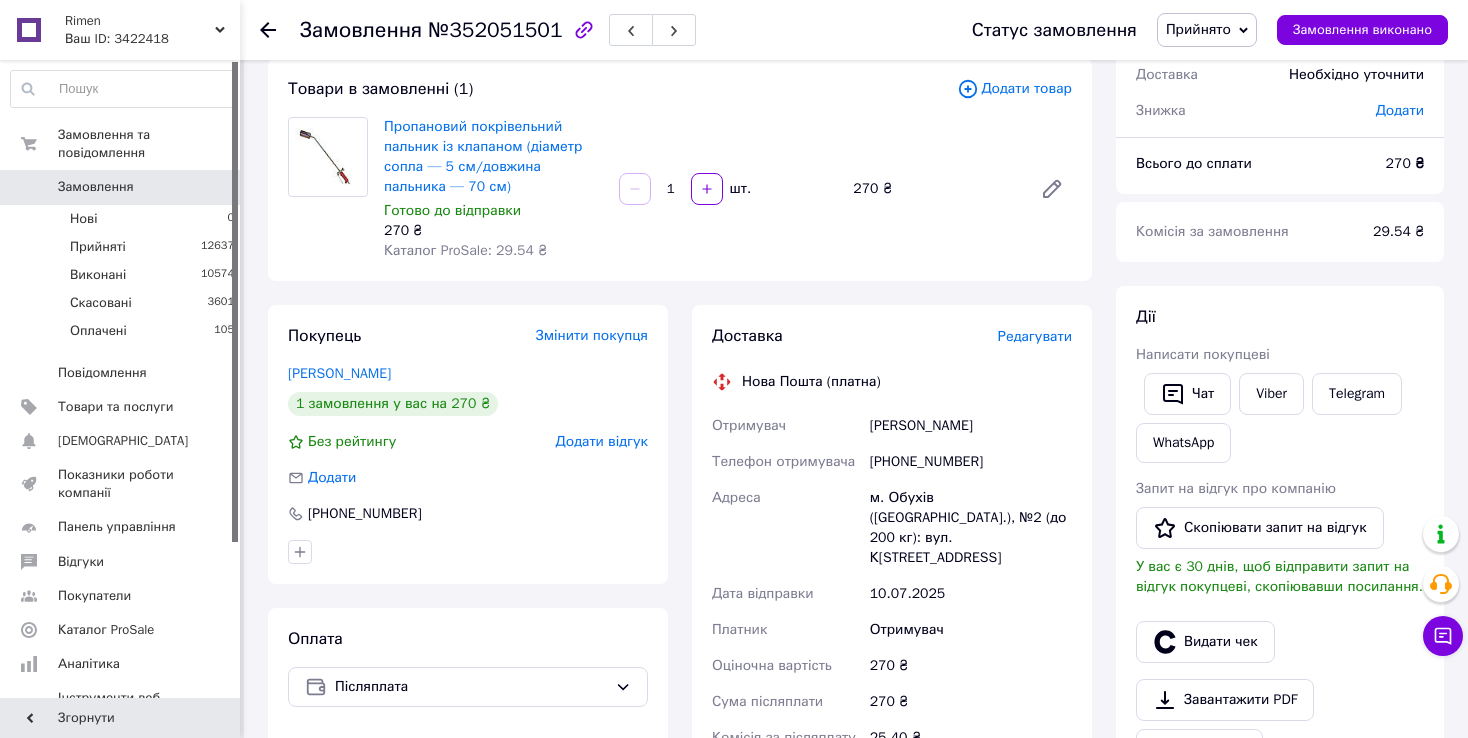 scroll, scrollTop: 200, scrollLeft: 0, axis: vertical 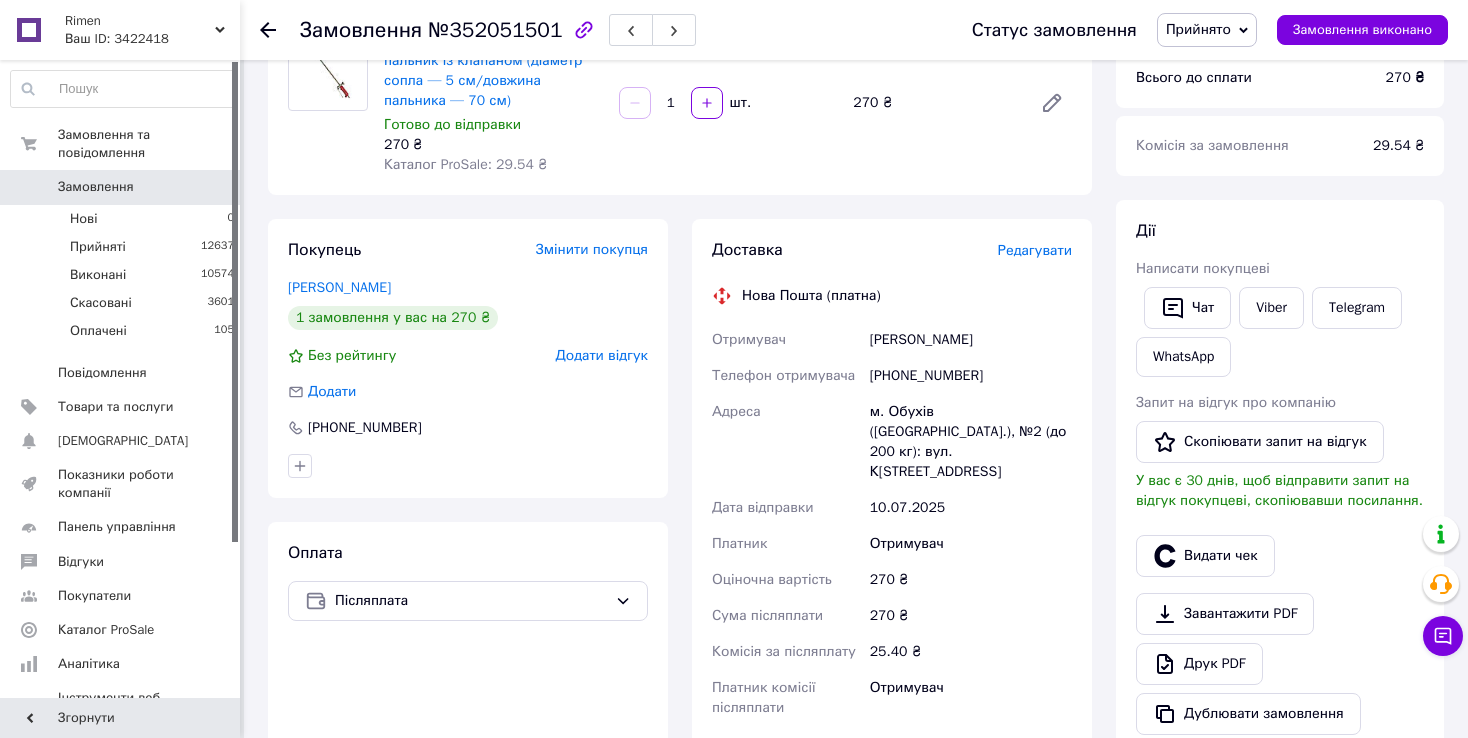 drag, startPoint x: 930, startPoint y: 415, endPoint x: 921, endPoint y: 403, distance: 15 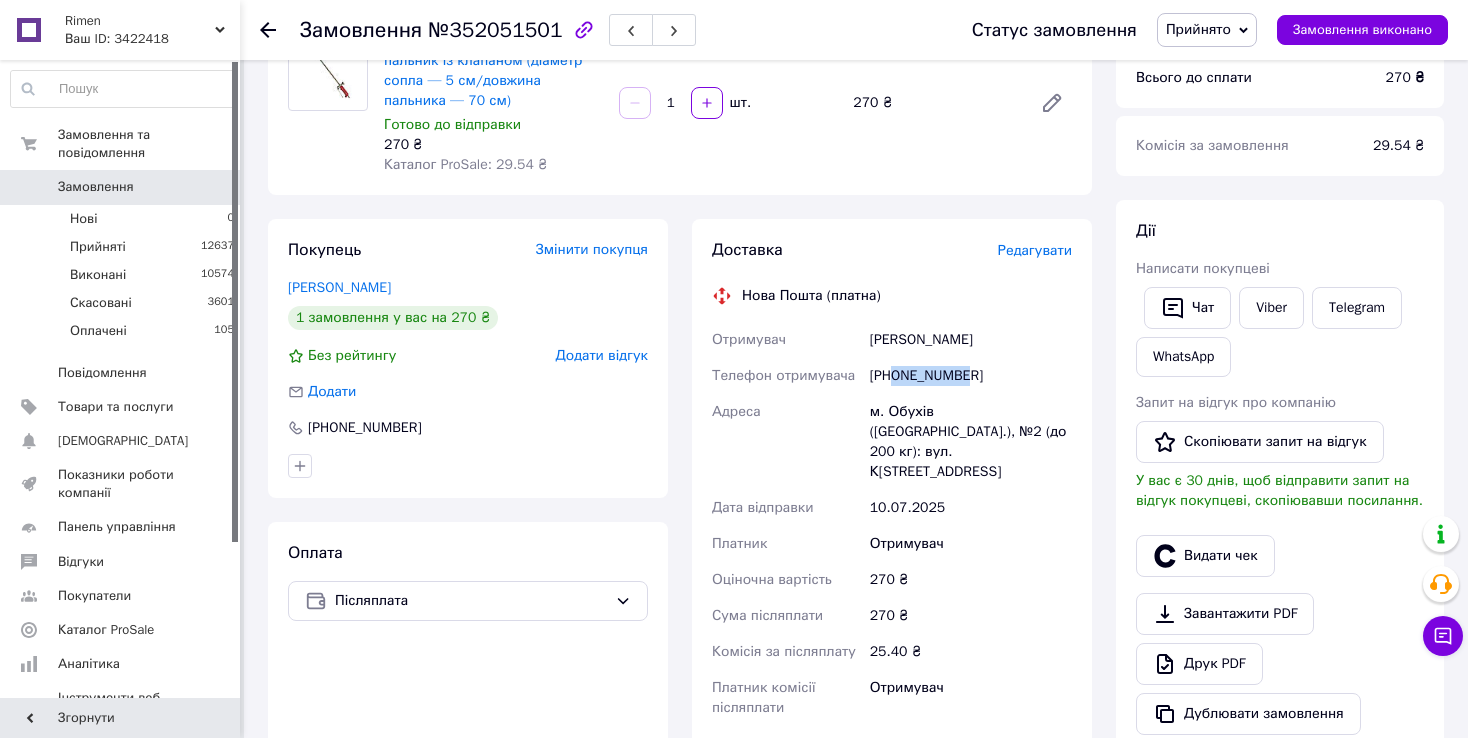 drag, startPoint x: 895, startPoint y: 372, endPoint x: 999, endPoint y: 359, distance: 104.80935 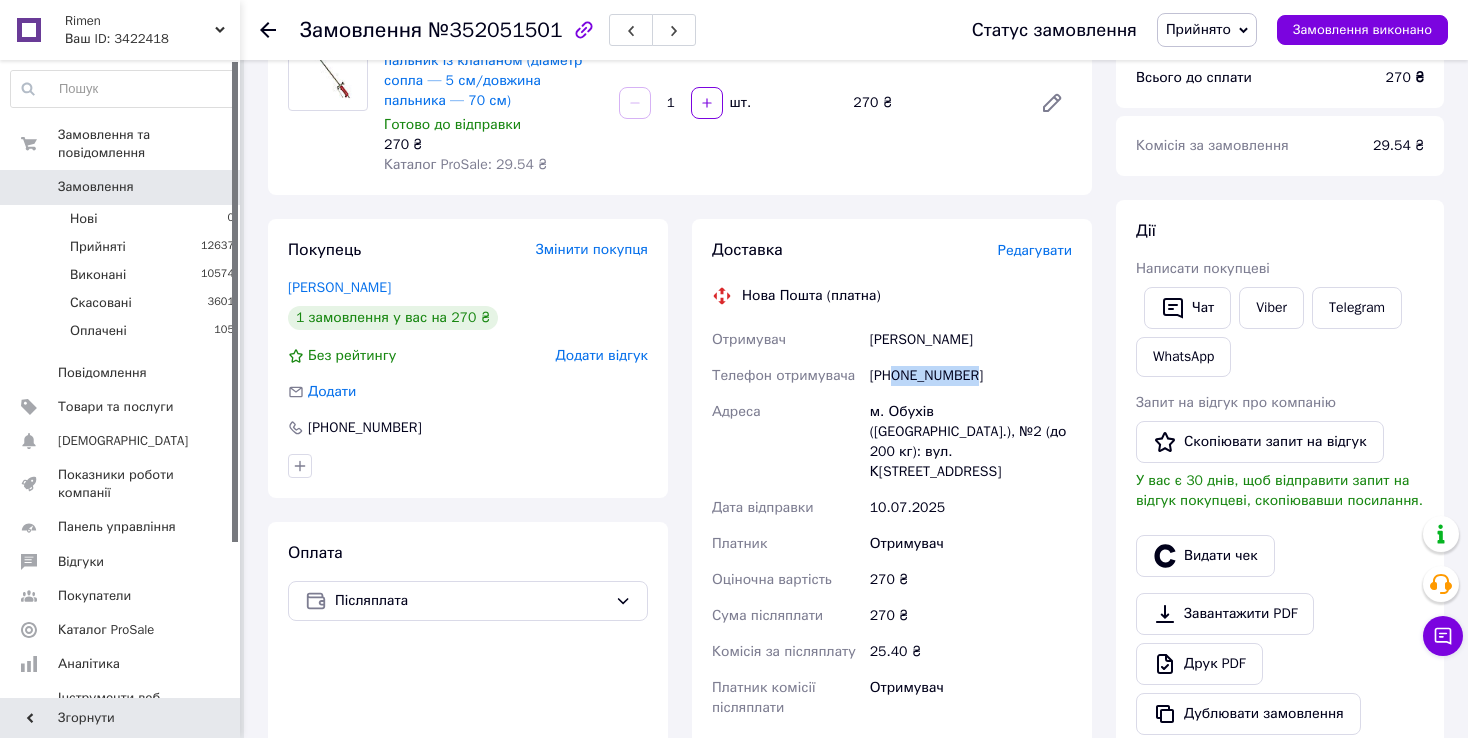 copy on "0689555836" 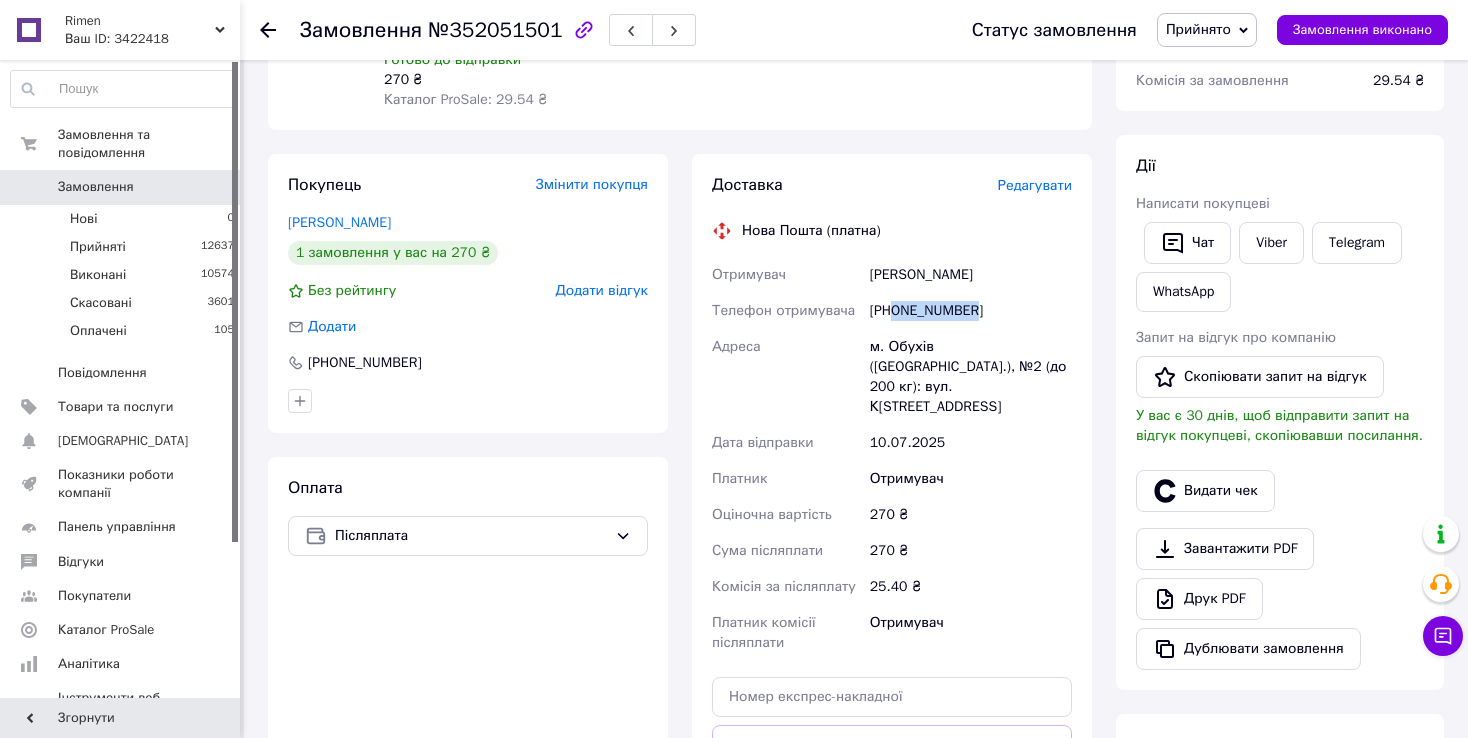 scroll, scrollTop: 400, scrollLeft: 0, axis: vertical 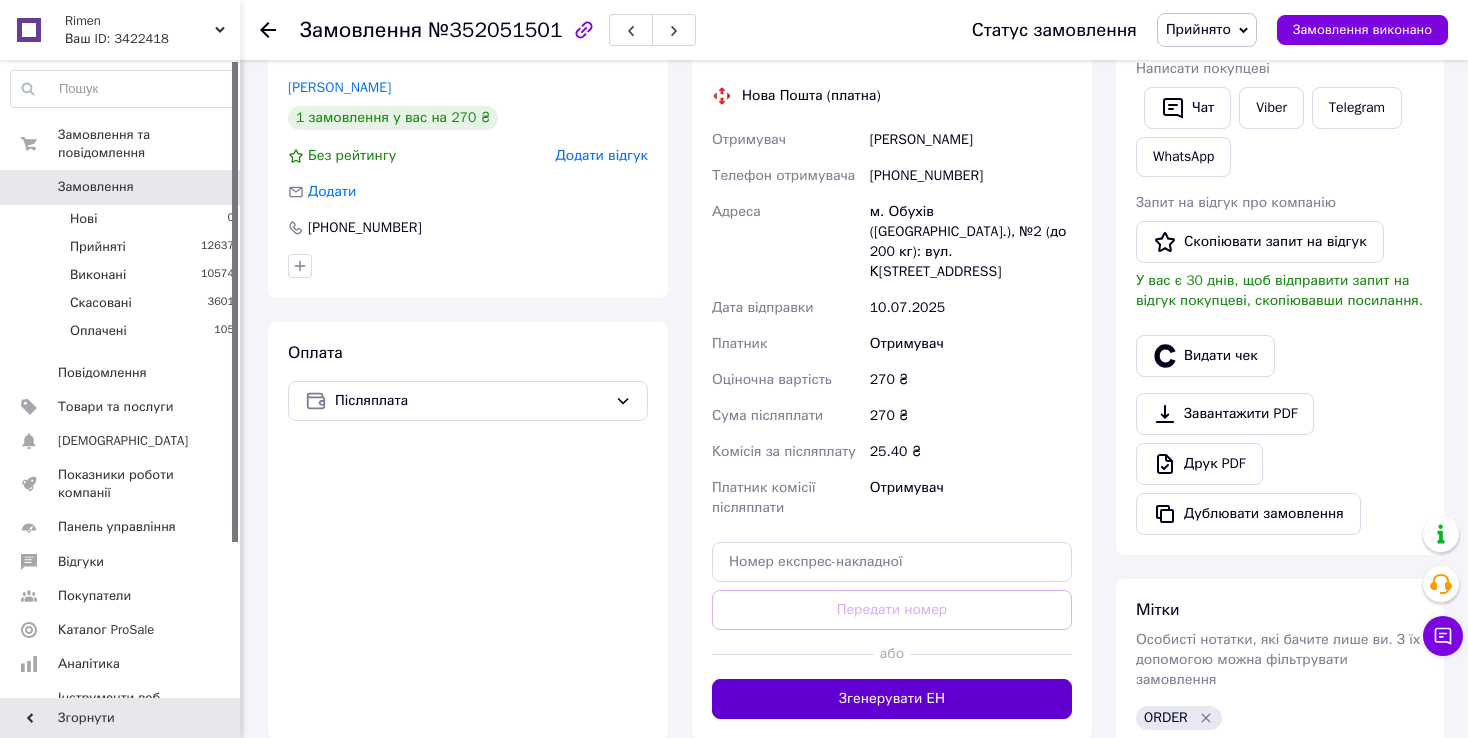 drag, startPoint x: 602, startPoint y: 622, endPoint x: 771, endPoint y: 643, distance: 170.29973 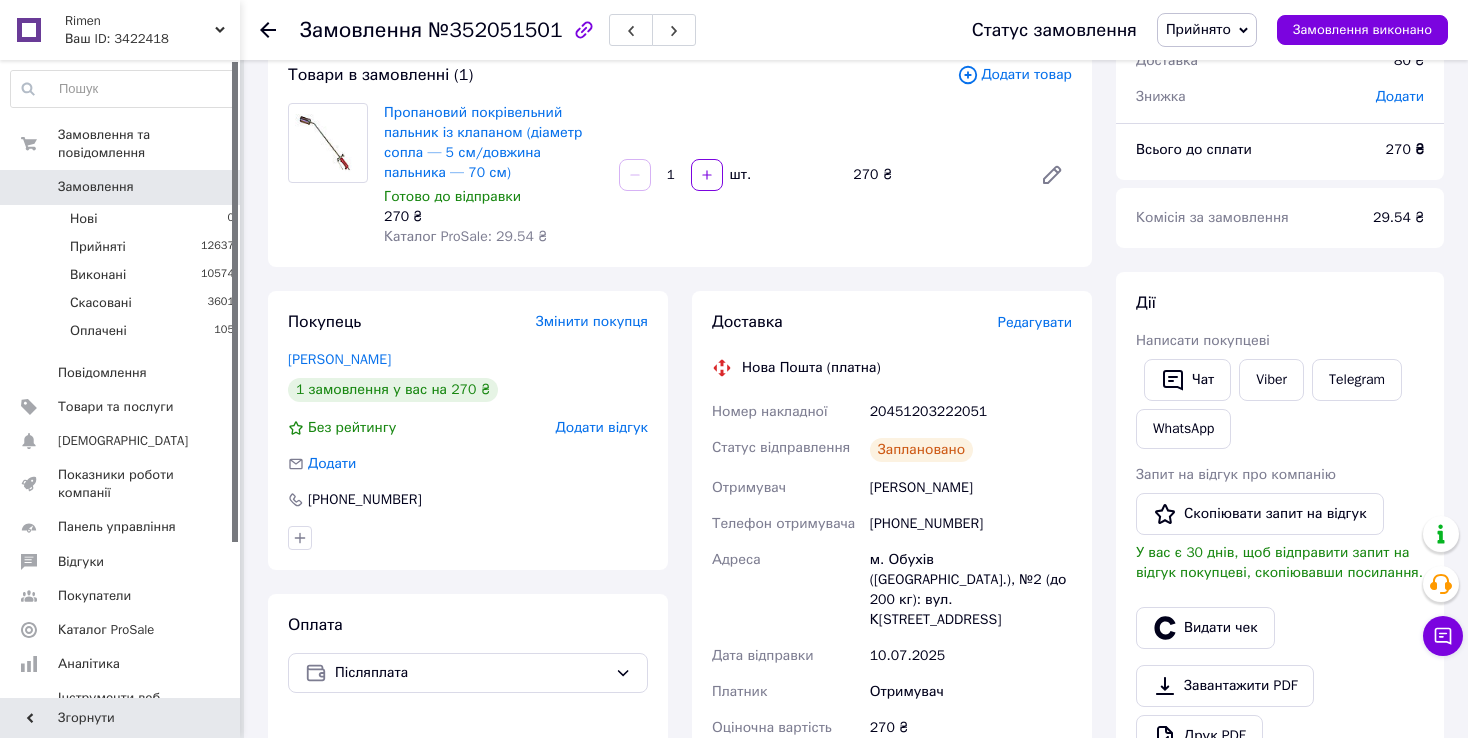 scroll, scrollTop: 0, scrollLeft: 0, axis: both 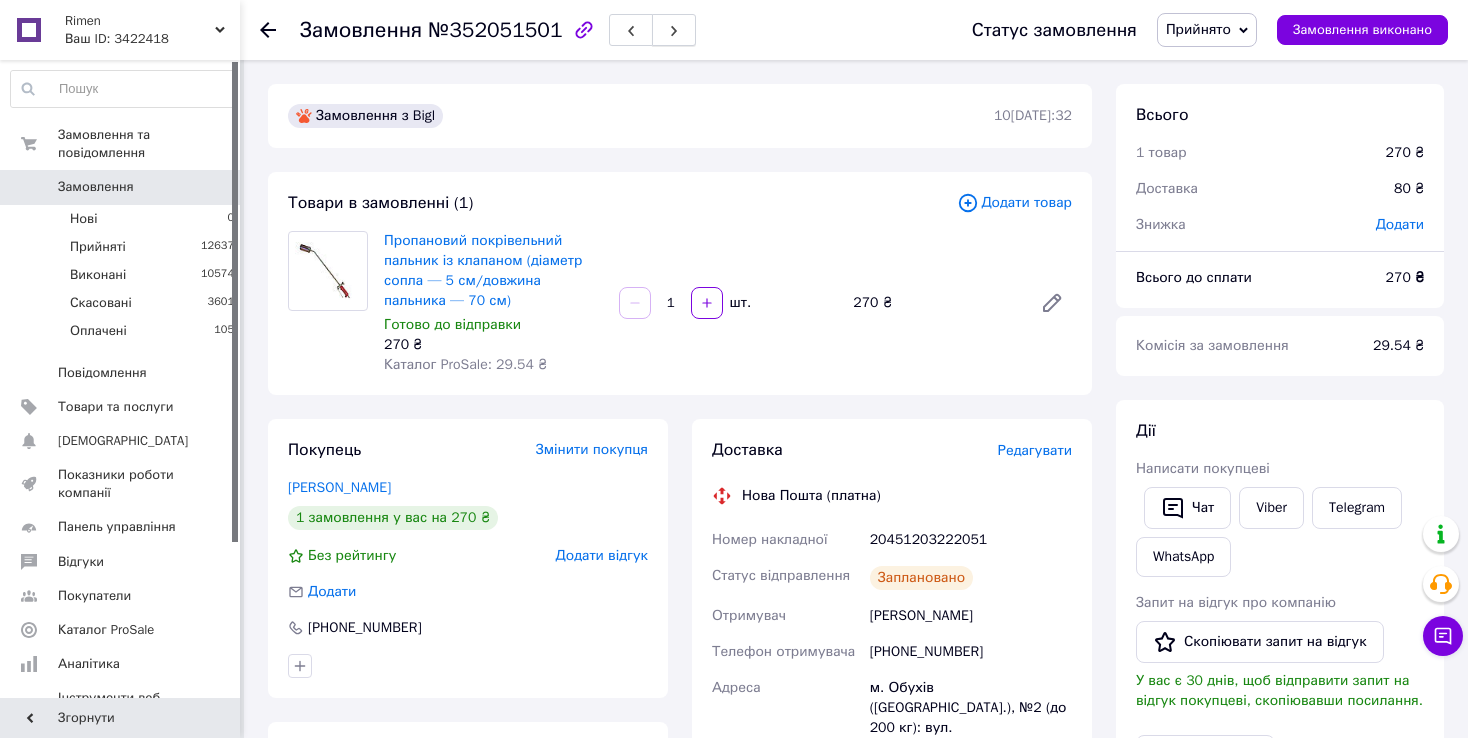 click at bounding box center (674, 30) 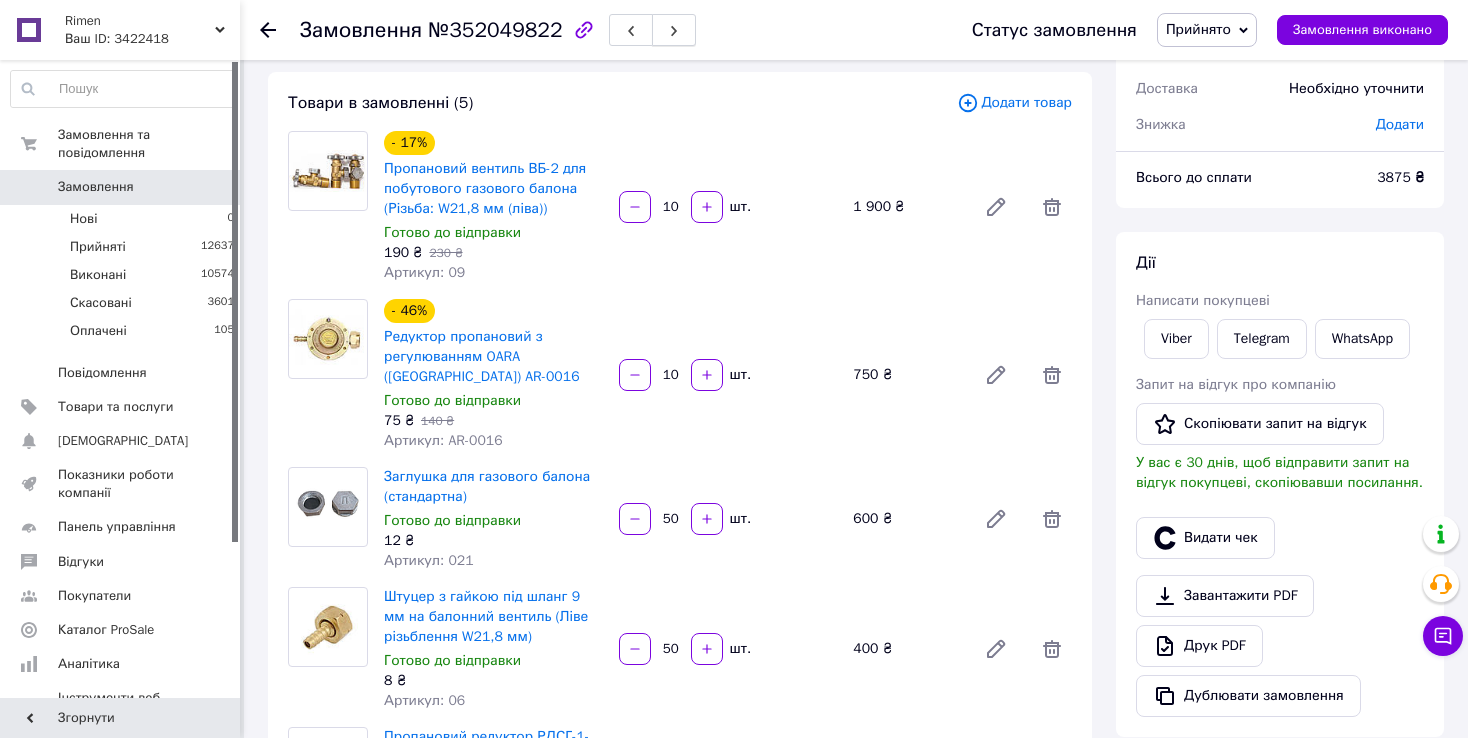 click at bounding box center (674, 30) 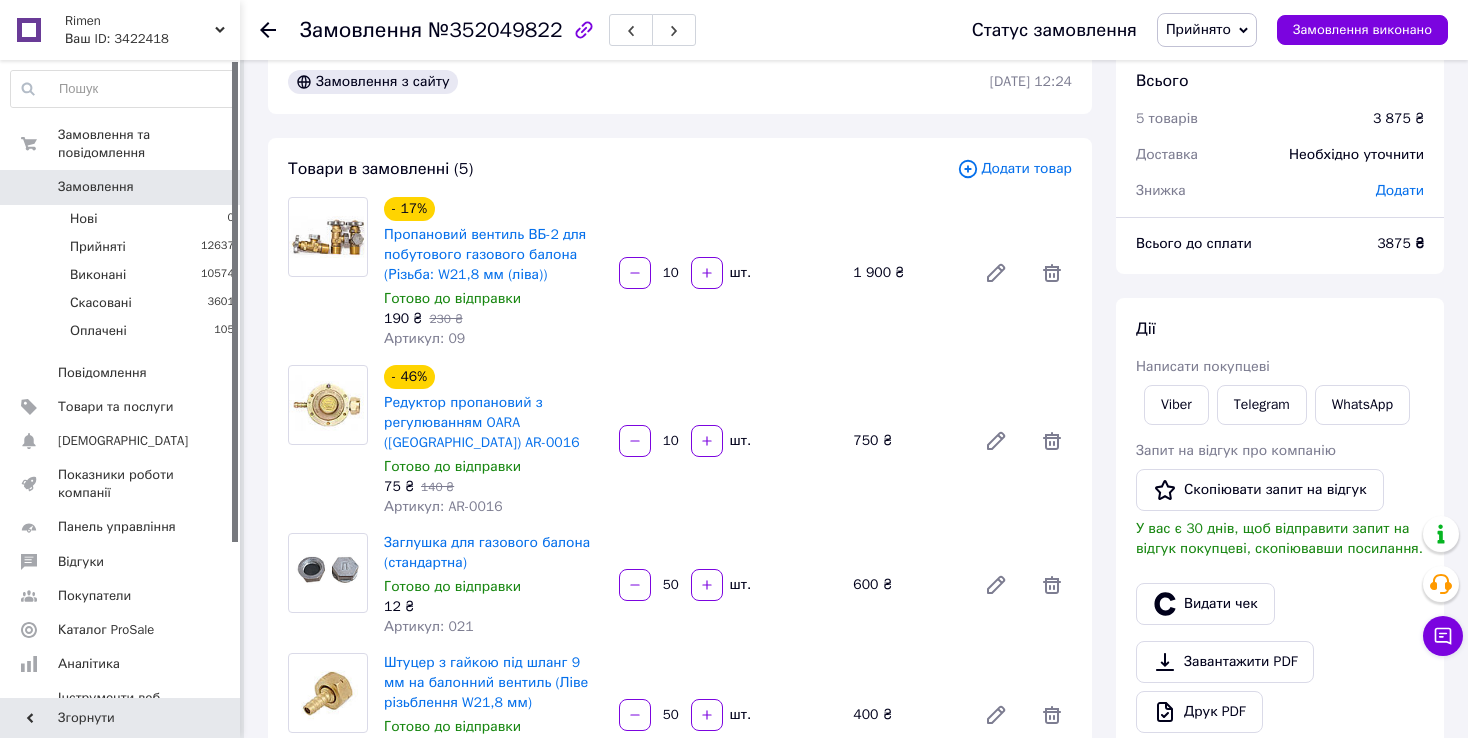 scroll, scrollTop: 0, scrollLeft: 0, axis: both 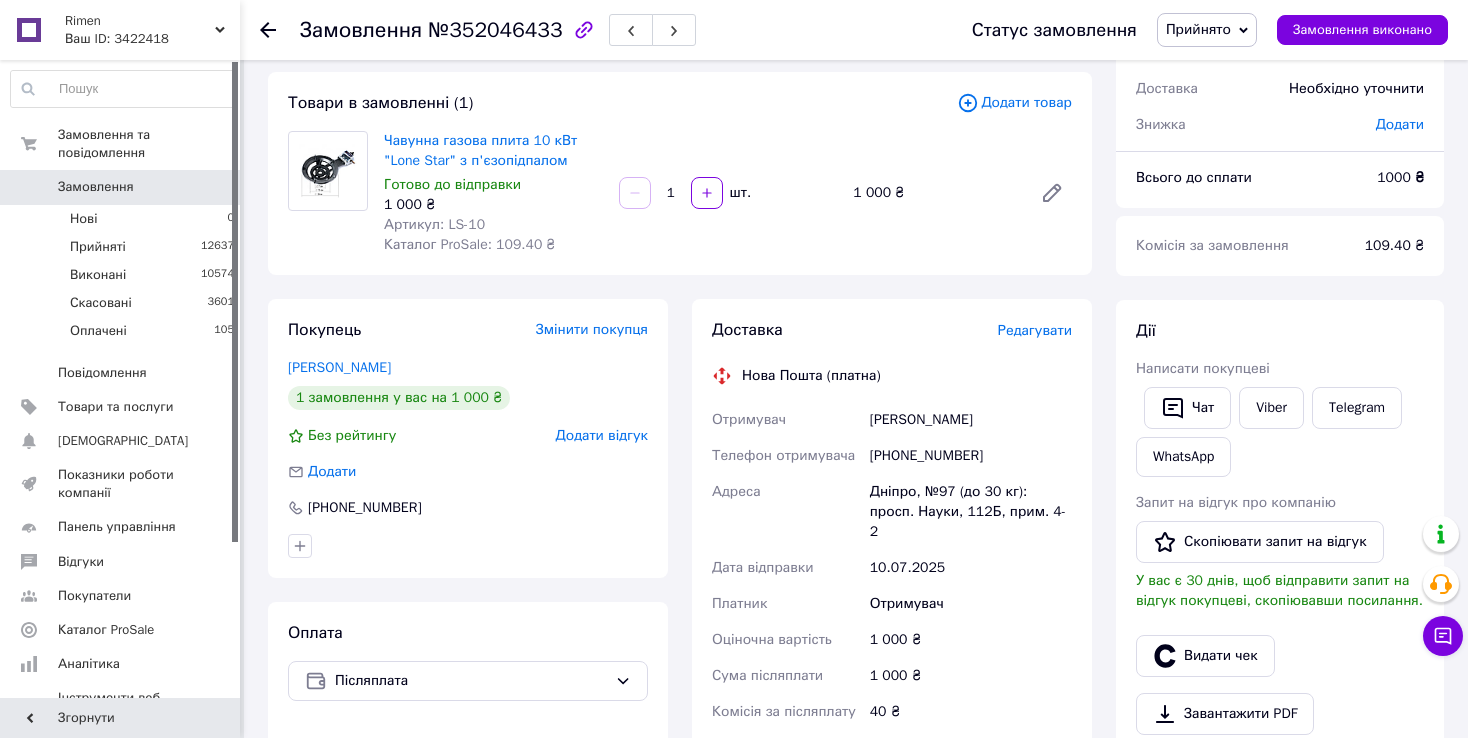 click on "[PHONE_NUMBER]" at bounding box center [971, 456] 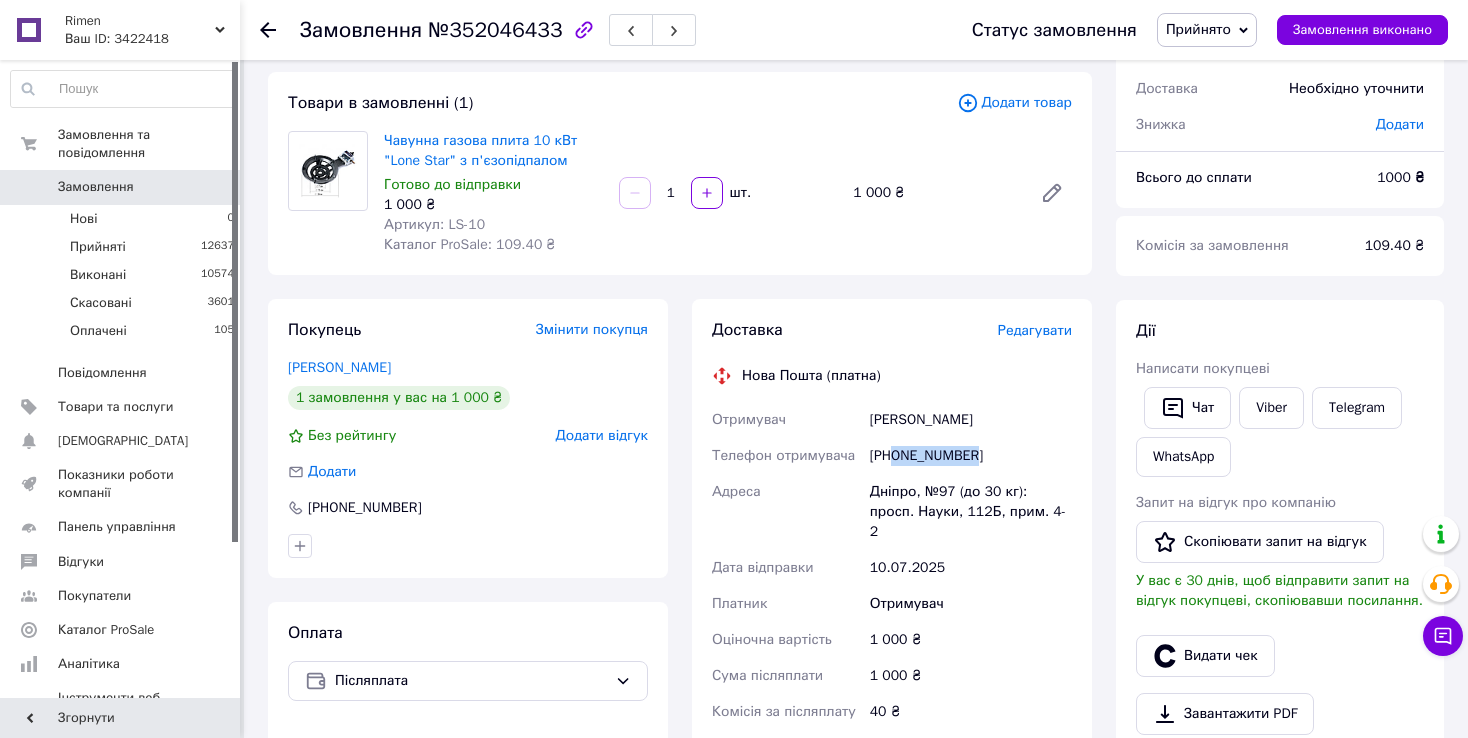 drag, startPoint x: 896, startPoint y: 453, endPoint x: 999, endPoint y: 448, distance: 103.121284 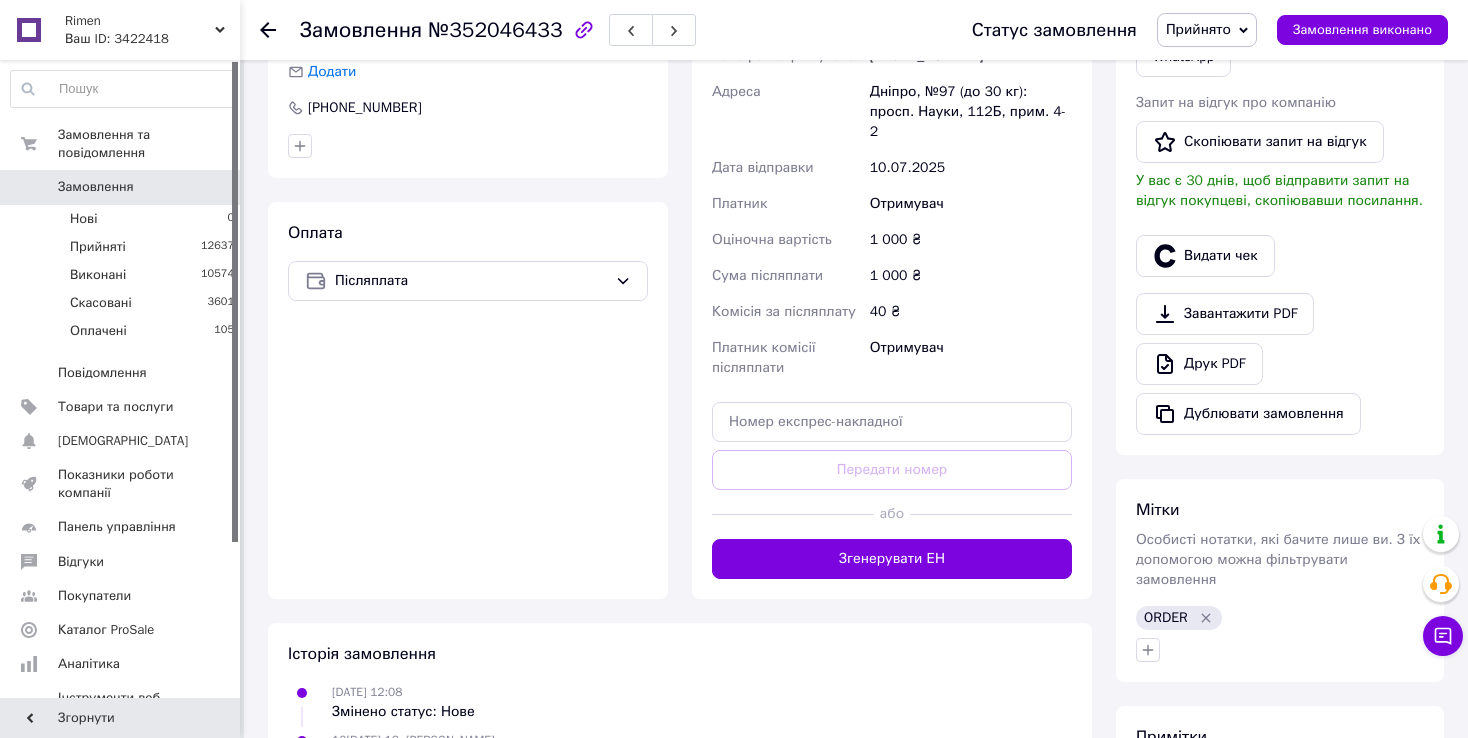 drag, startPoint x: 650, startPoint y: 523, endPoint x: 707, endPoint y: 524, distance: 57.00877 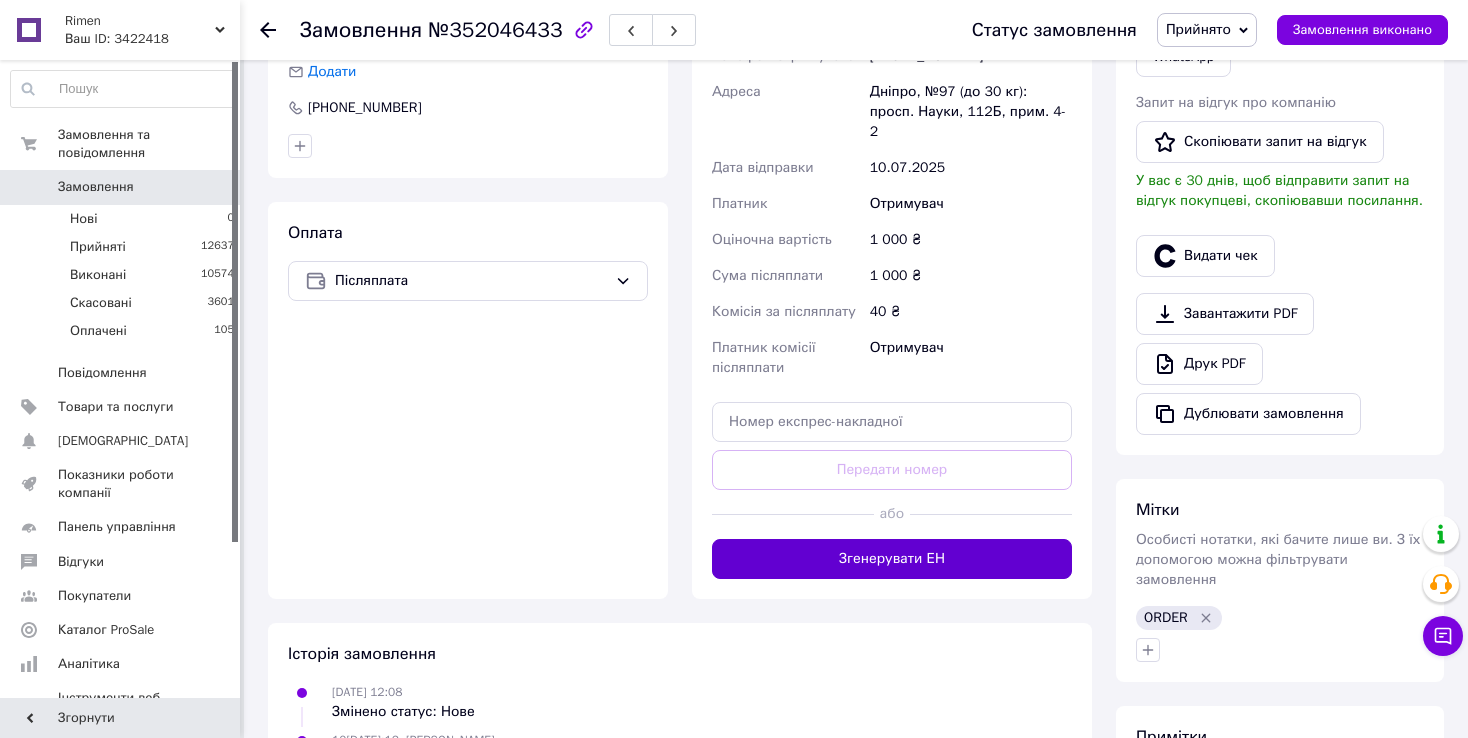drag, startPoint x: 707, startPoint y: 524, endPoint x: 737, endPoint y: 532, distance: 31.04835 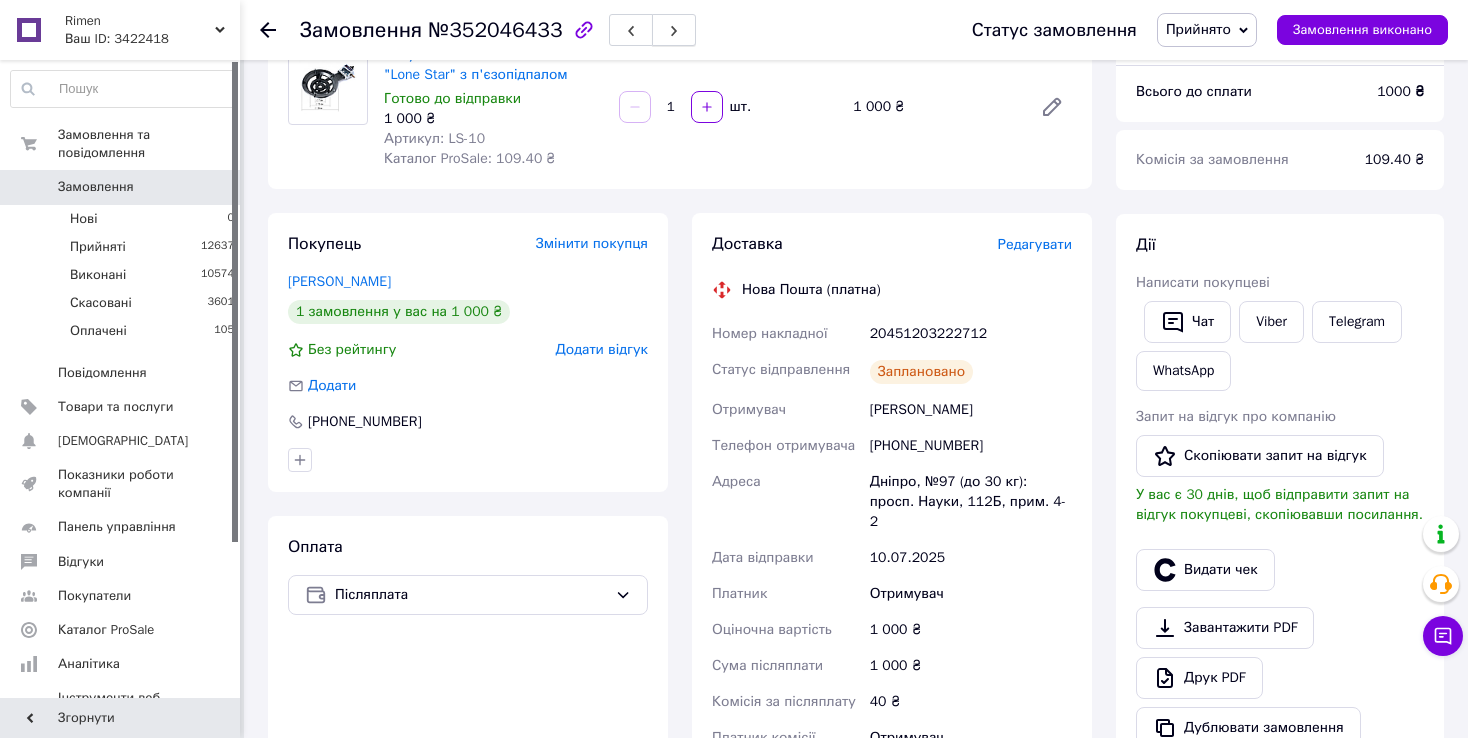 scroll, scrollTop: 100, scrollLeft: 0, axis: vertical 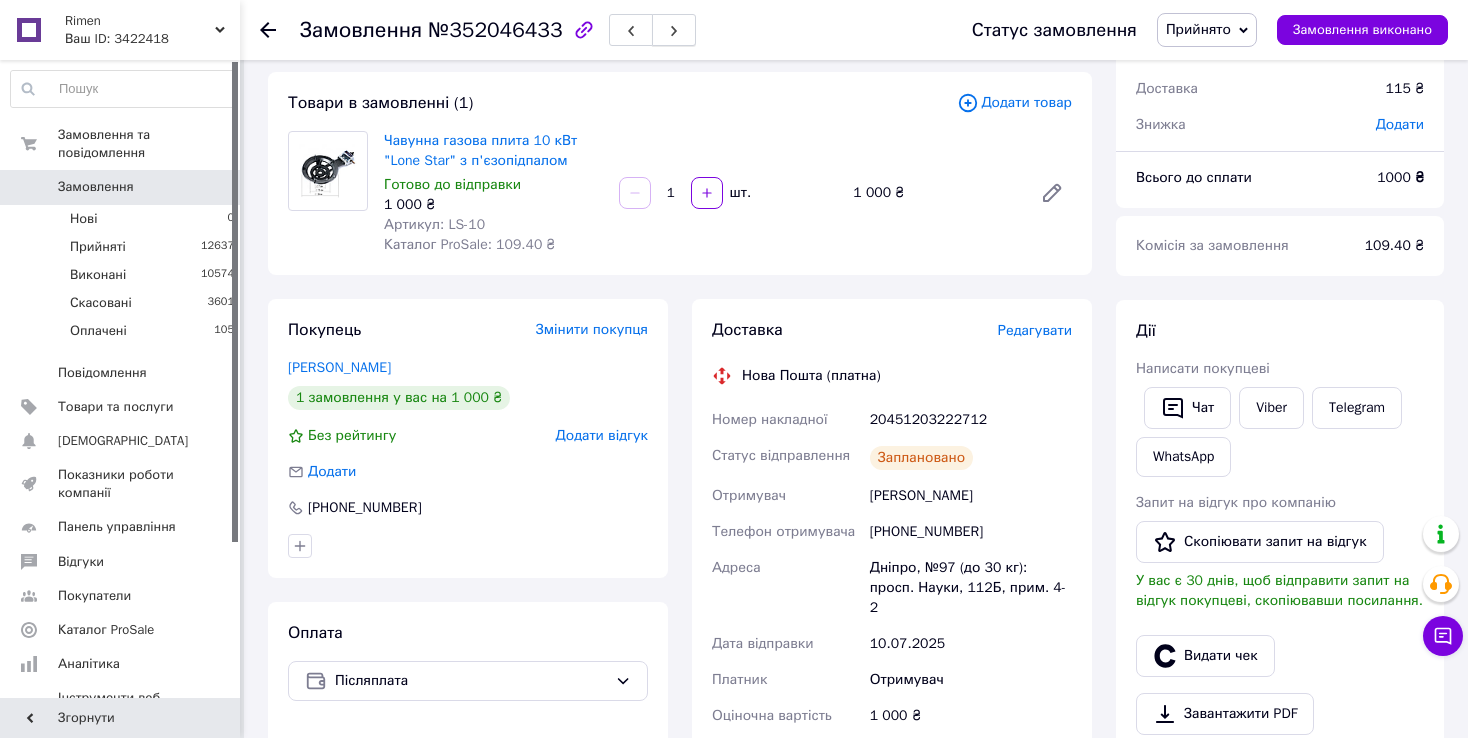 click at bounding box center (674, 30) 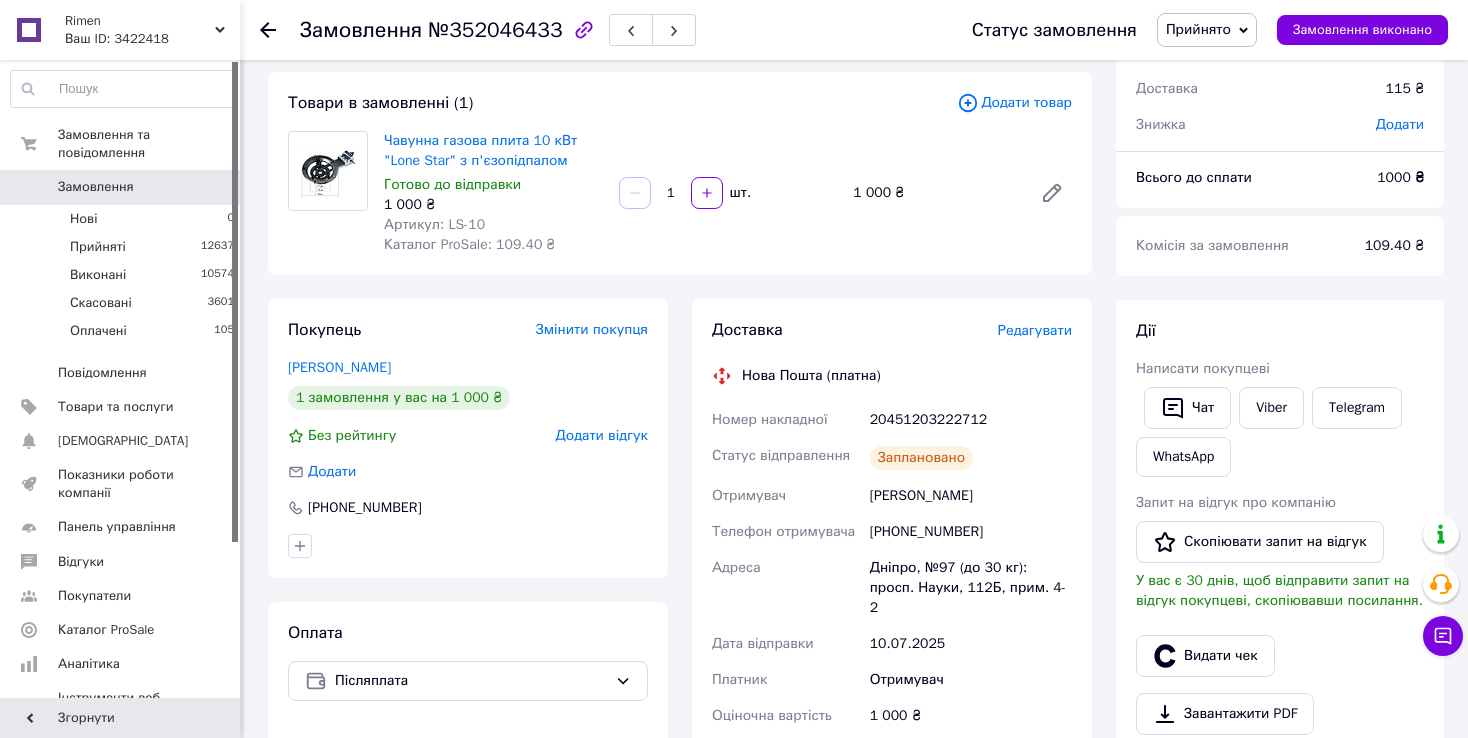 scroll, scrollTop: 0, scrollLeft: 0, axis: both 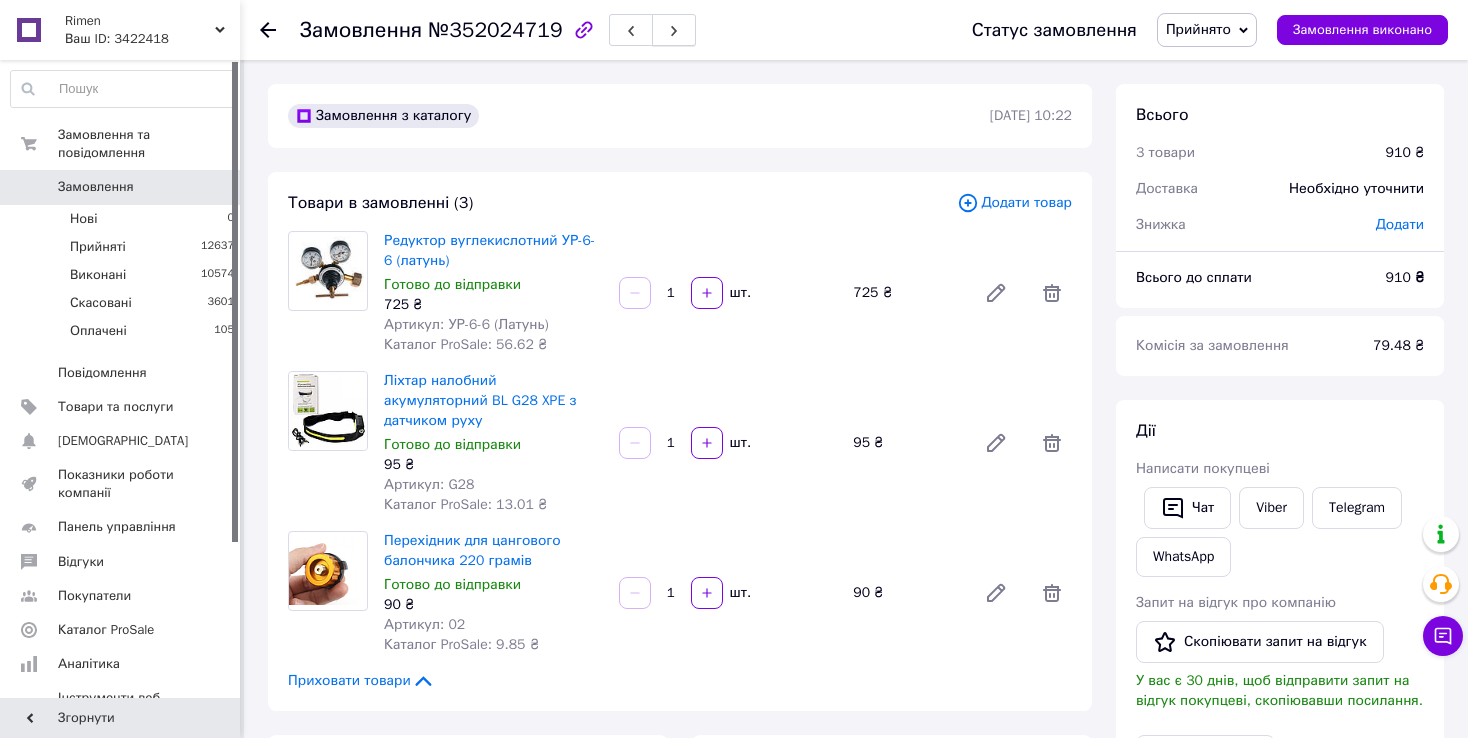 click at bounding box center (674, 30) 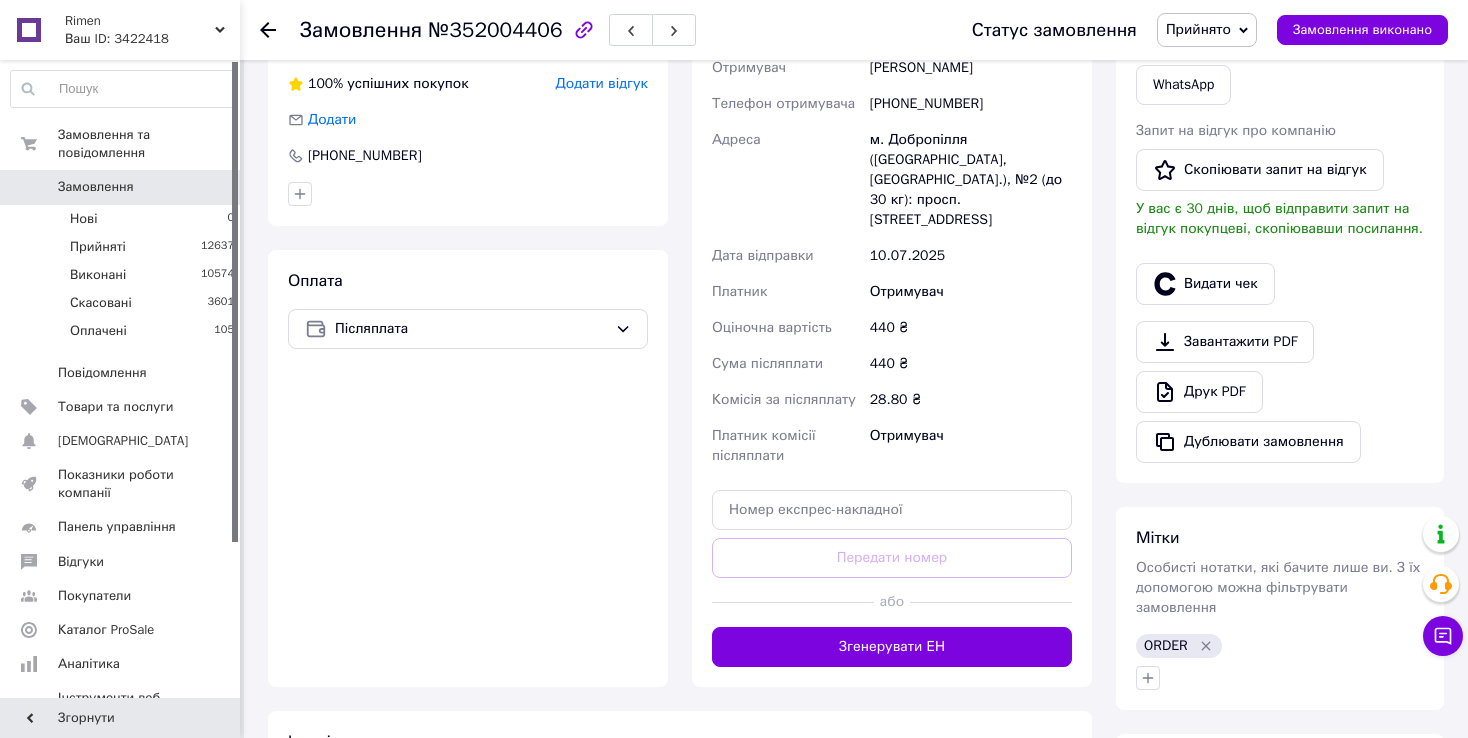 scroll, scrollTop: 300, scrollLeft: 0, axis: vertical 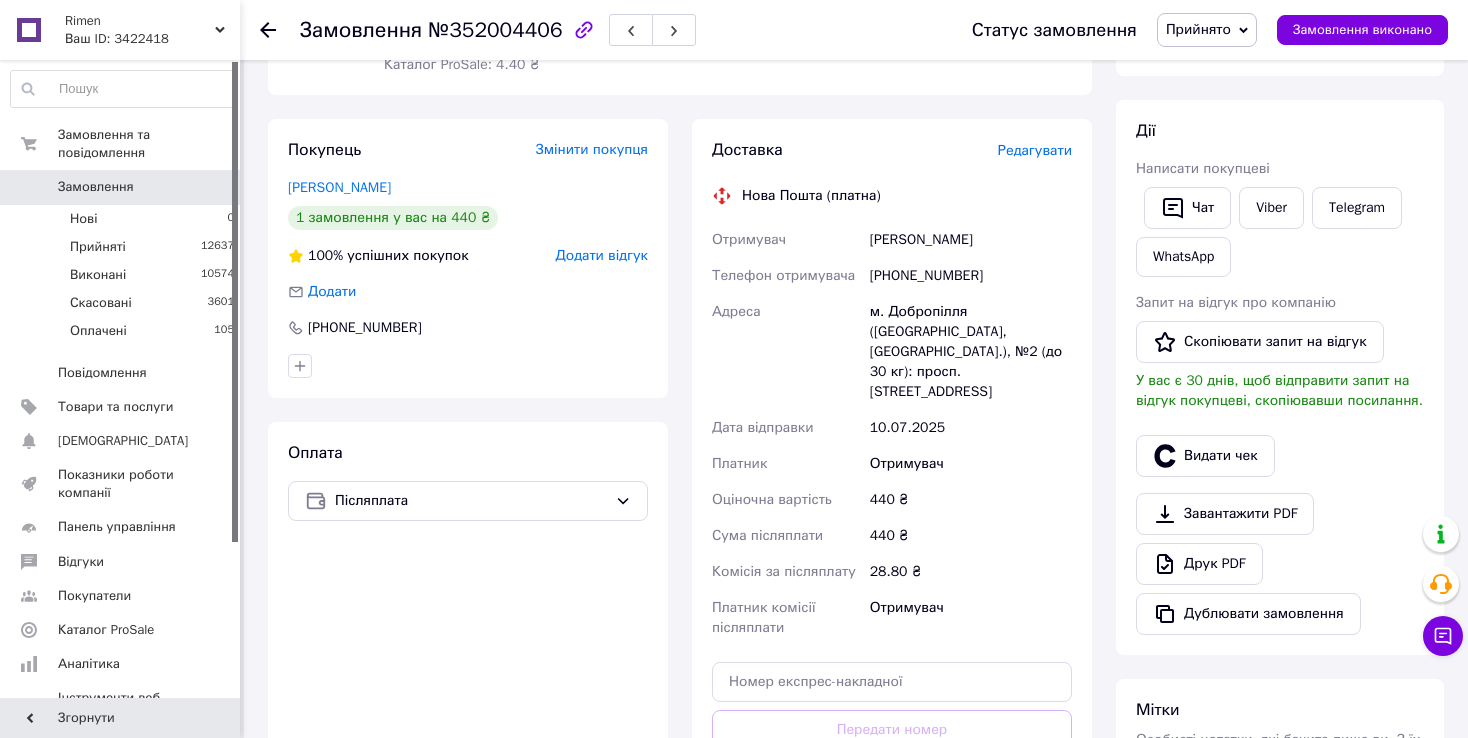click on "м. Добропілля ([GEOGRAPHIC_DATA], [GEOGRAPHIC_DATA].), №2 (до 30 кг): просп. [STREET_ADDRESS]" at bounding box center (971, 352) 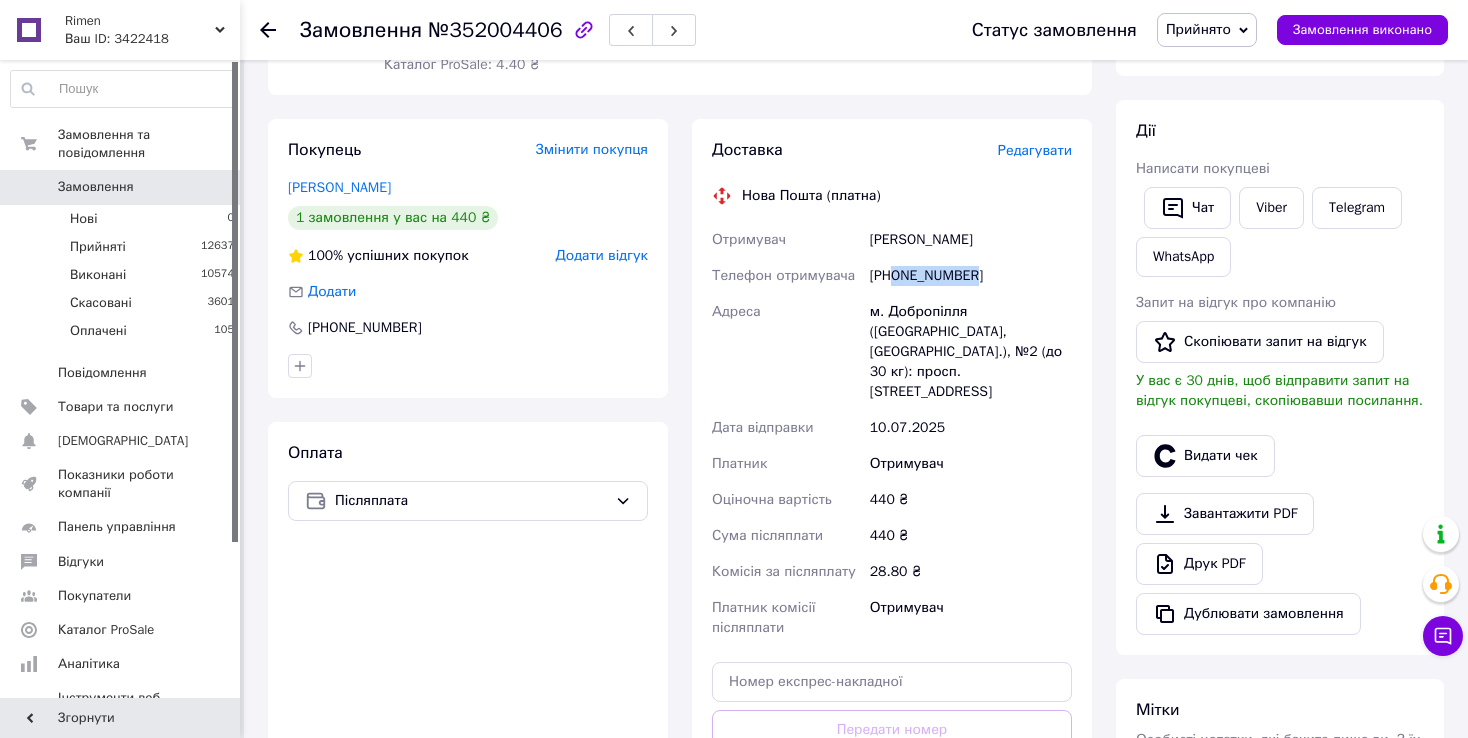 drag, startPoint x: 895, startPoint y: 271, endPoint x: 1003, endPoint y: 283, distance: 108.66462 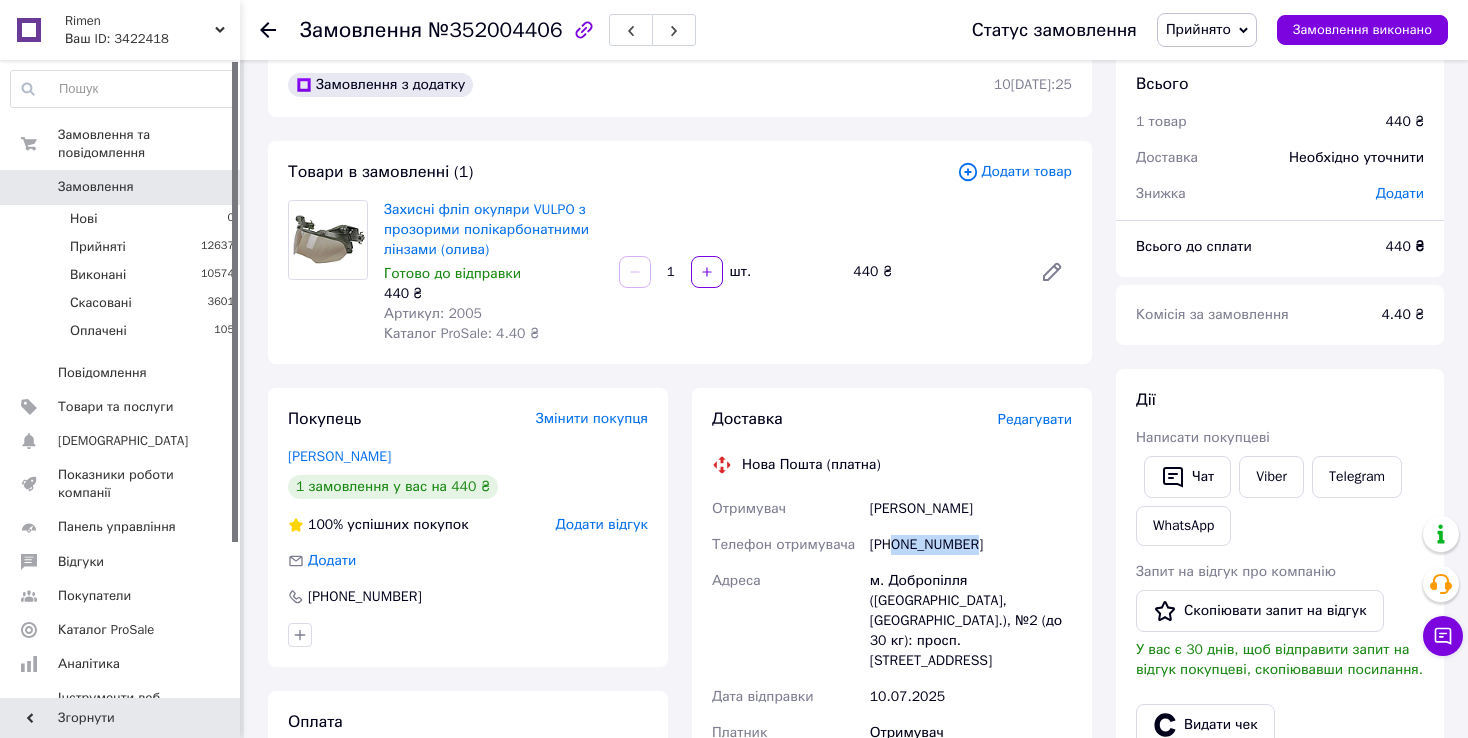 scroll, scrollTop: 0, scrollLeft: 0, axis: both 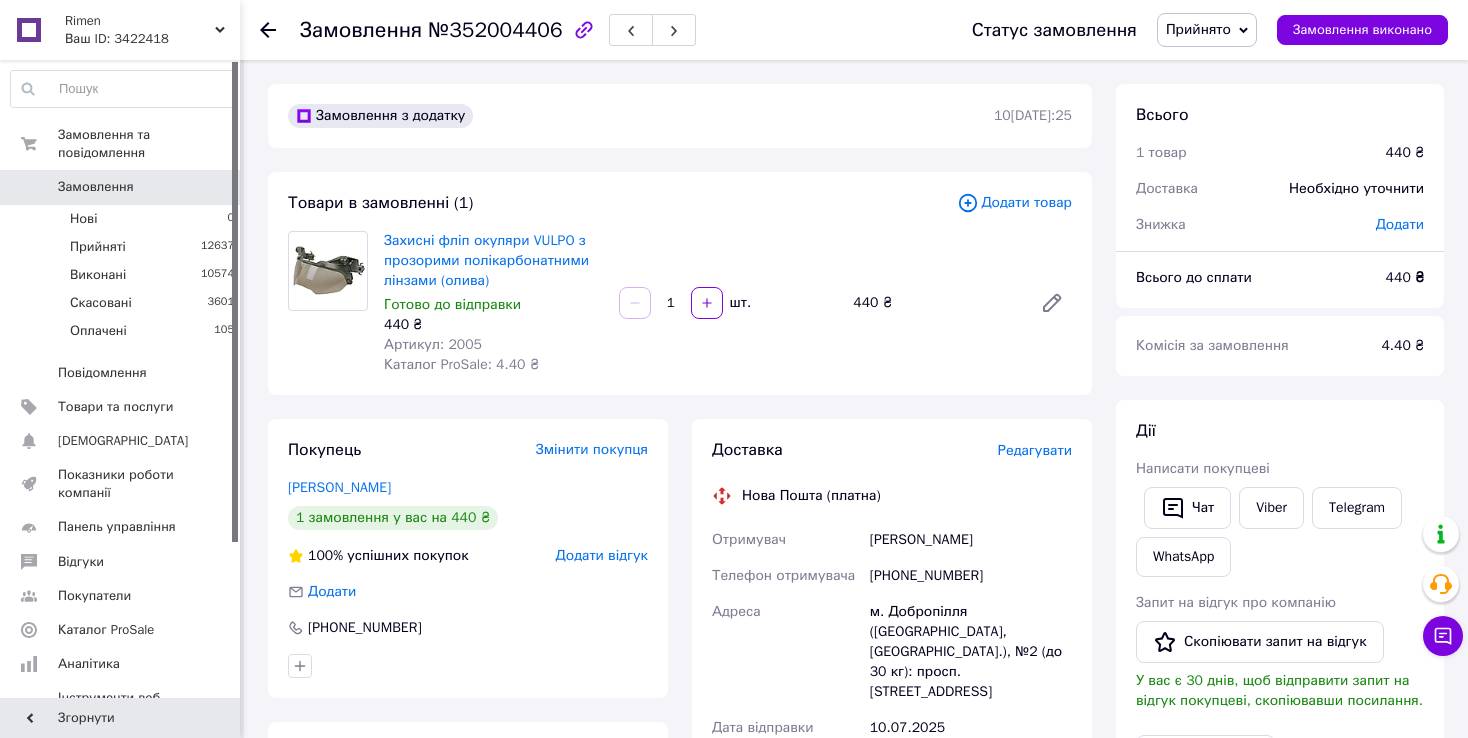click on "Замовлення з додатку 10[DATE]:25 Товари в замовленні (1) Додати товар Захисні фліп окуляри VULPO з прозорими полікарбонатними лінзами (олива) Готово до відправки 440 ₴ Артикул: 2005 Каталог ProSale: 4.40 ₴  1   шт. 440 ₴ Покупець Змінити покупця [PERSON_NAME] 1 замовлення у вас на 440 ₴ 100%   успішних покупок Додати відгук Додати [PHONE_NUMBER] Оплата Післяплата Доставка Редагувати Нова Пошта (платна) Отримувач [PERSON_NAME] Телефон отримувача [PHONE_NUMBER] [GEOGRAPHIC_DATA] м. Добропілля ([GEOGRAPHIC_DATA], [GEOGRAPHIC_DATA].), №2 (до 30 кг): просп. Ш[STREET_ADDRESS]�ата відправки 10[DATE]�атник Отримувач <" at bounding box center [680, 777] 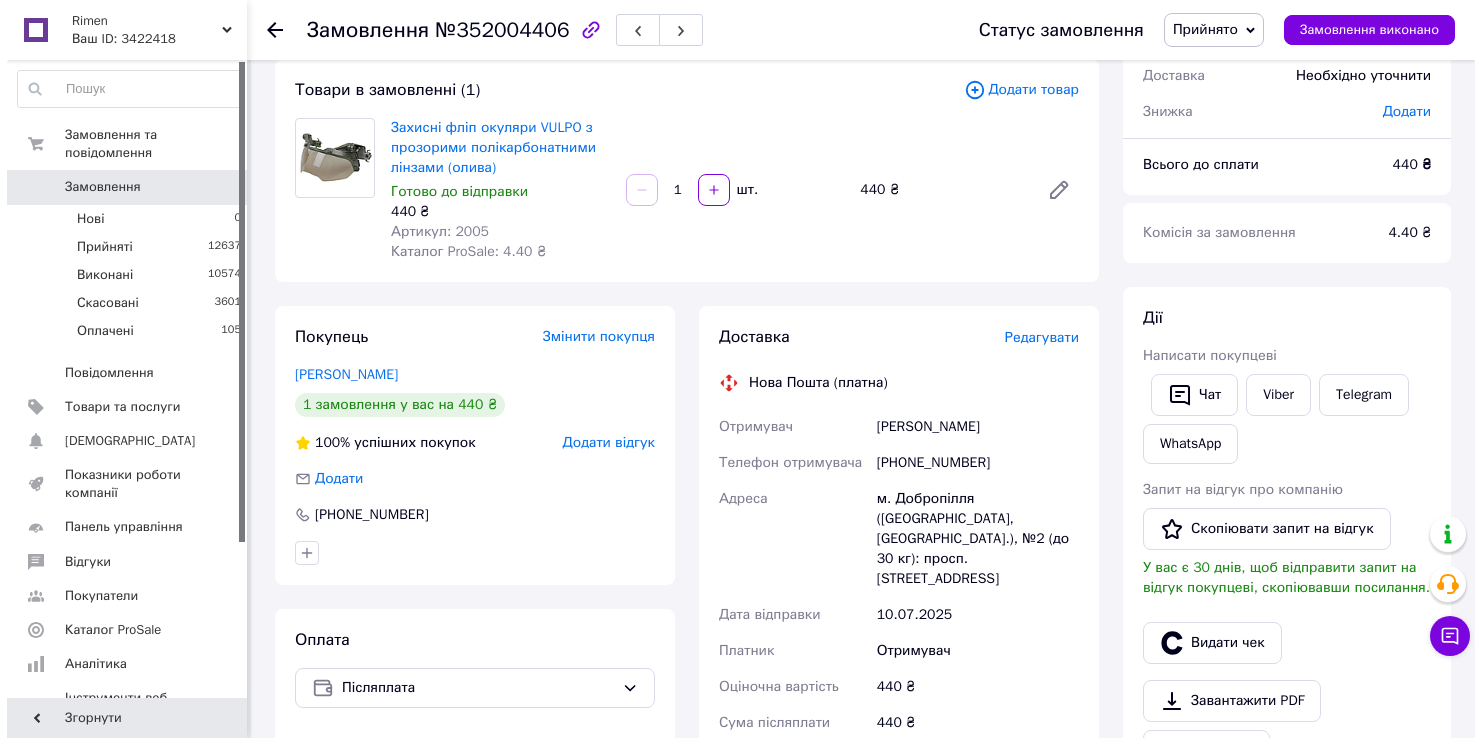 scroll, scrollTop: 200, scrollLeft: 0, axis: vertical 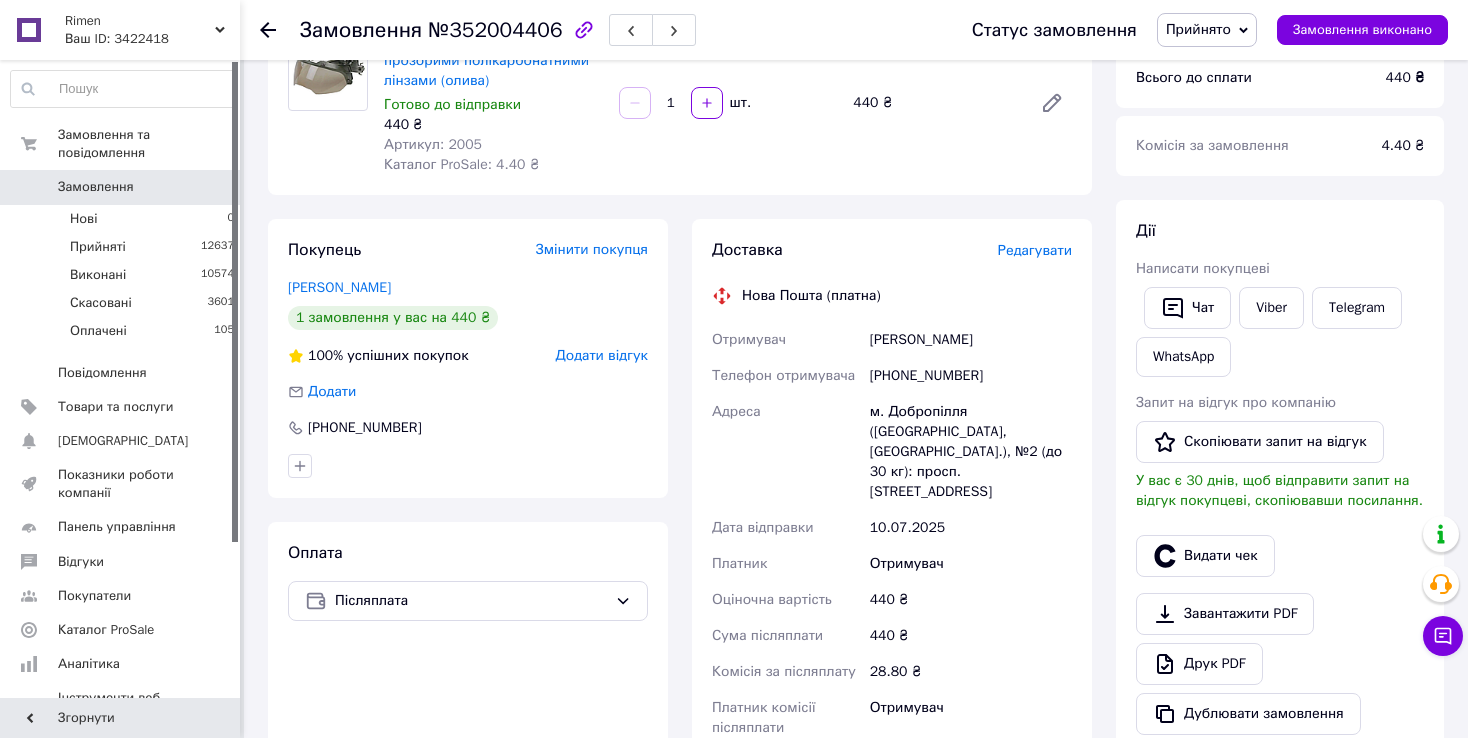 click on "Редагувати" at bounding box center [1035, 250] 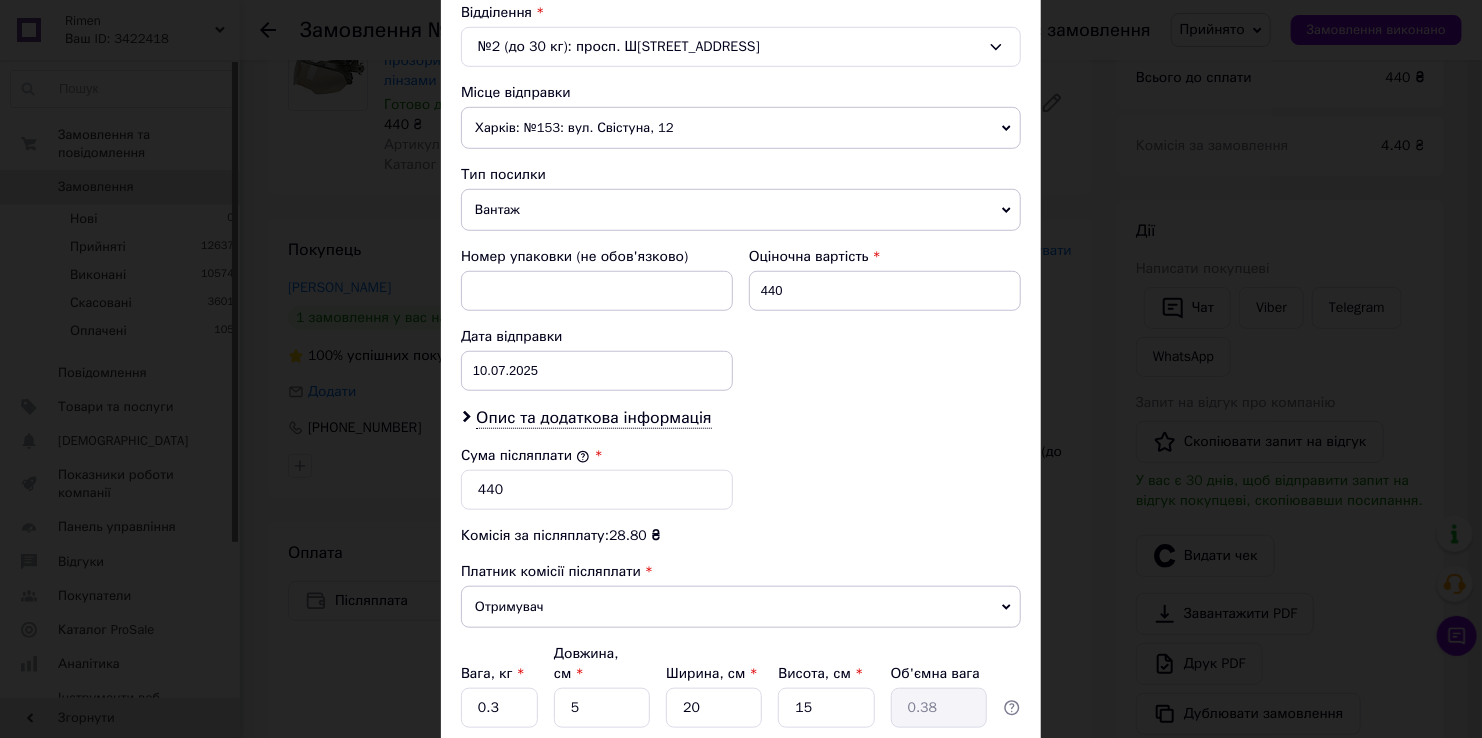 scroll, scrollTop: 700, scrollLeft: 0, axis: vertical 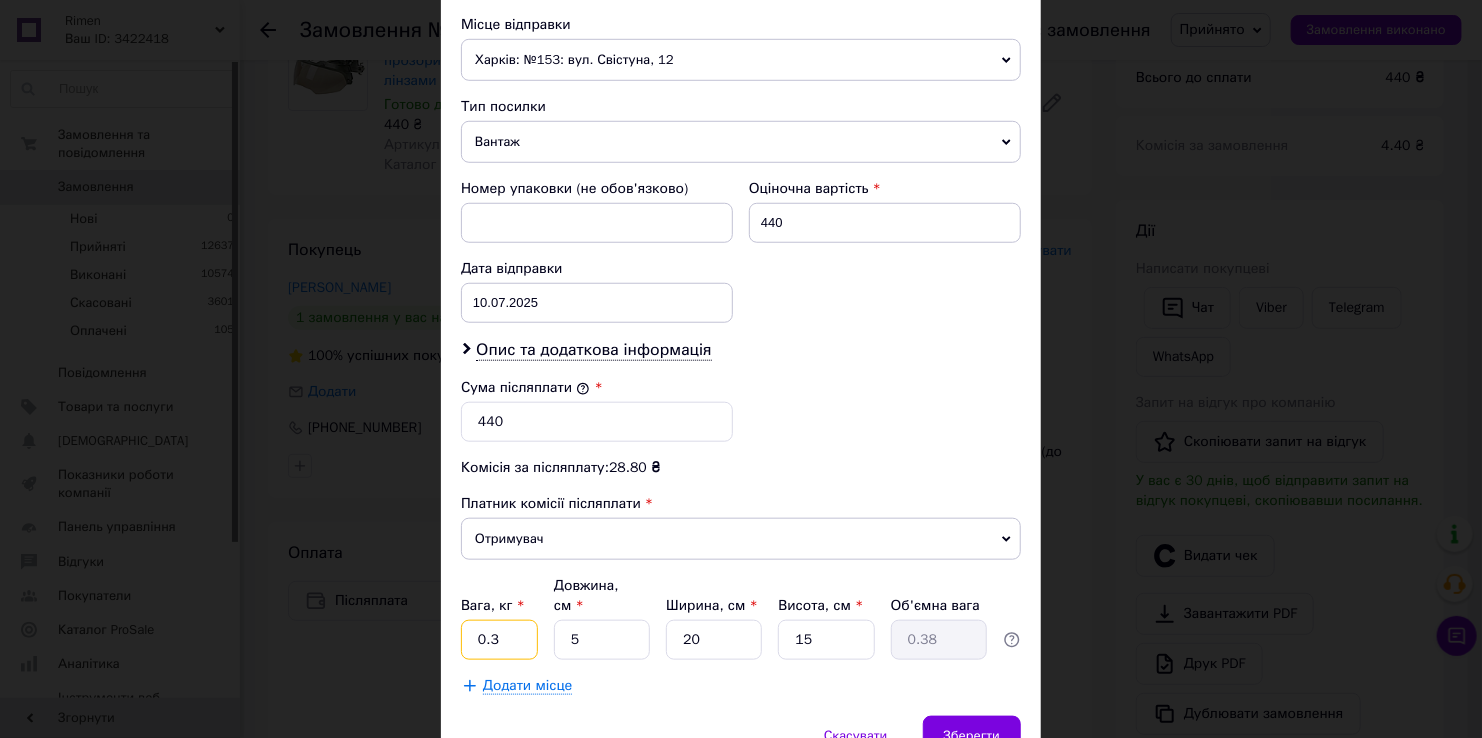 drag, startPoint x: 511, startPoint y: 607, endPoint x: 627, endPoint y: 619, distance: 116.61904 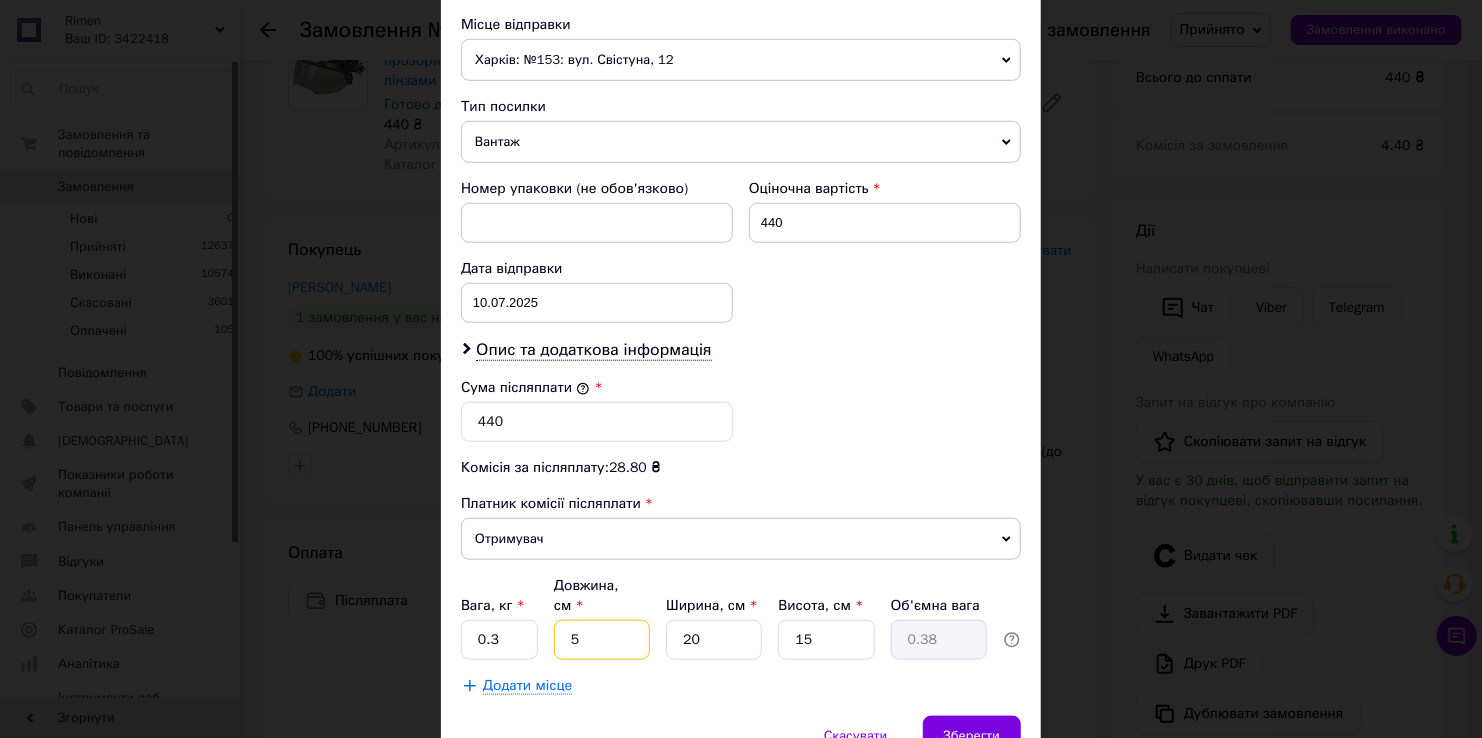 click on "5" at bounding box center (602, 640) 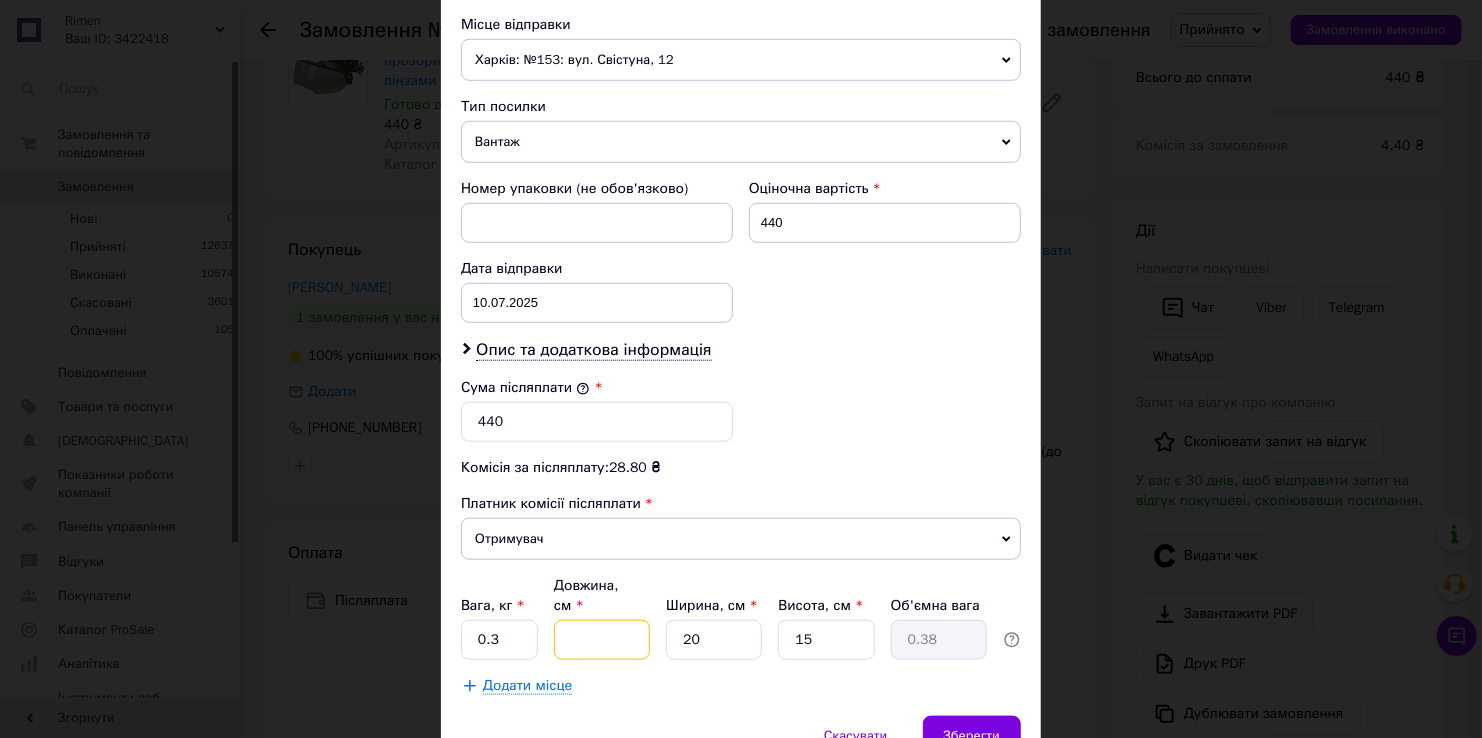 type 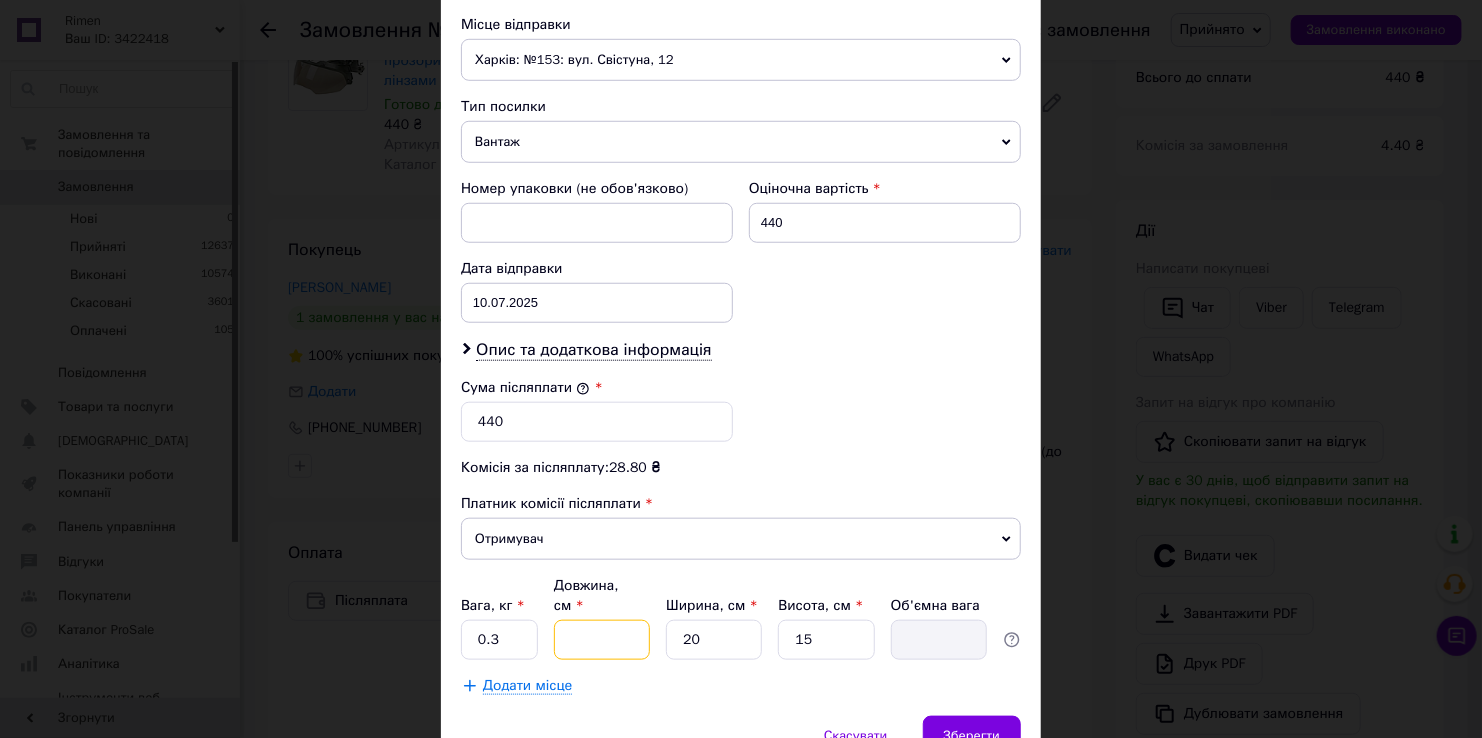 type on "3" 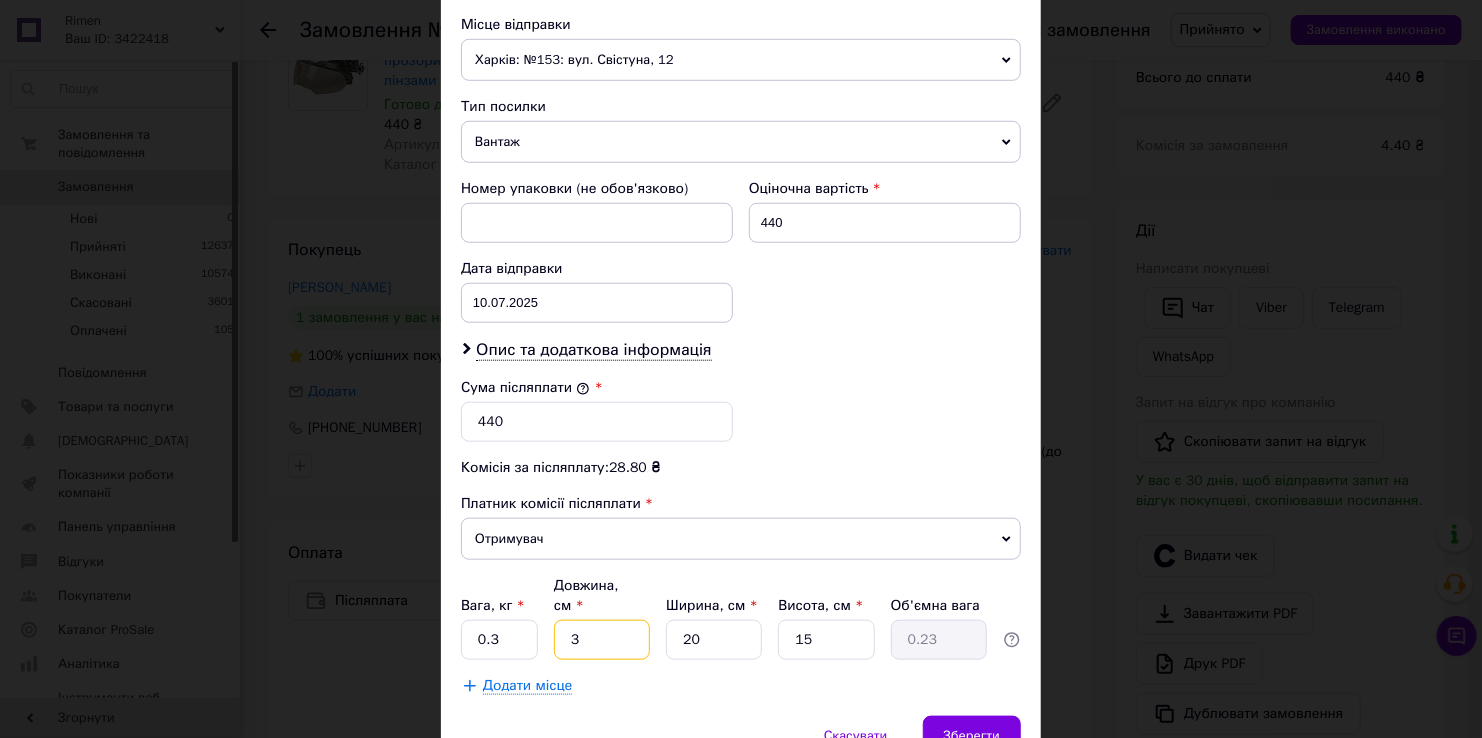 type on "34" 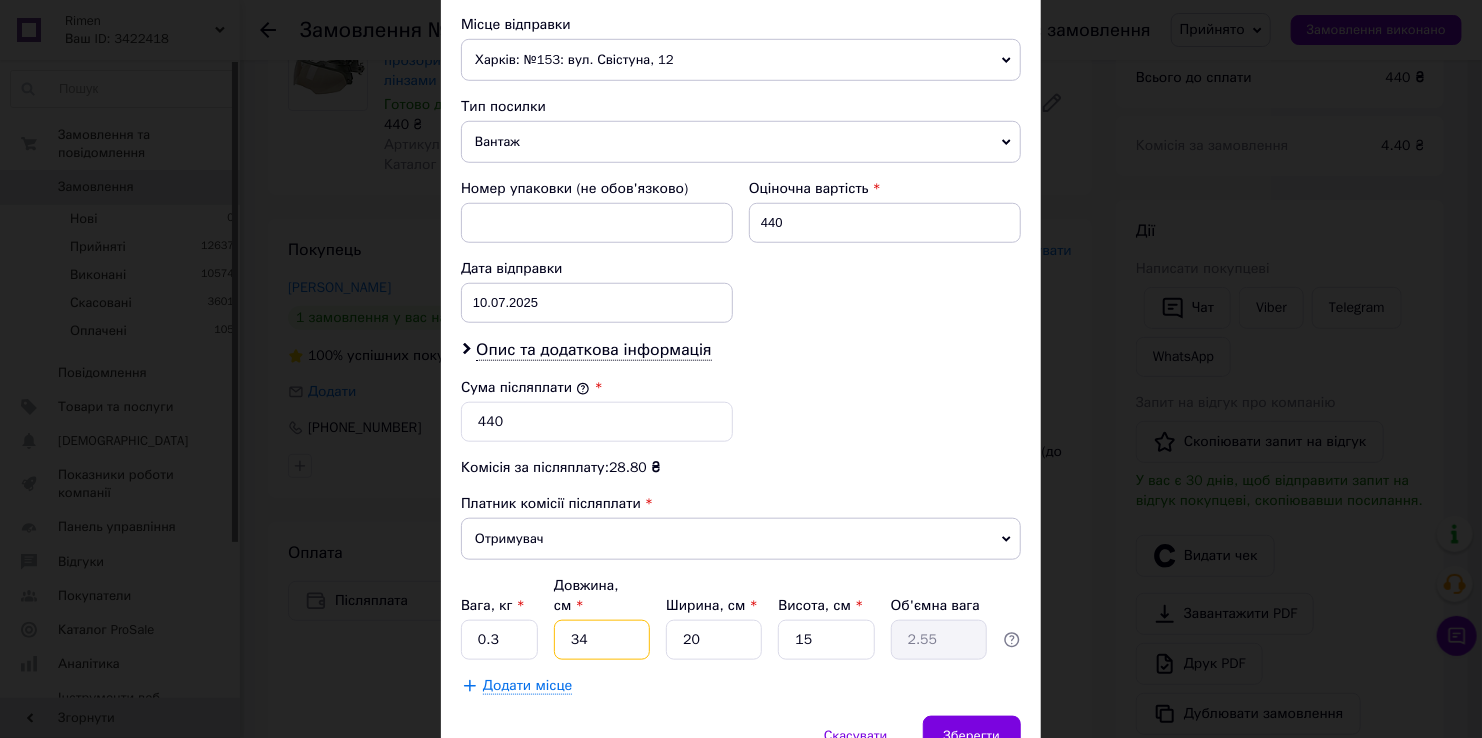 type on "34" 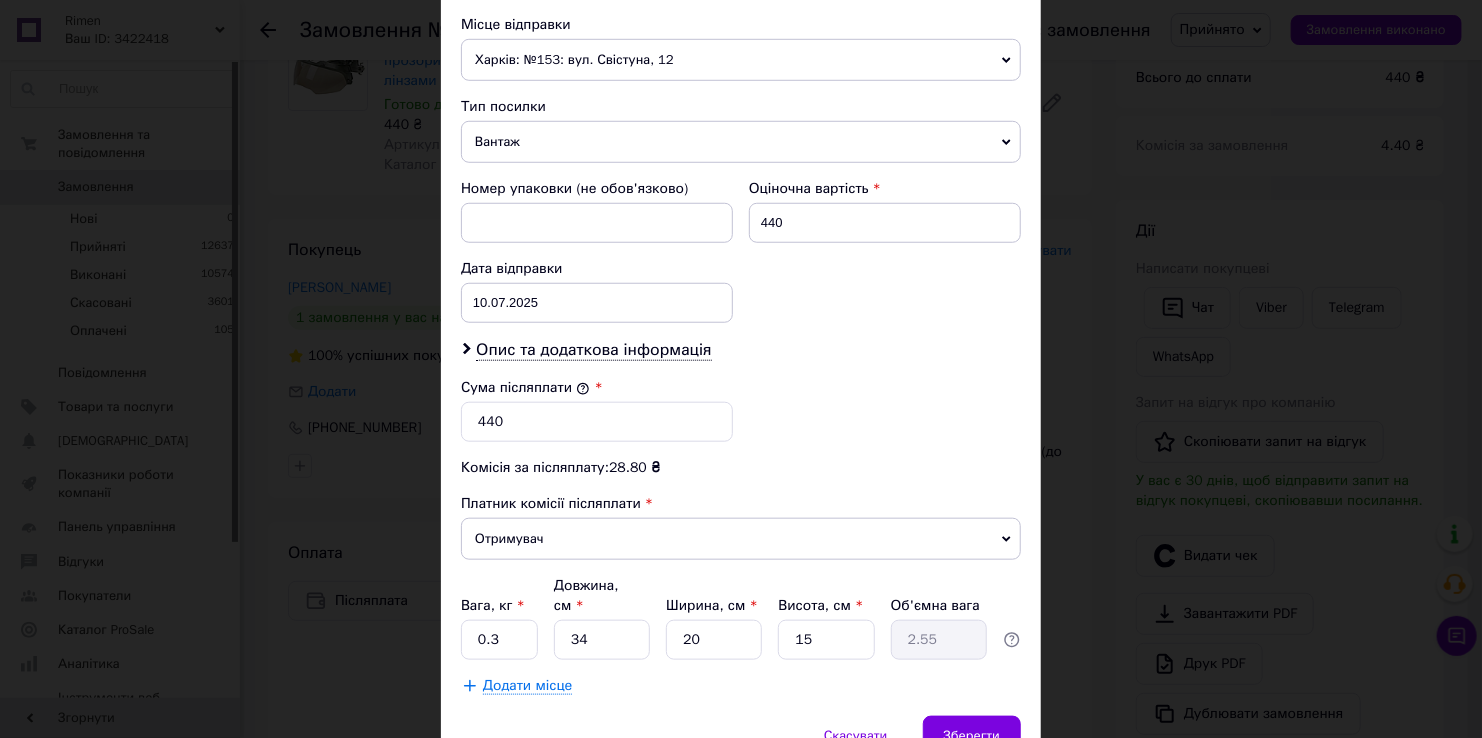 click on "Вага, кг   * 0.3 Довжина, см   * 34 Ширина, см   * 20 Висота, см   * 15 Об'ємна вага 2.55" at bounding box center [741, 618] 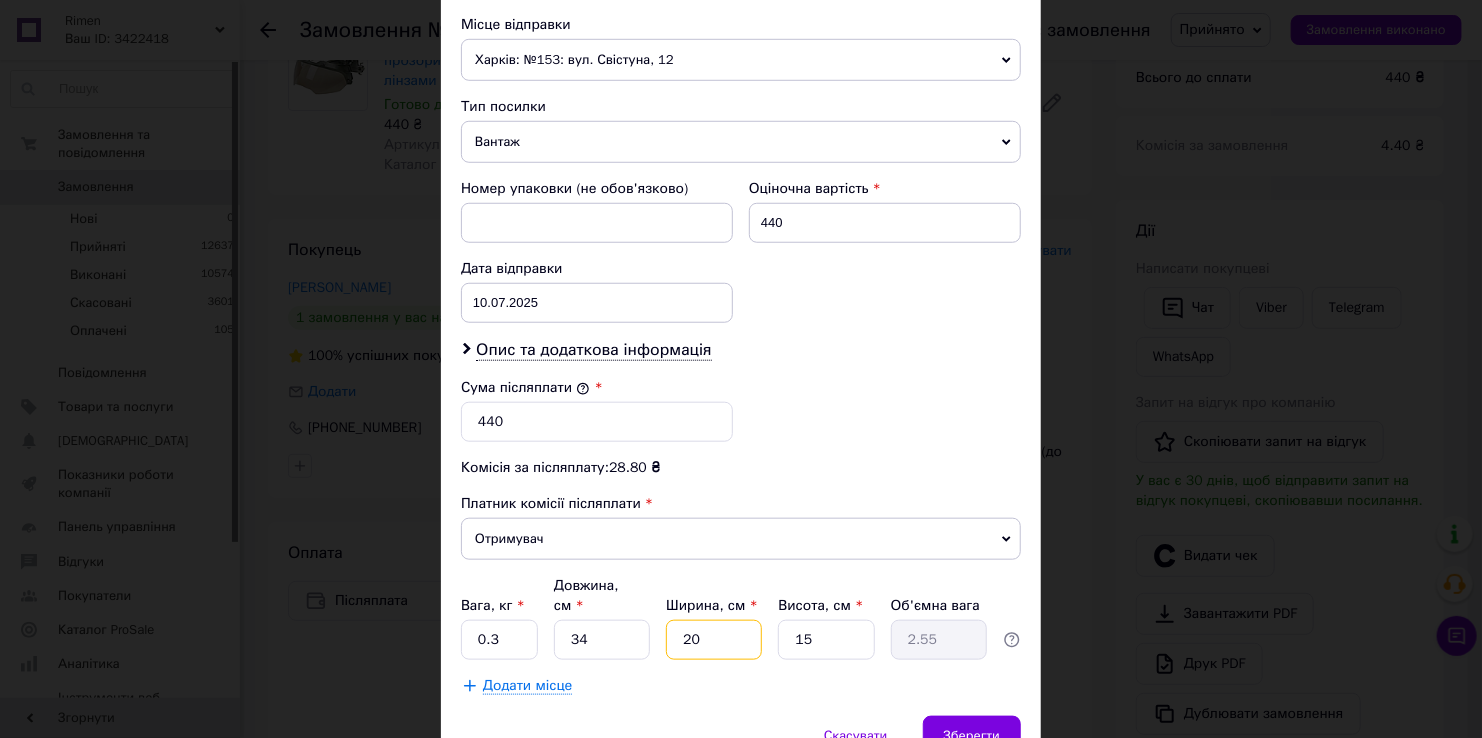 click on "20" at bounding box center (714, 640) 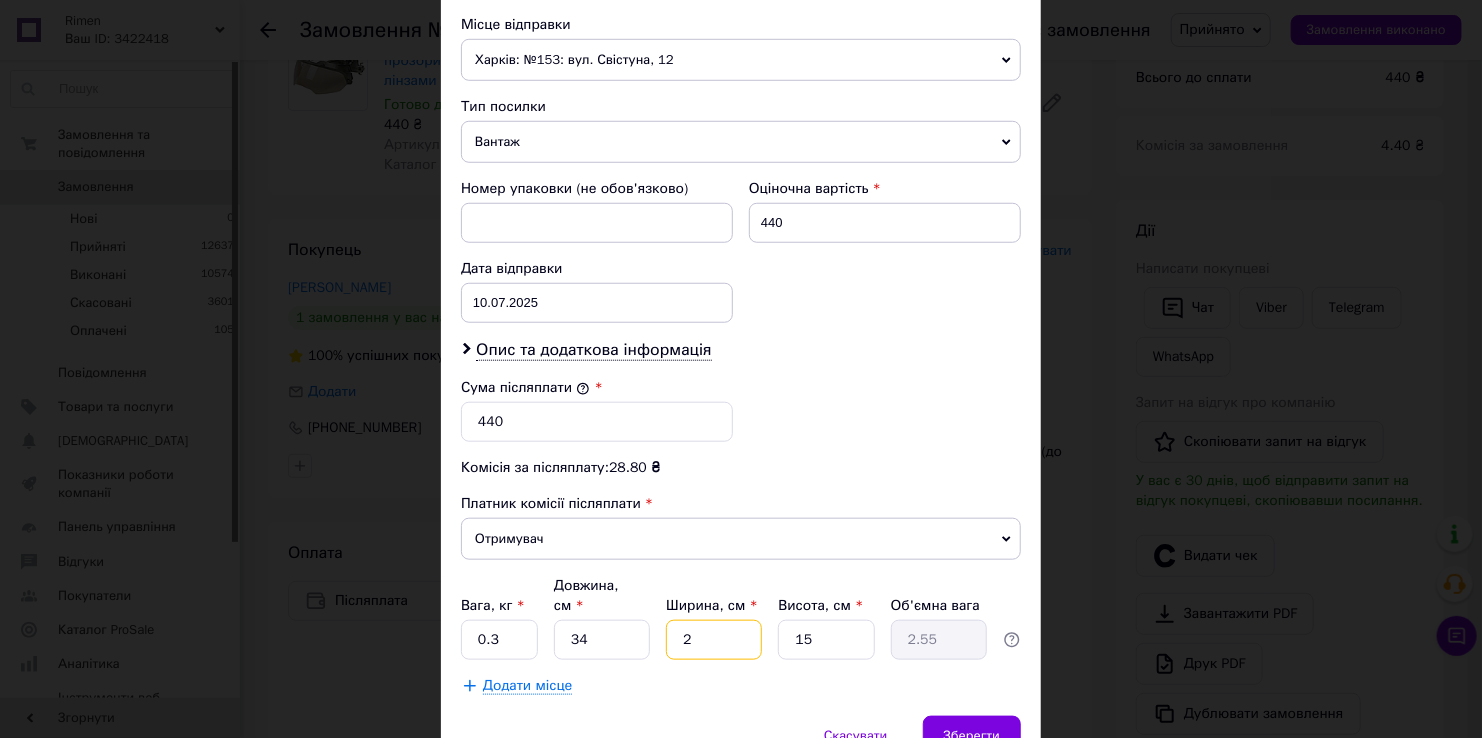 type 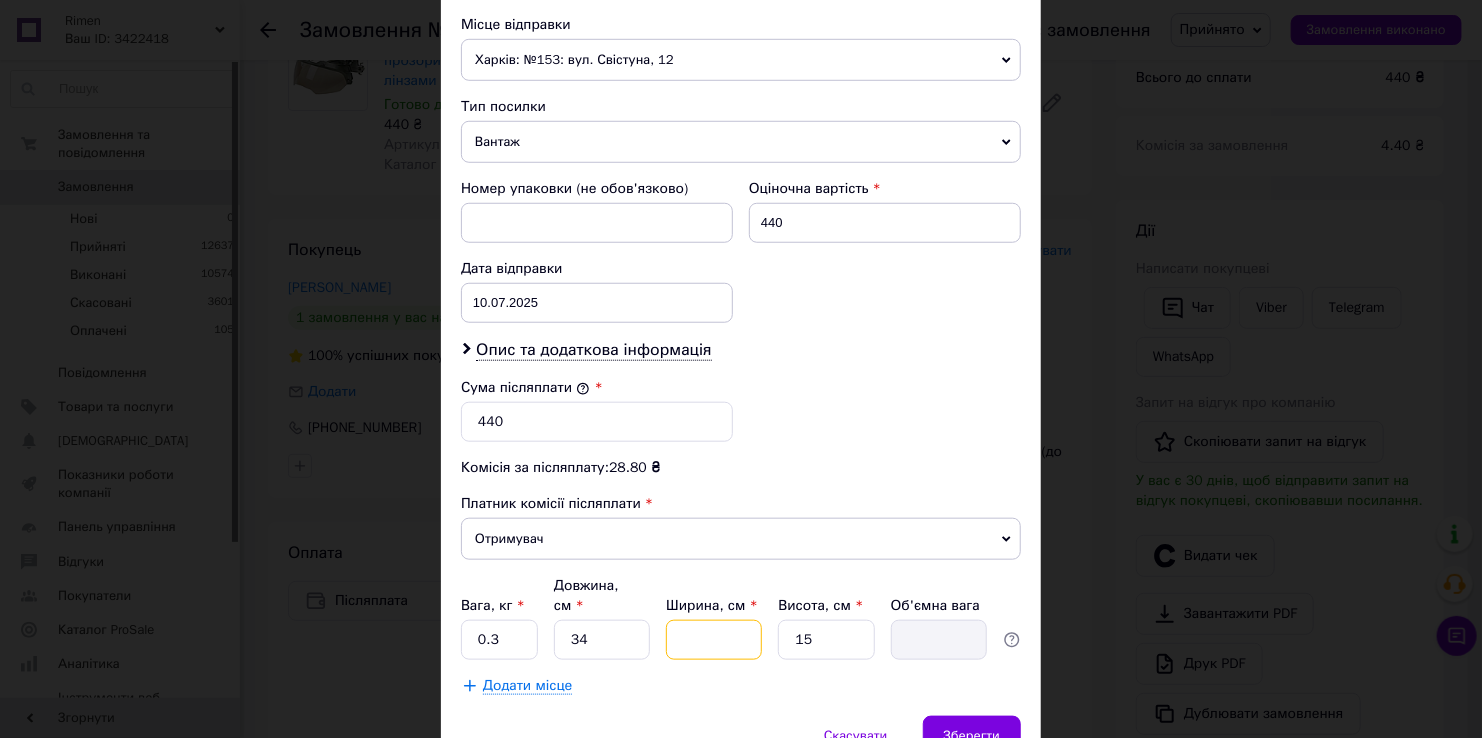 type on "4" 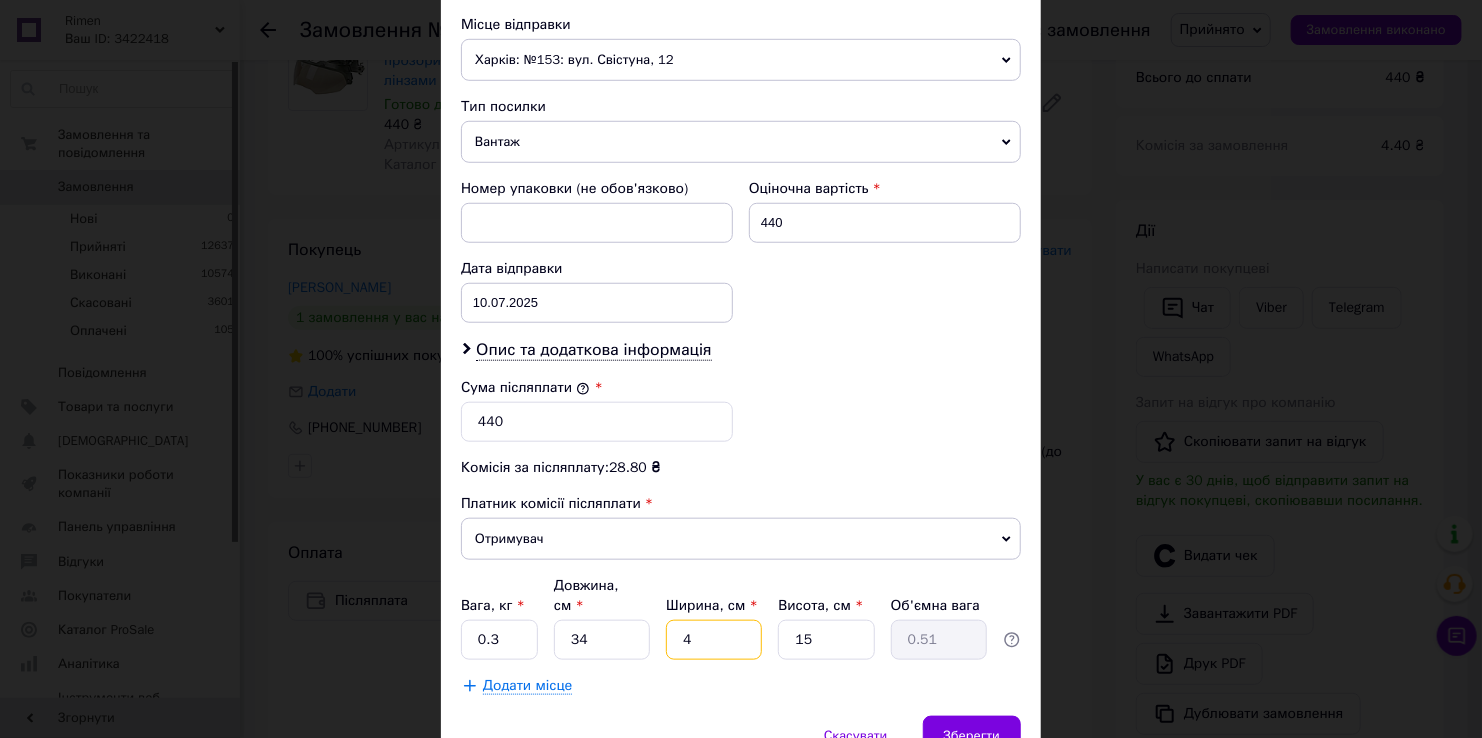 type 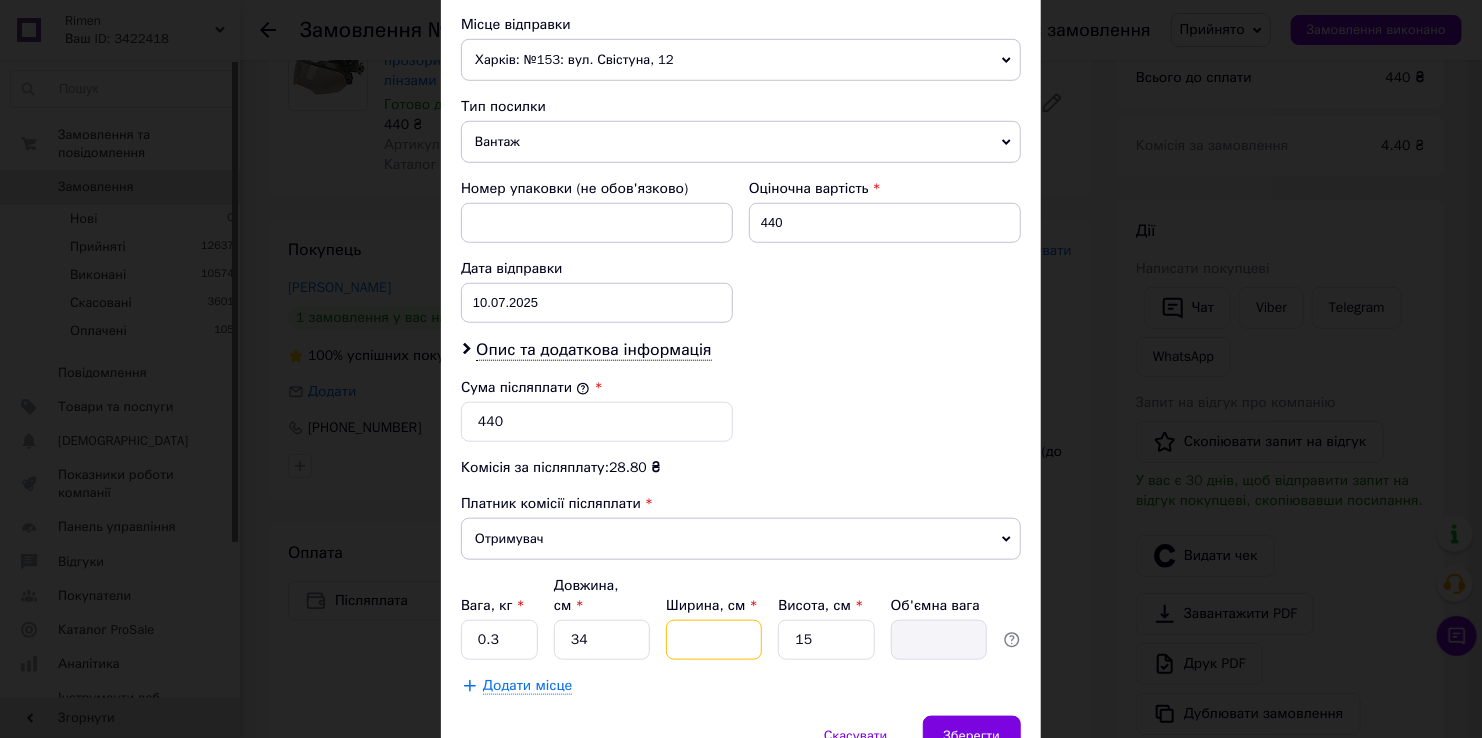 type on "2" 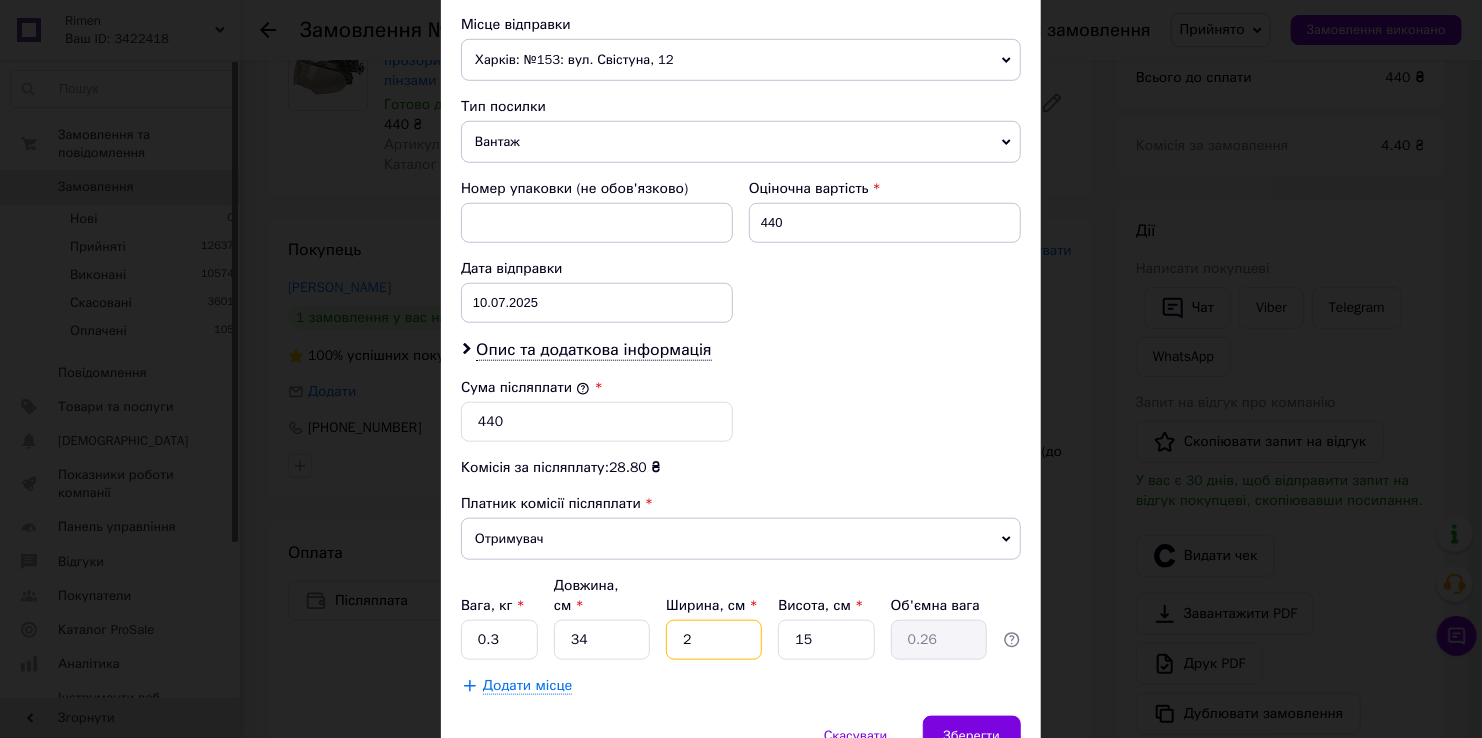 type on "24" 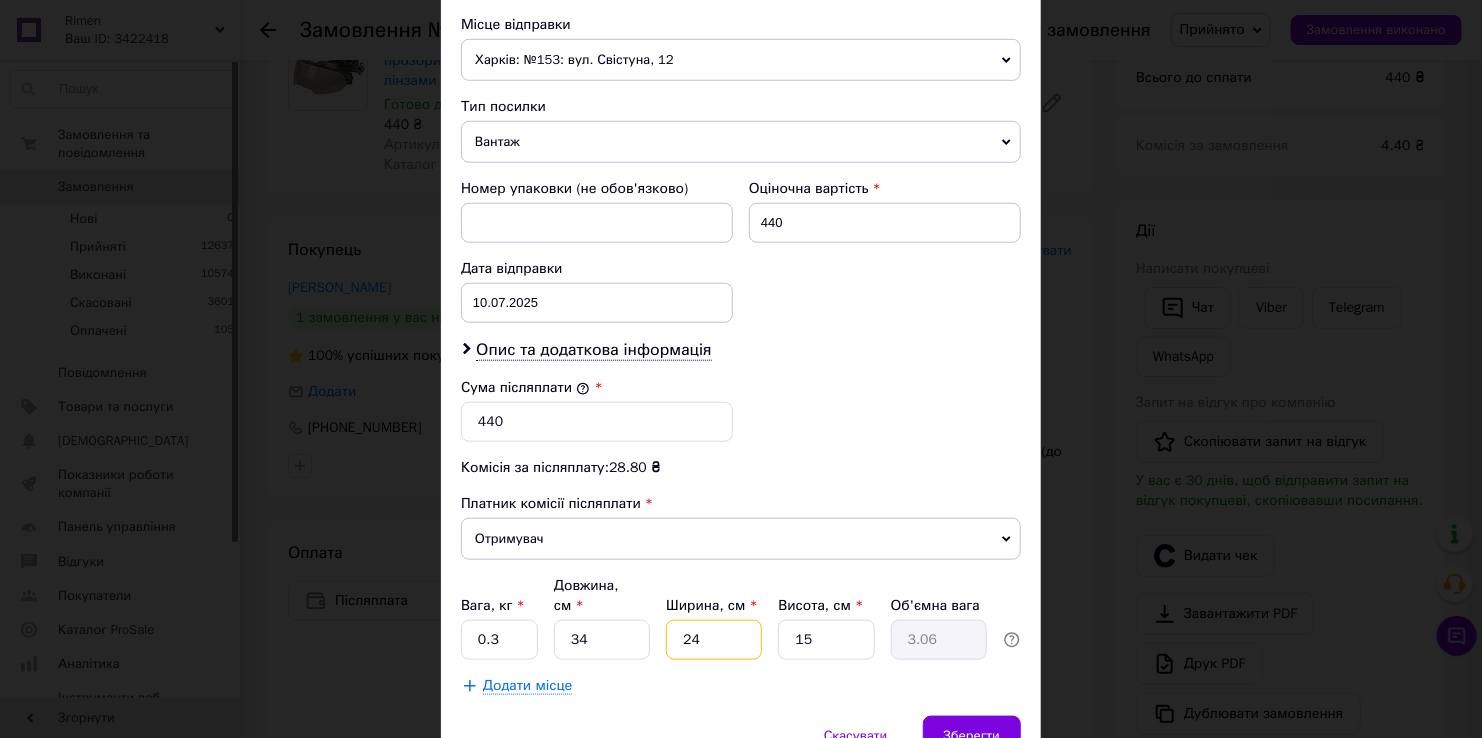 type on "24" 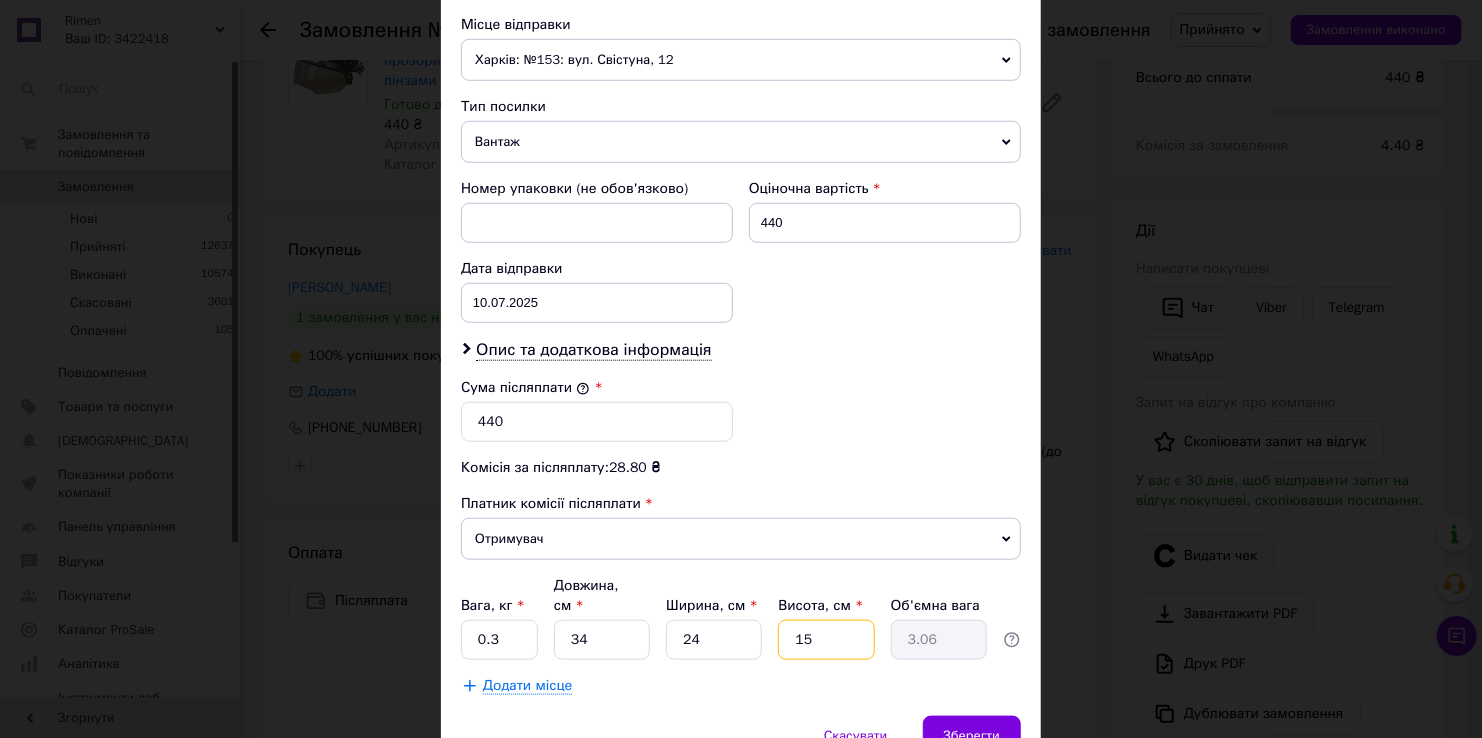 click on "15" at bounding box center [826, 640] 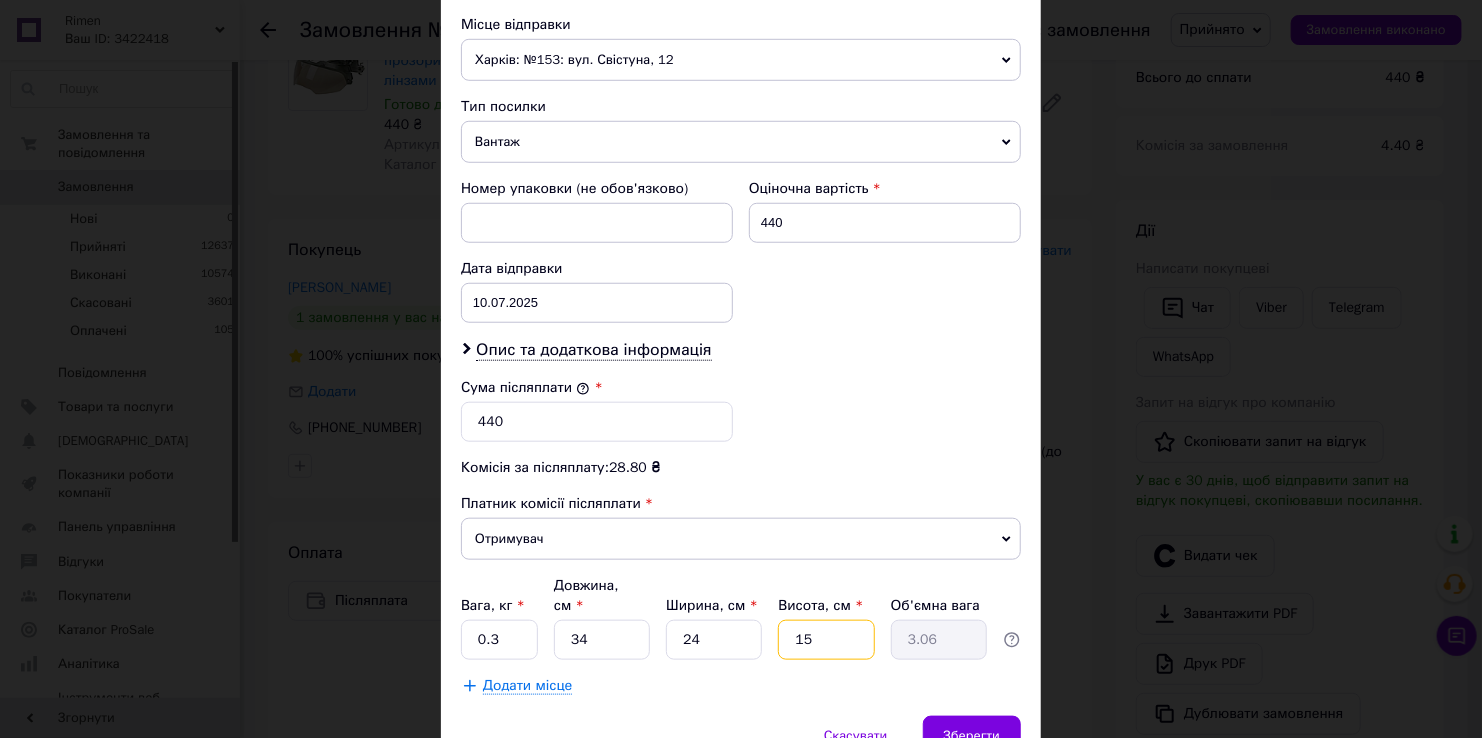 click on "15" at bounding box center (826, 640) 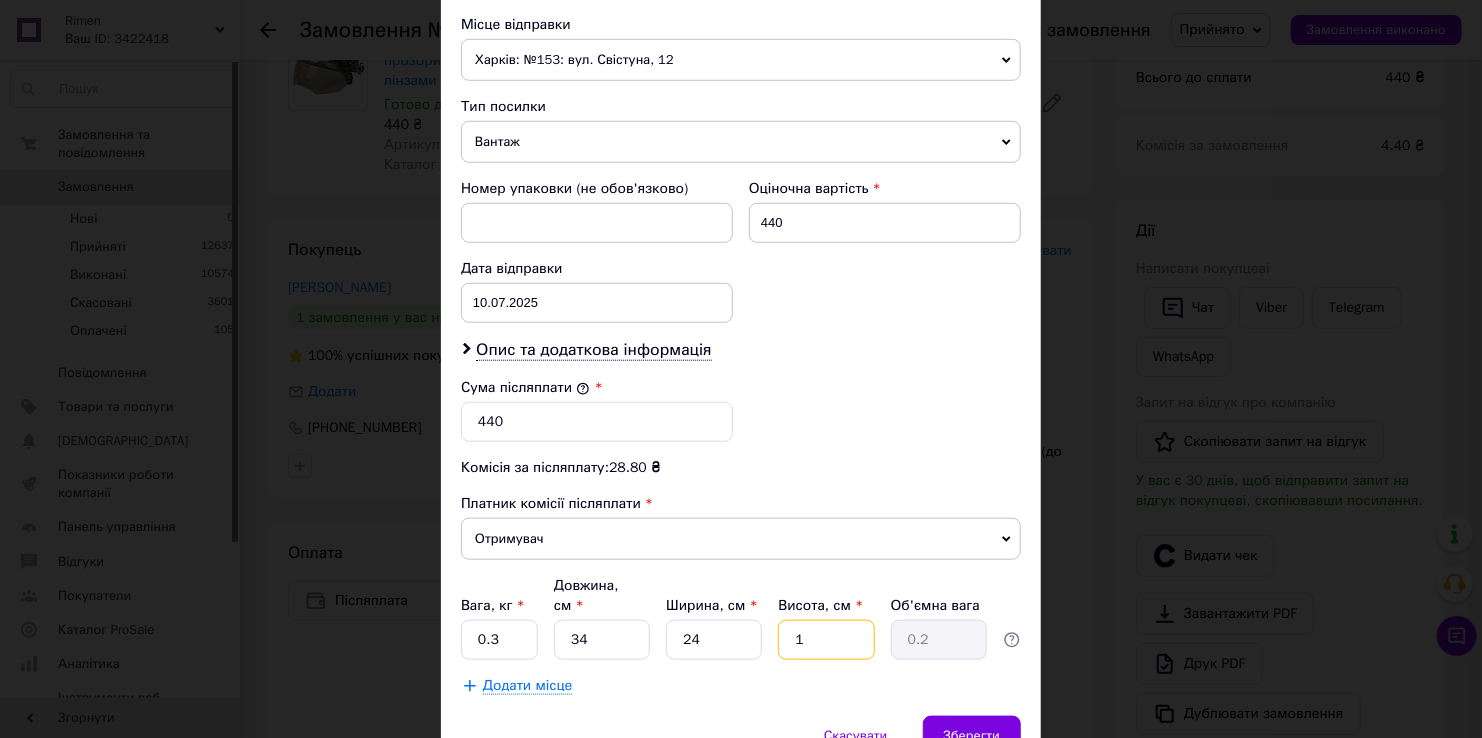 type on "10" 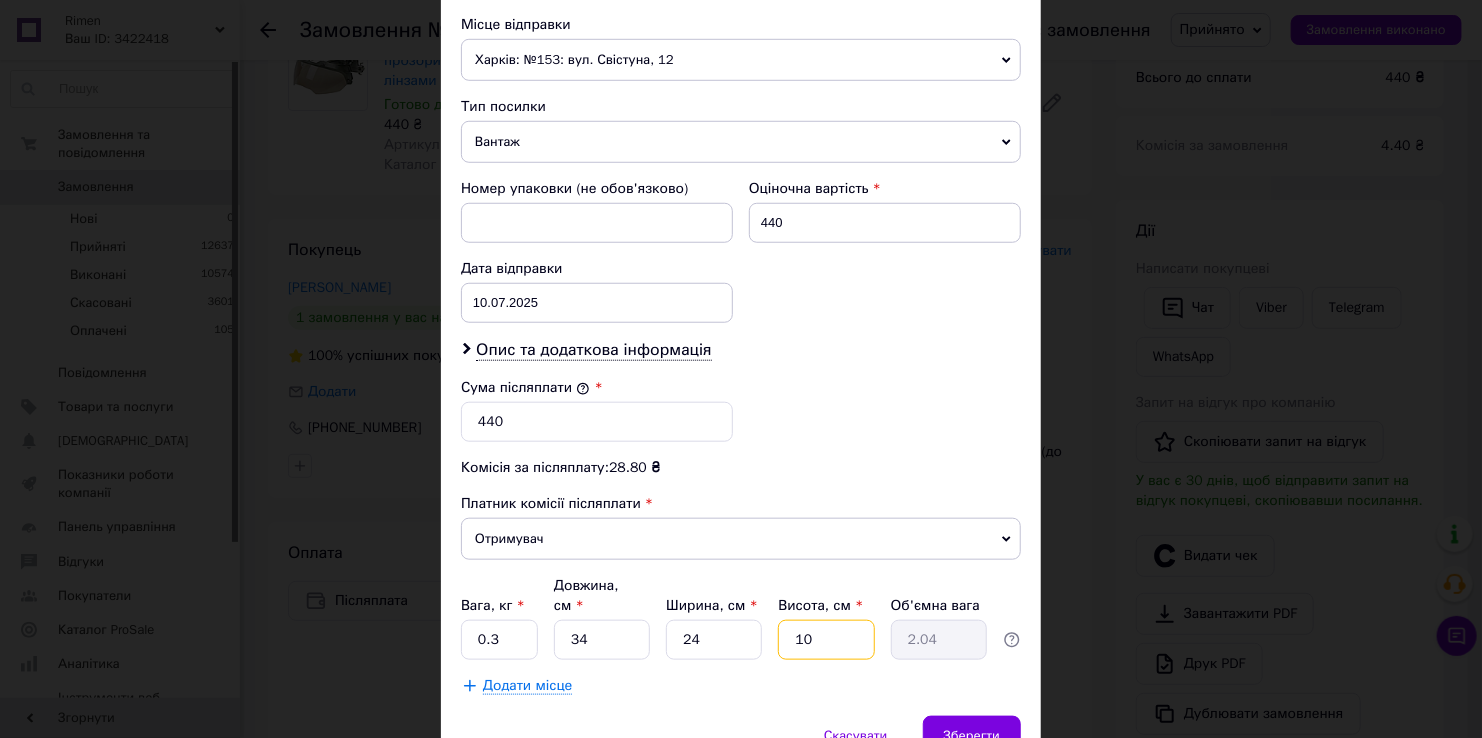 type on "10" 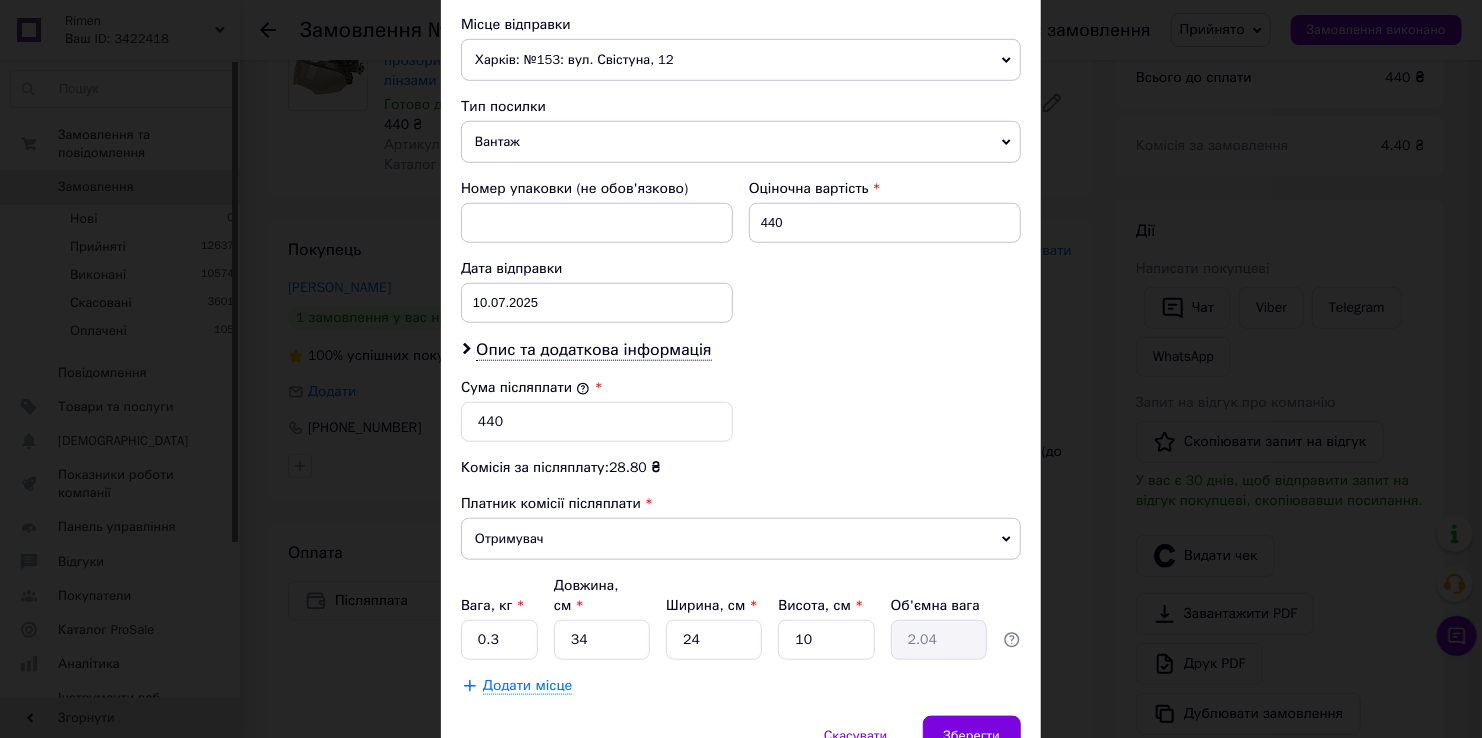 click on "Спосіб доставки Нова Пошта (платна) Платник Отримувач Відправник Прізвище отримувача [PERSON_NAME] Ім'я отримувача [PERSON_NAME] батькові отримувача Телефон отримувача [PHONE_NUMBER] Тип доставки У відділенні Кур'єром В поштоматі Місто м. [GEOGRAPHIC_DATA] ([GEOGRAPHIC_DATA], [GEOGRAPHIC_DATA].) Відділення №2 (до 30 кг): просп. [STREET_ADDRESS] Місце відправки [GEOGRAPHIC_DATA]: №153: вул. Свістуна, 12 Немає збігів. Спробуйте змінити умови пошуку Додати ще місце відправки Тип посилки Вантаж Документи Номер упаковки (не обов'язково) Оціночна вартість 440 Дата відправки [DATE] < 2025 > < Июль > Пн Вт Ср Чт Пт Сб Вс" at bounding box center [741, 73] 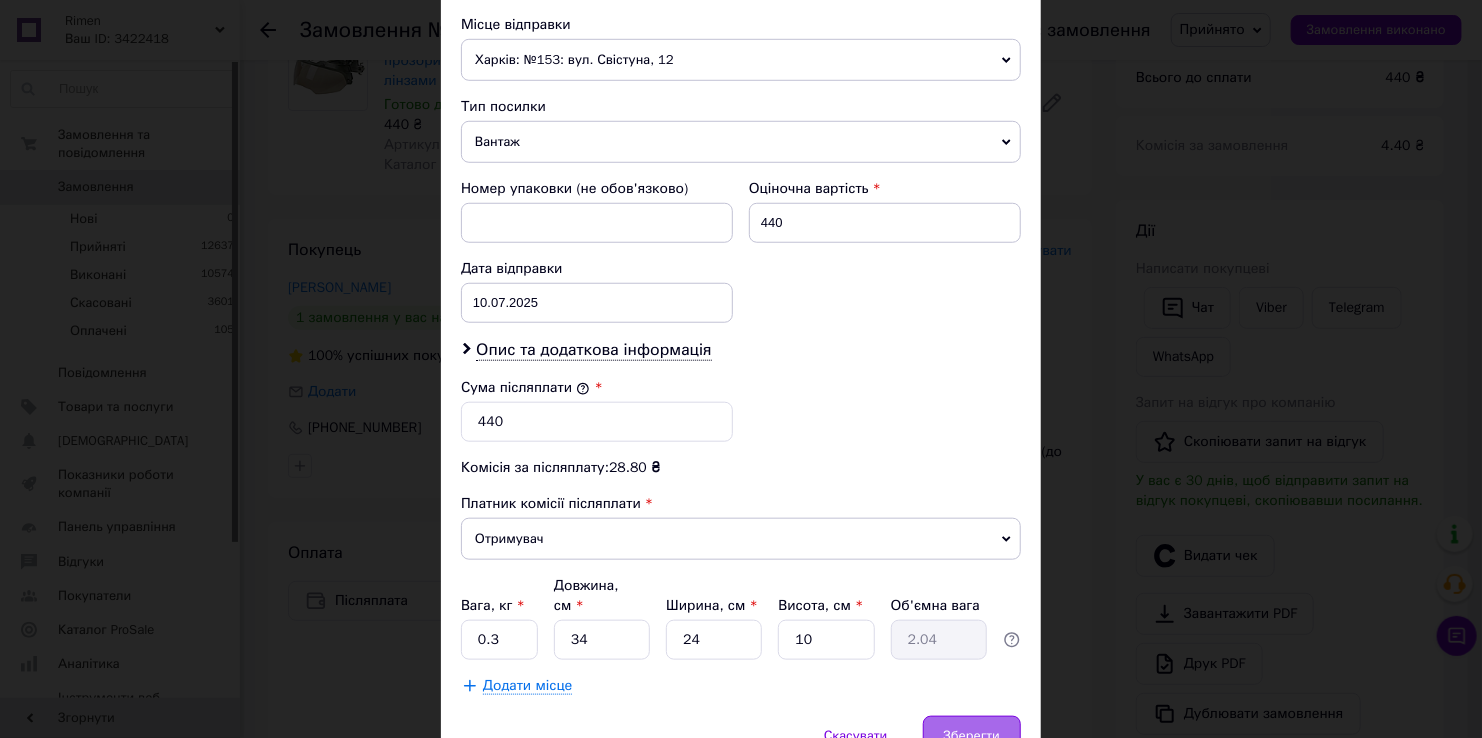 click on "Зберегти" at bounding box center [972, 736] 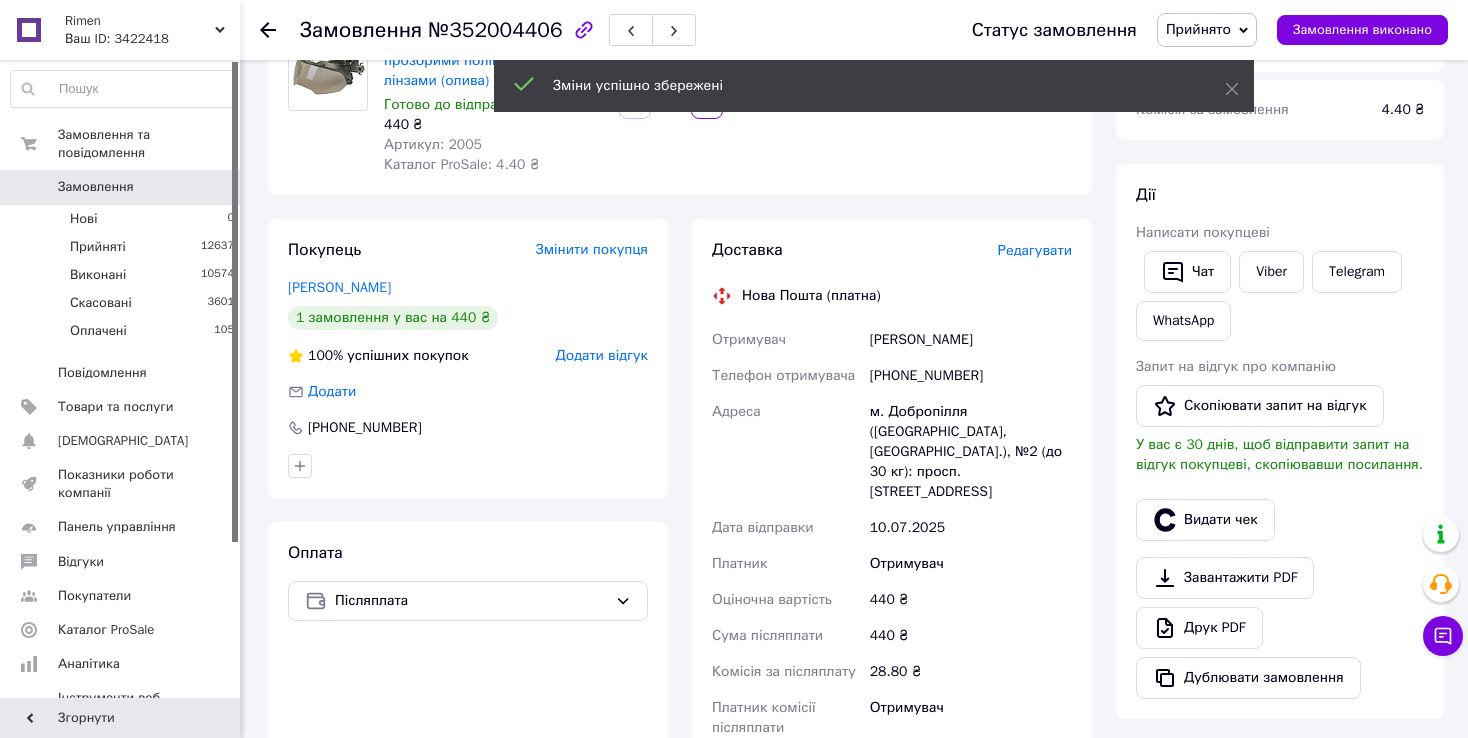 click on "Редагувати" at bounding box center [1035, 250] 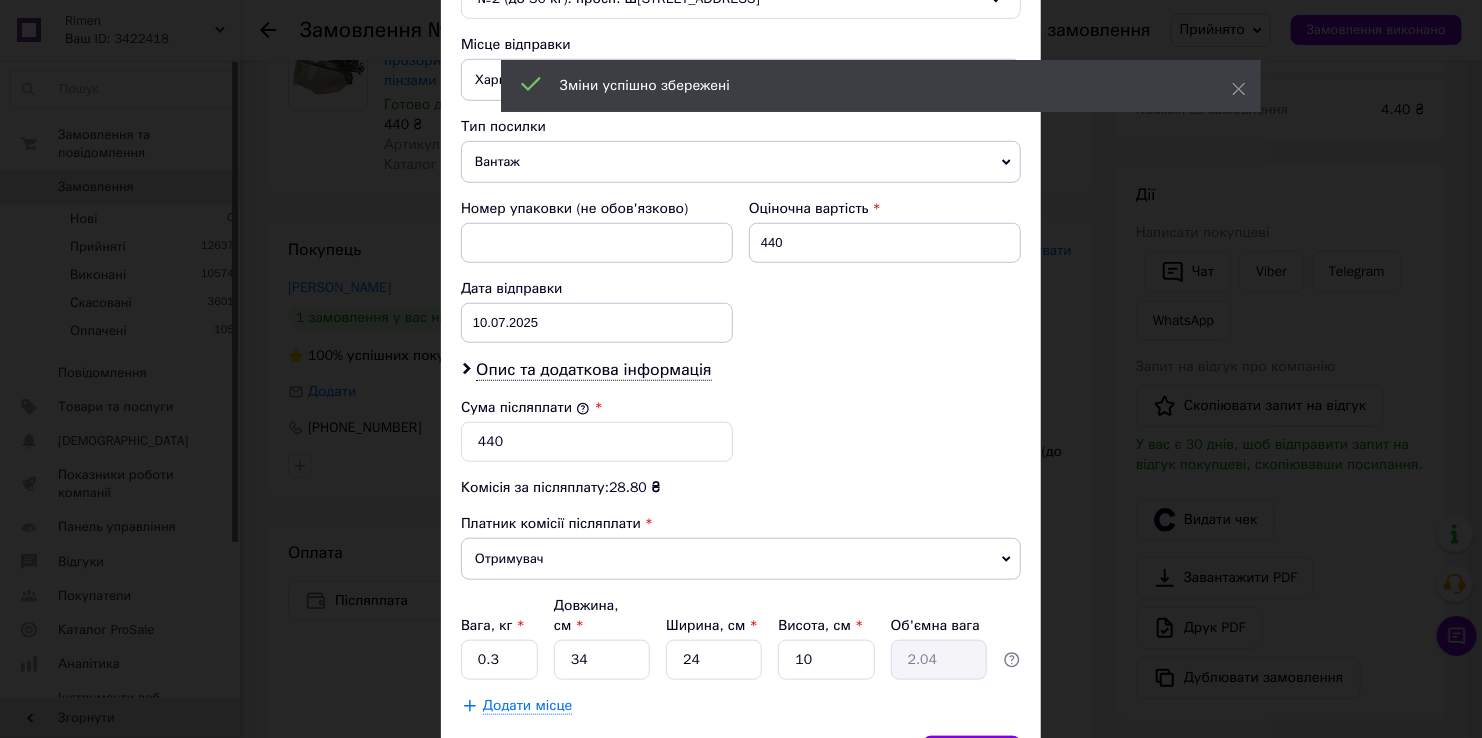scroll, scrollTop: 700, scrollLeft: 0, axis: vertical 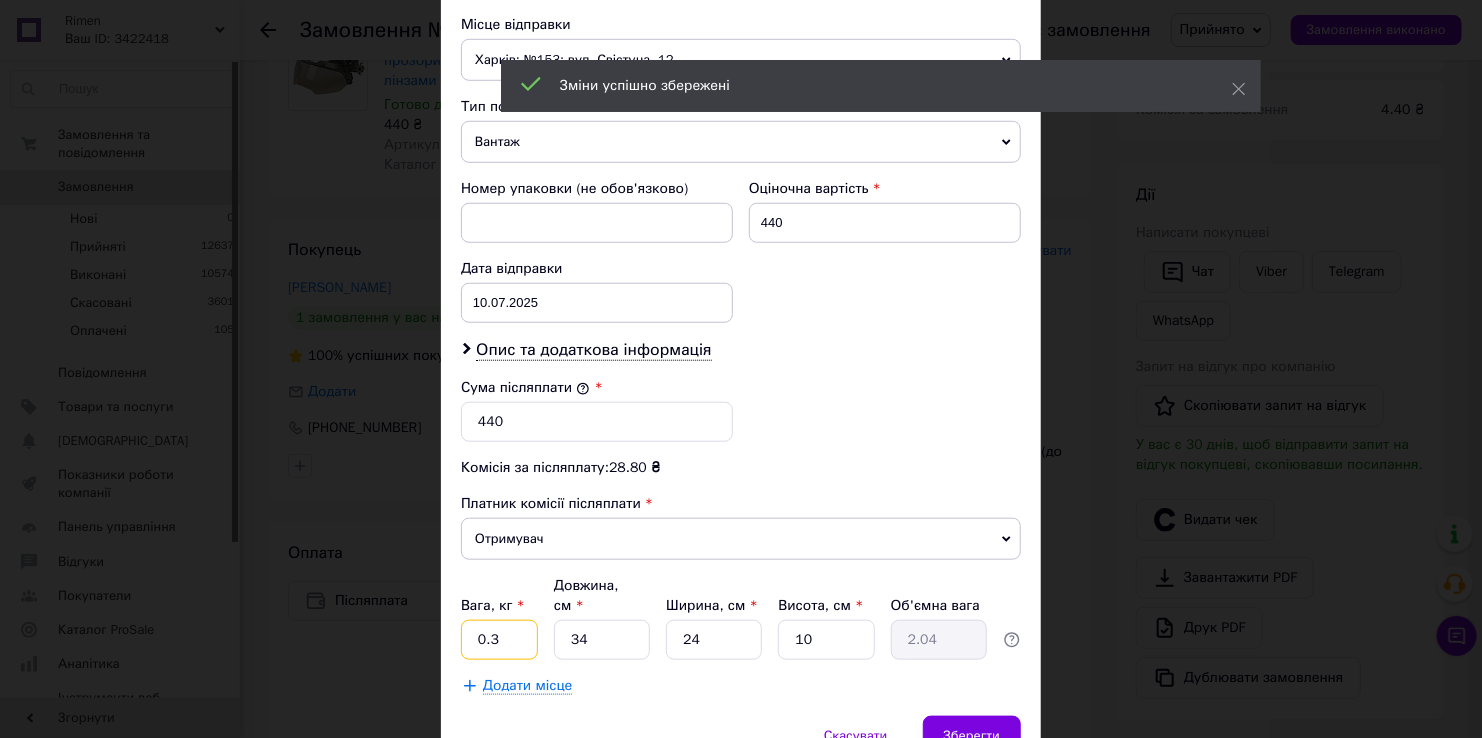 click on "0.3" at bounding box center (499, 640) 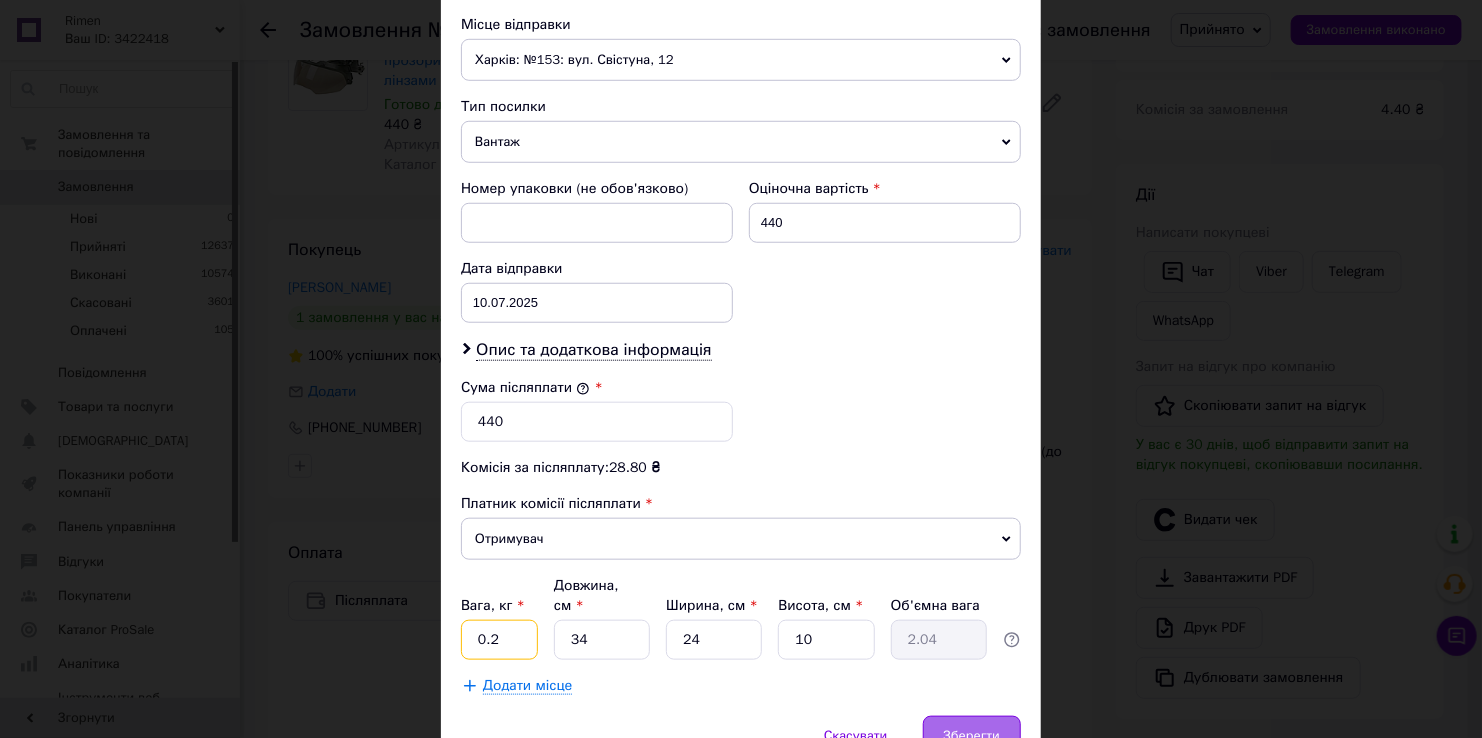 type on "0.2" 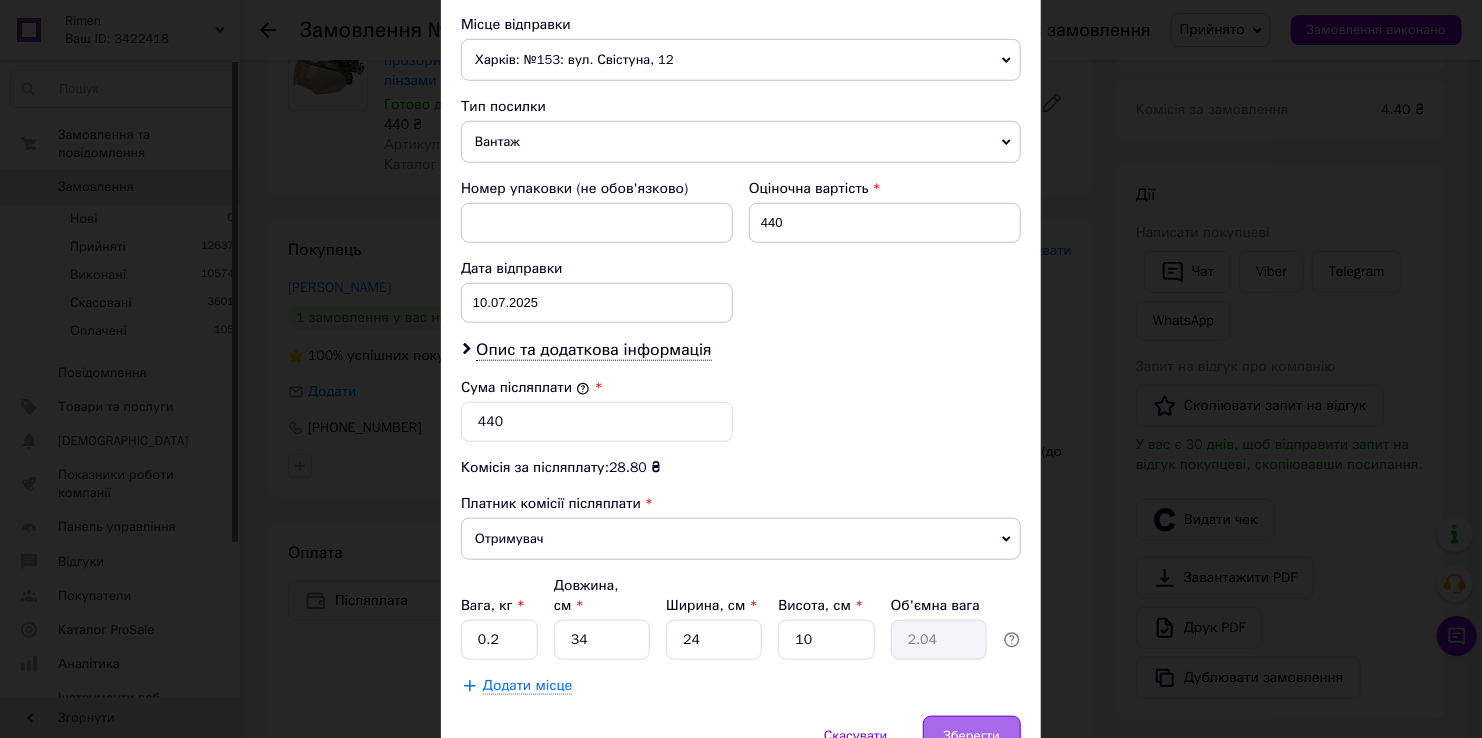 click on "Зберегти" at bounding box center (972, 736) 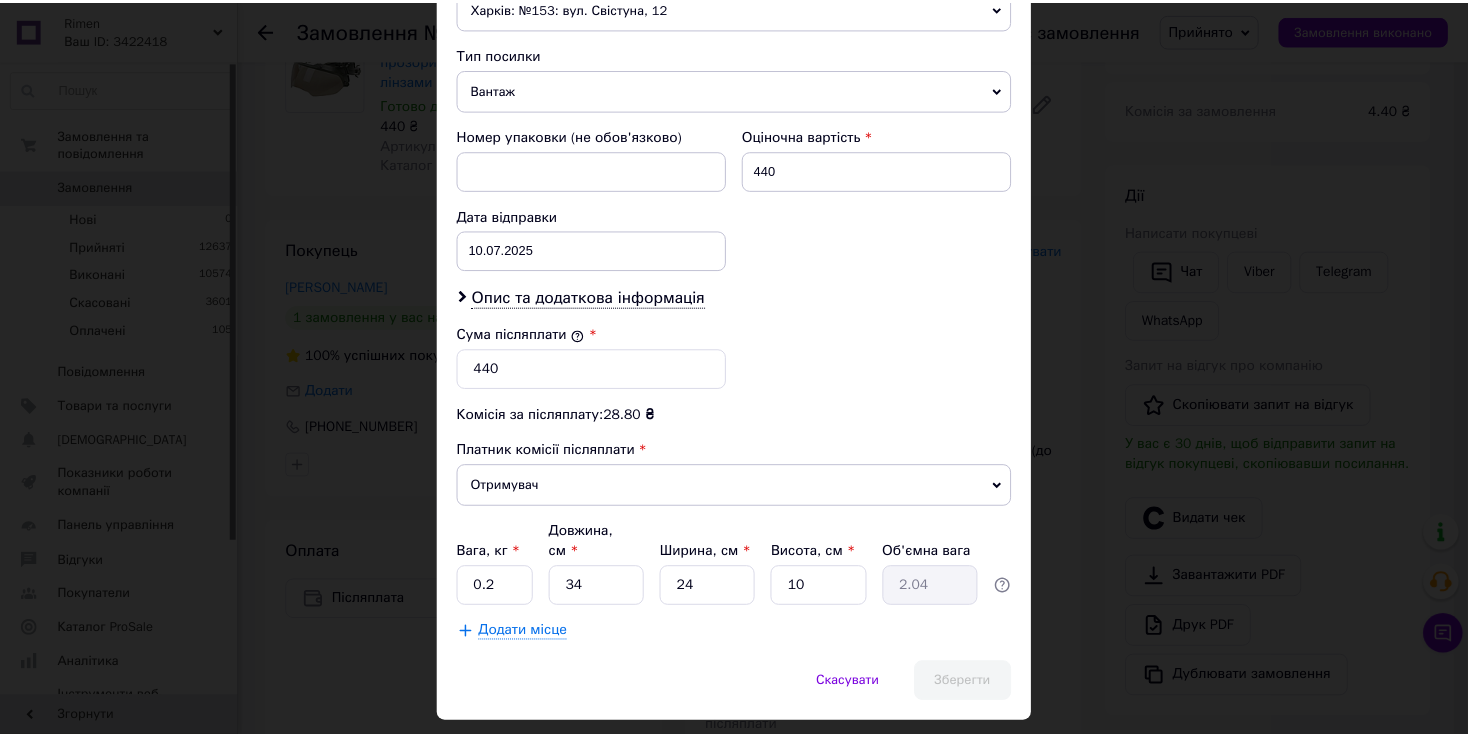 scroll, scrollTop: 781, scrollLeft: 0, axis: vertical 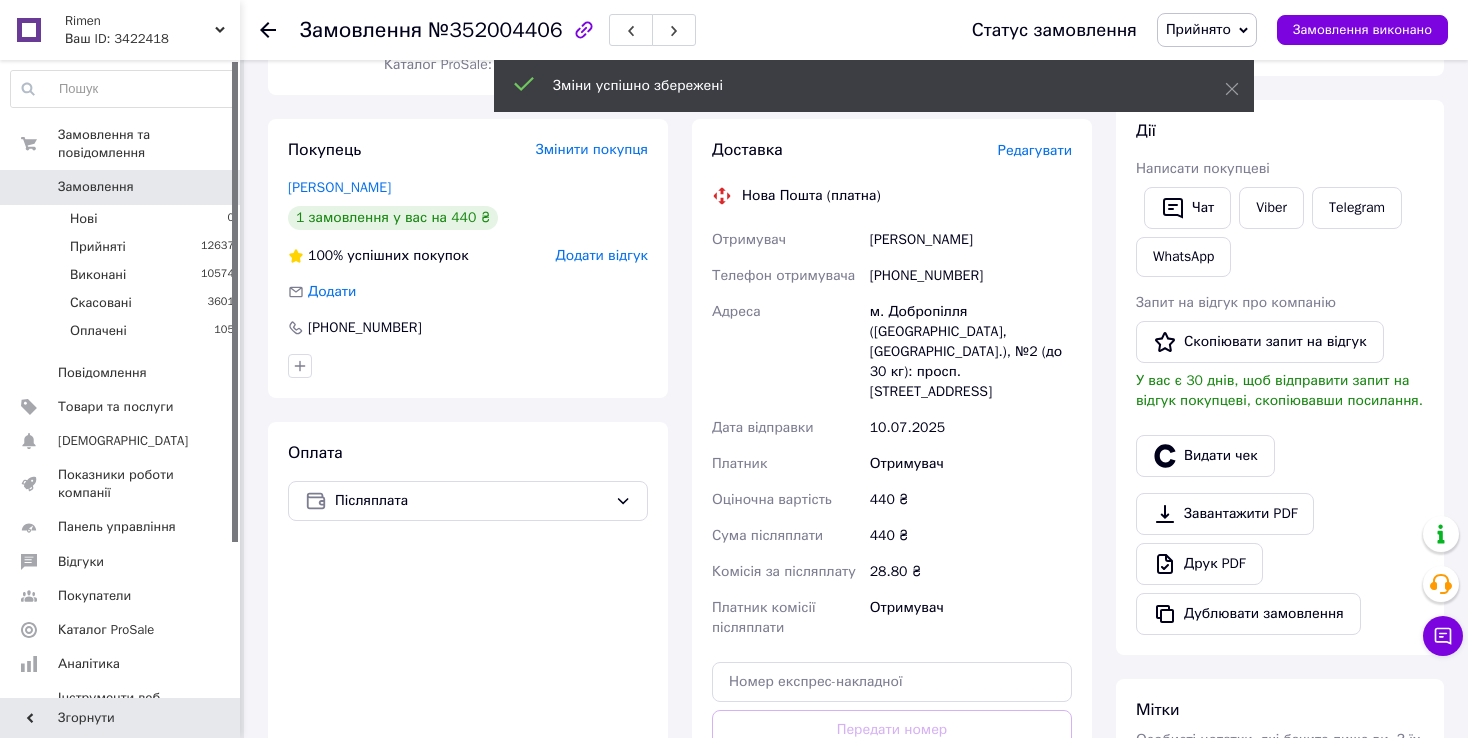 click on "Редагувати" at bounding box center [1035, 150] 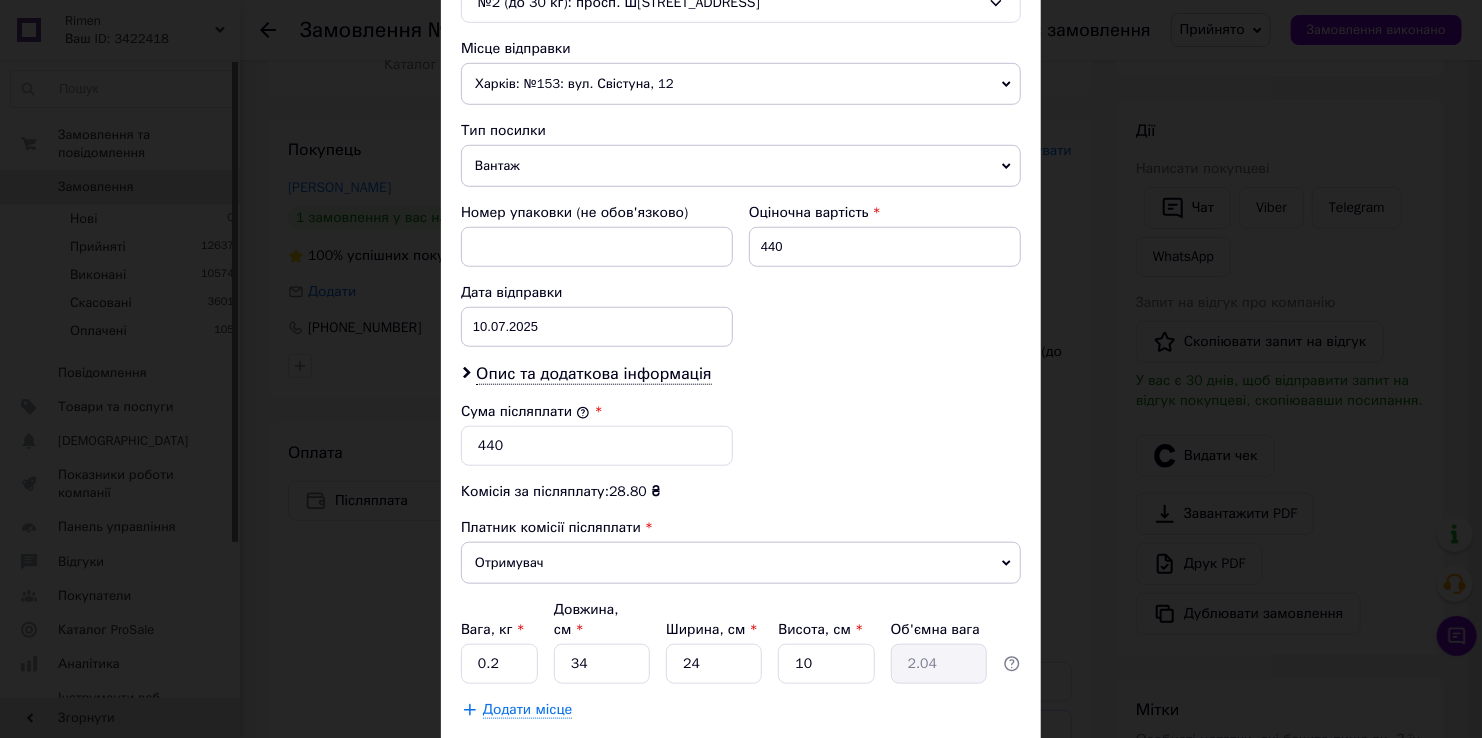 scroll, scrollTop: 781, scrollLeft: 0, axis: vertical 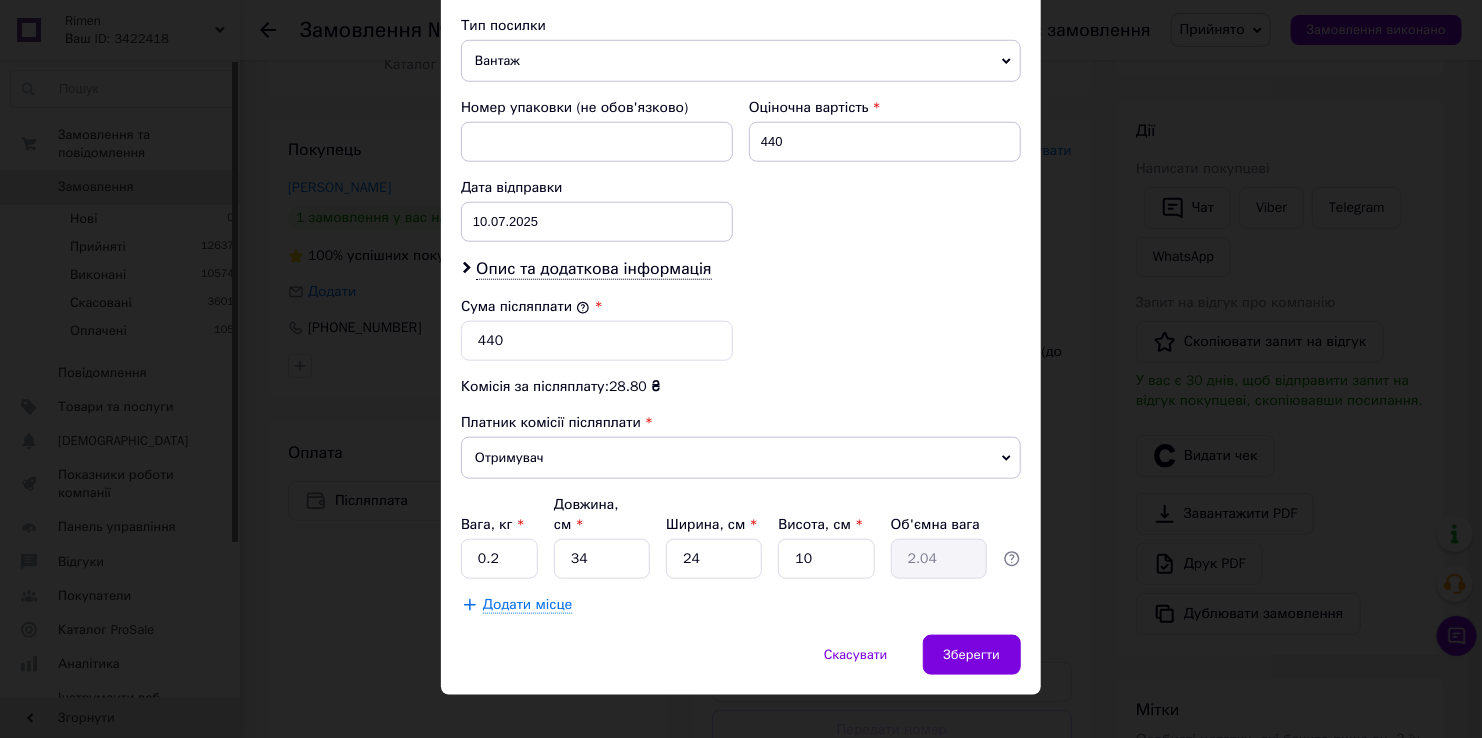 click on "× Редагування доставки Спосіб доставки Нова Пошта (платна) Платник Отримувач Відправник Прізвище отримувача [PERSON_NAME] отримувача [PERSON_NAME] батькові отримувача Телефон отримувача [PHONE_NUMBER] Тип доставки У відділенні Кур'єром В поштоматі Місто м. [GEOGRAPHIC_DATA] ([GEOGRAPHIC_DATA], [GEOGRAPHIC_DATA].) Відділення №2 (до 30 кг): просп. Ш[STREET_ADDRESS]�ісце відправки [GEOGRAPHIC_DATA]: №153: вул. Свістуна, 12 Немає збігів. Спробуйте змінити умови пошуку Додати ще місце відправки Тип посилки Вантаж Документи Номер упаковки (не обов'язково) Оціночна вартість 440 Дата відправки 10[DATE] 2025 > < >" at bounding box center (741, 369) 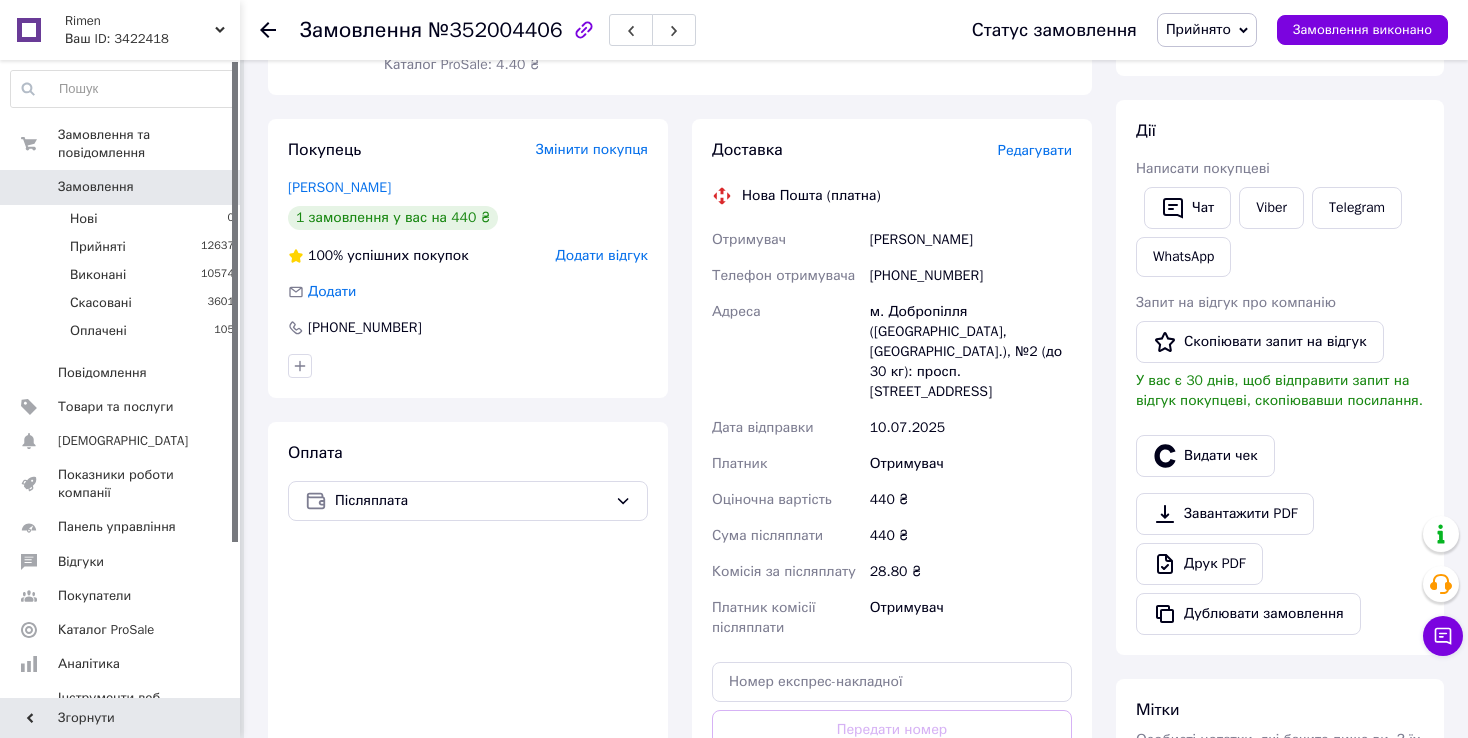 click on "Редагувати" at bounding box center (1035, 150) 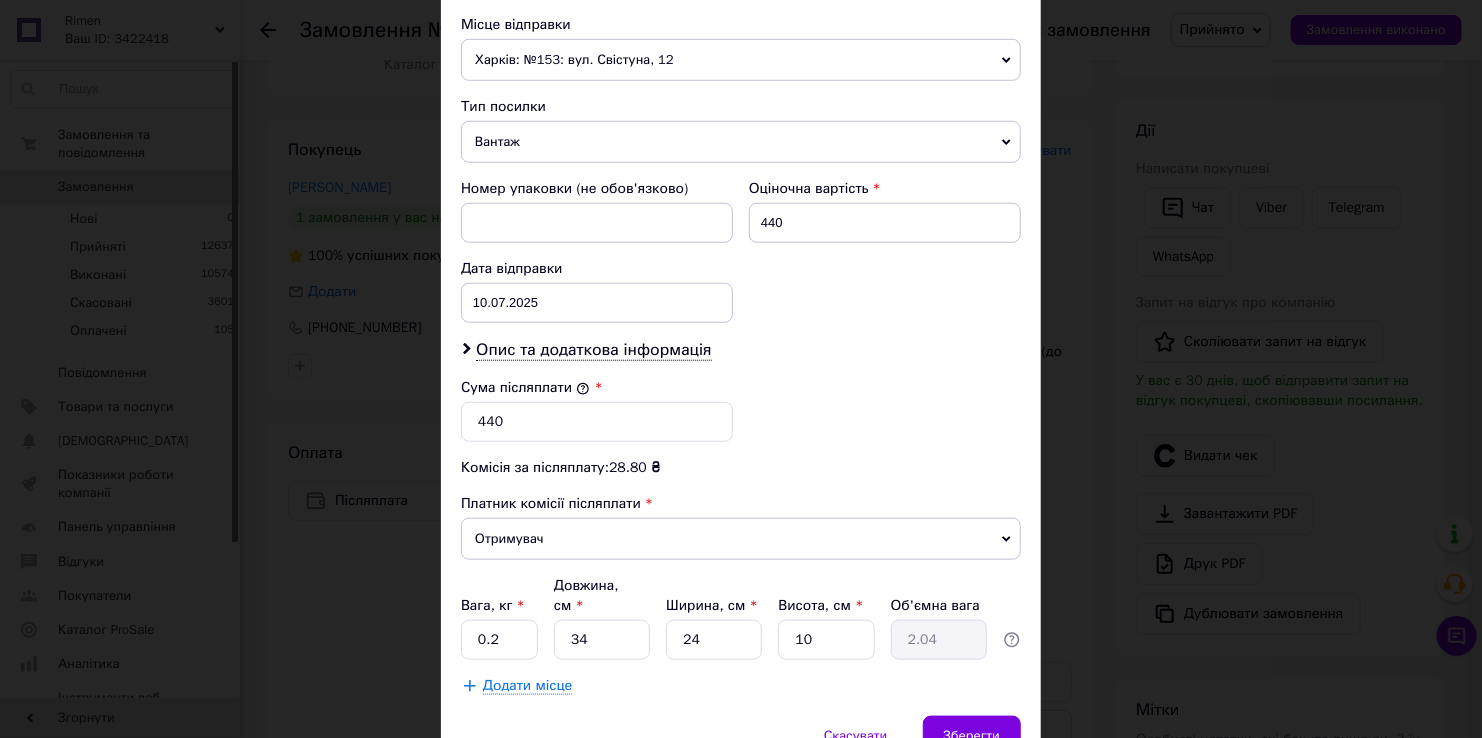 scroll, scrollTop: 781, scrollLeft: 0, axis: vertical 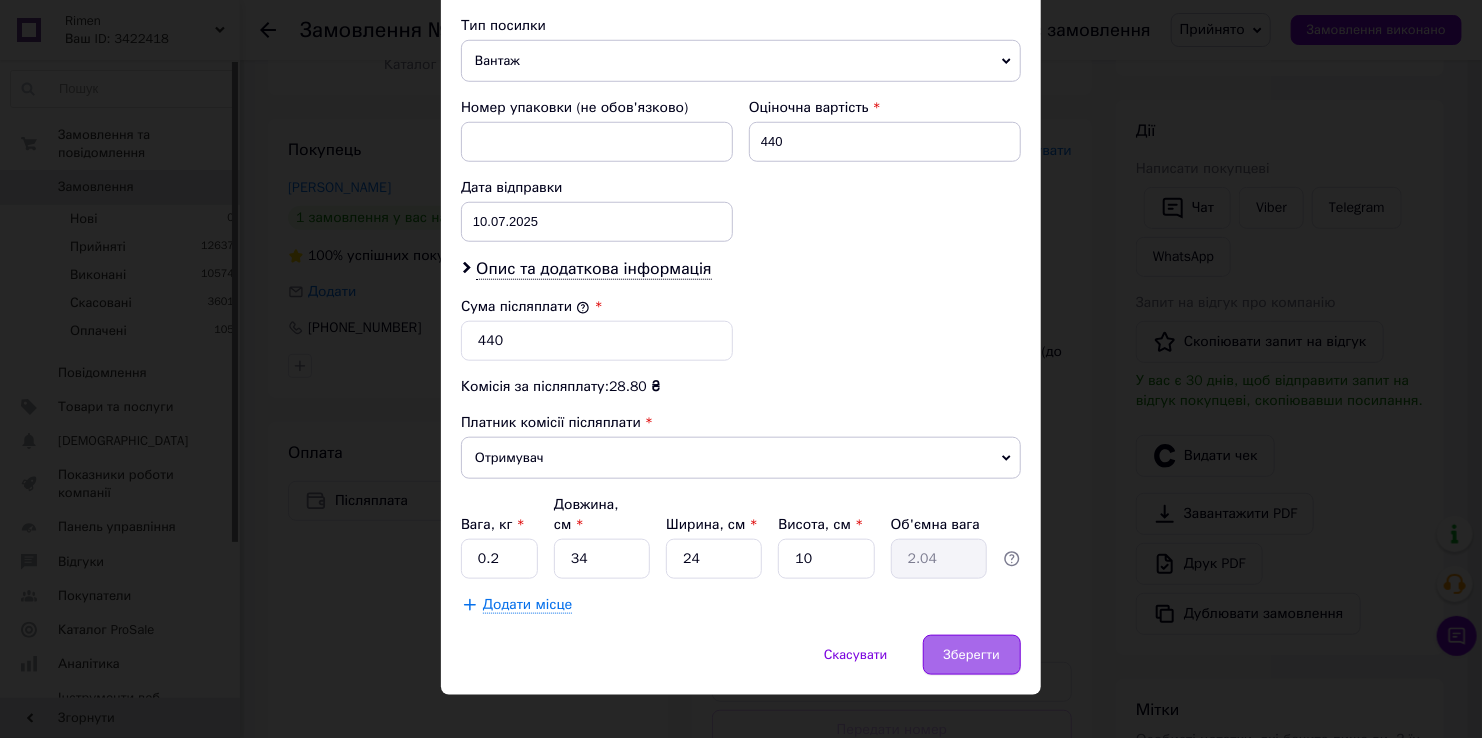 click on "Зберегти" at bounding box center (972, 655) 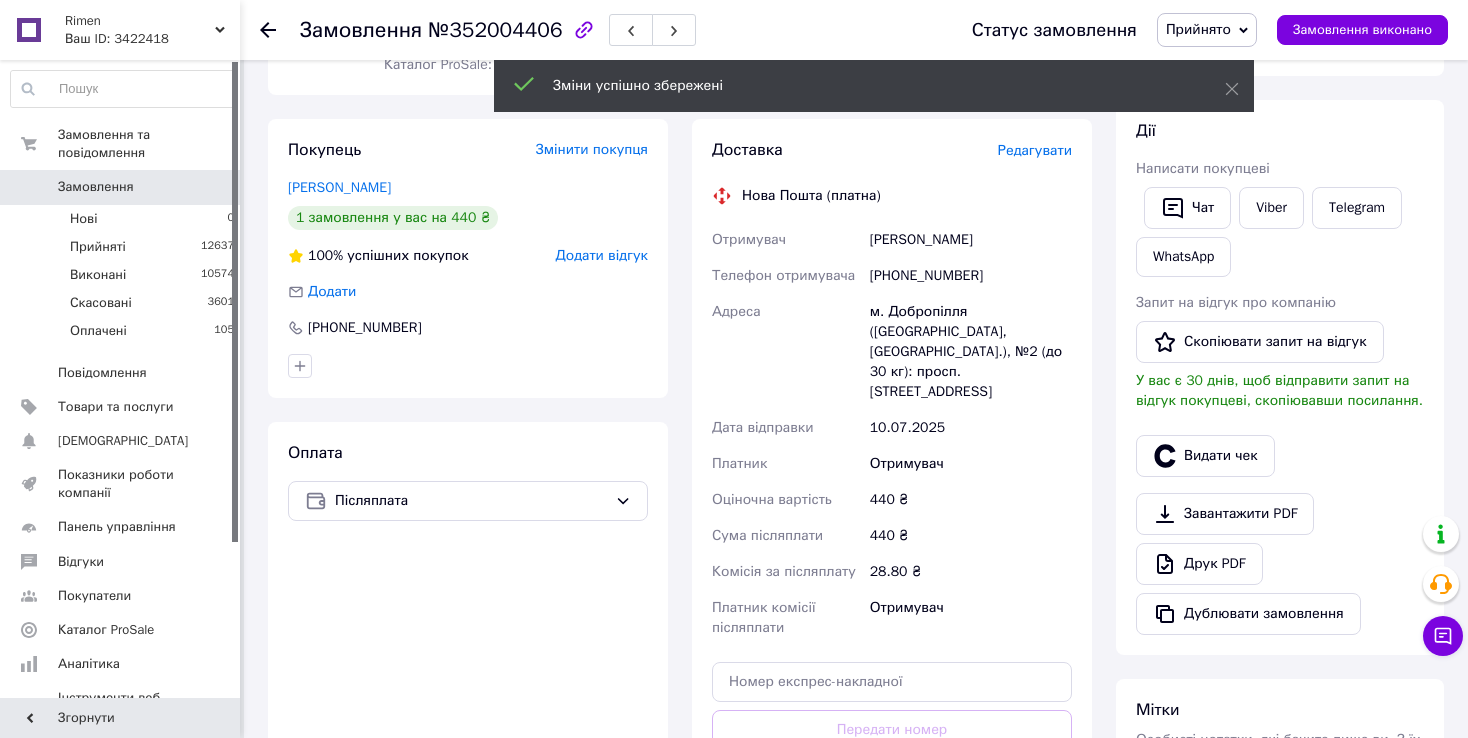 click on "Редагувати" at bounding box center (1035, 150) 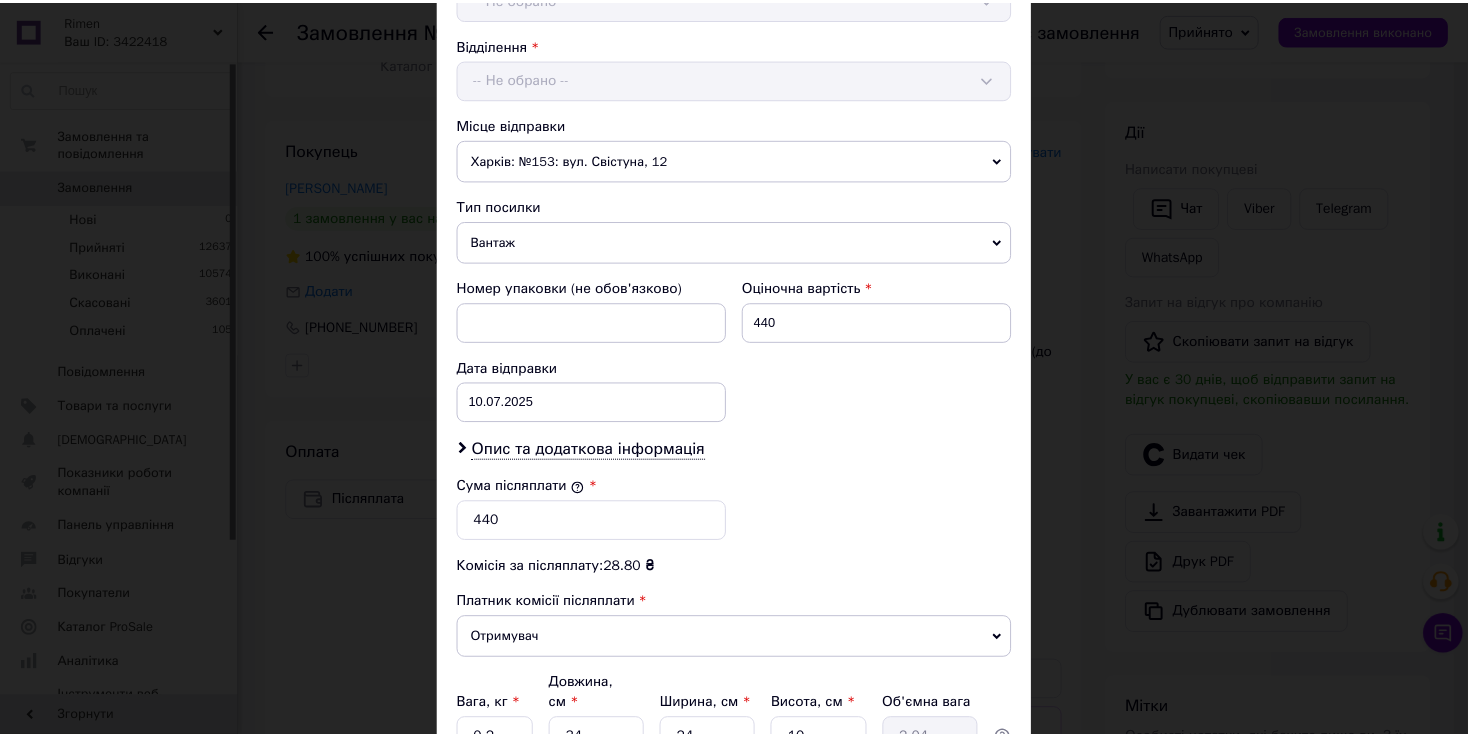 scroll, scrollTop: 781, scrollLeft: 0, axis: vertical 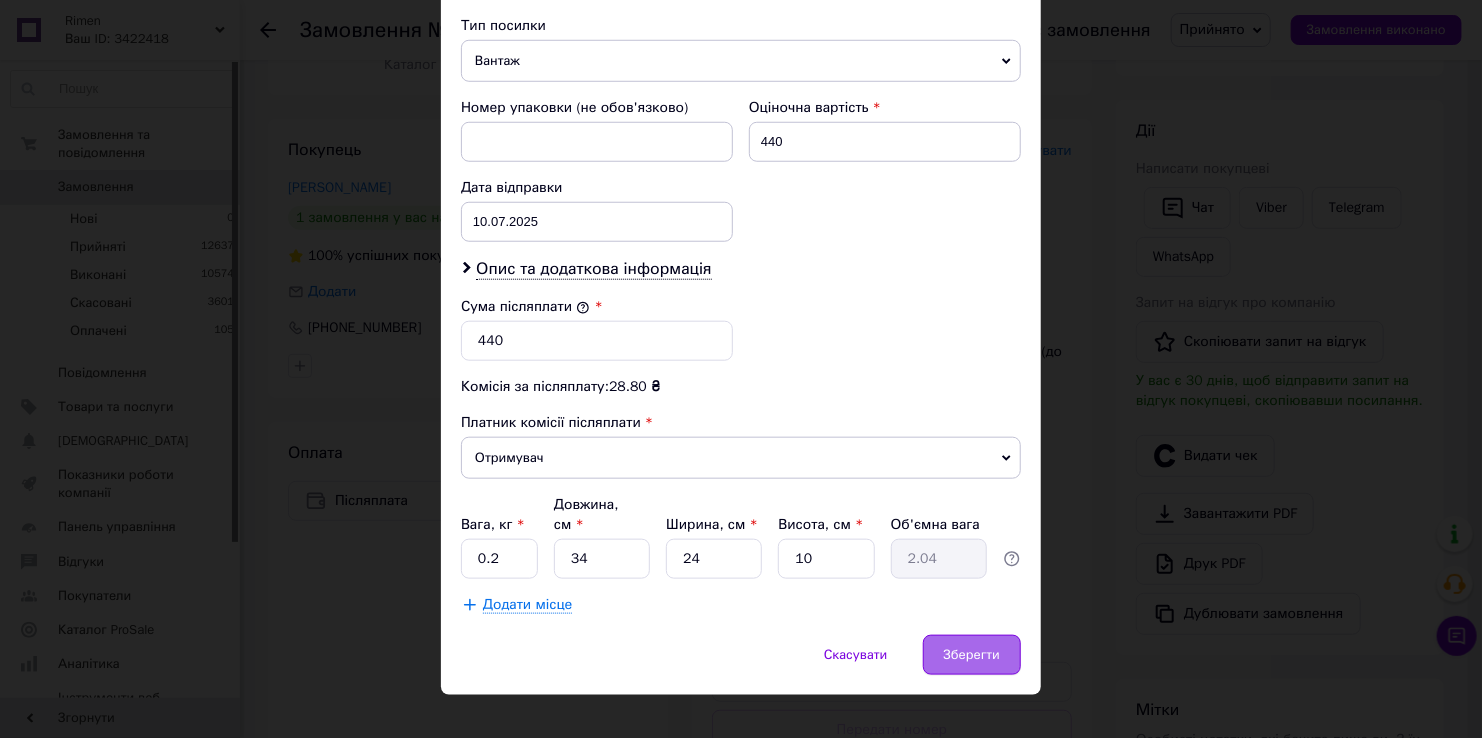click on "Зберегти" at bounding box center [972, 655] 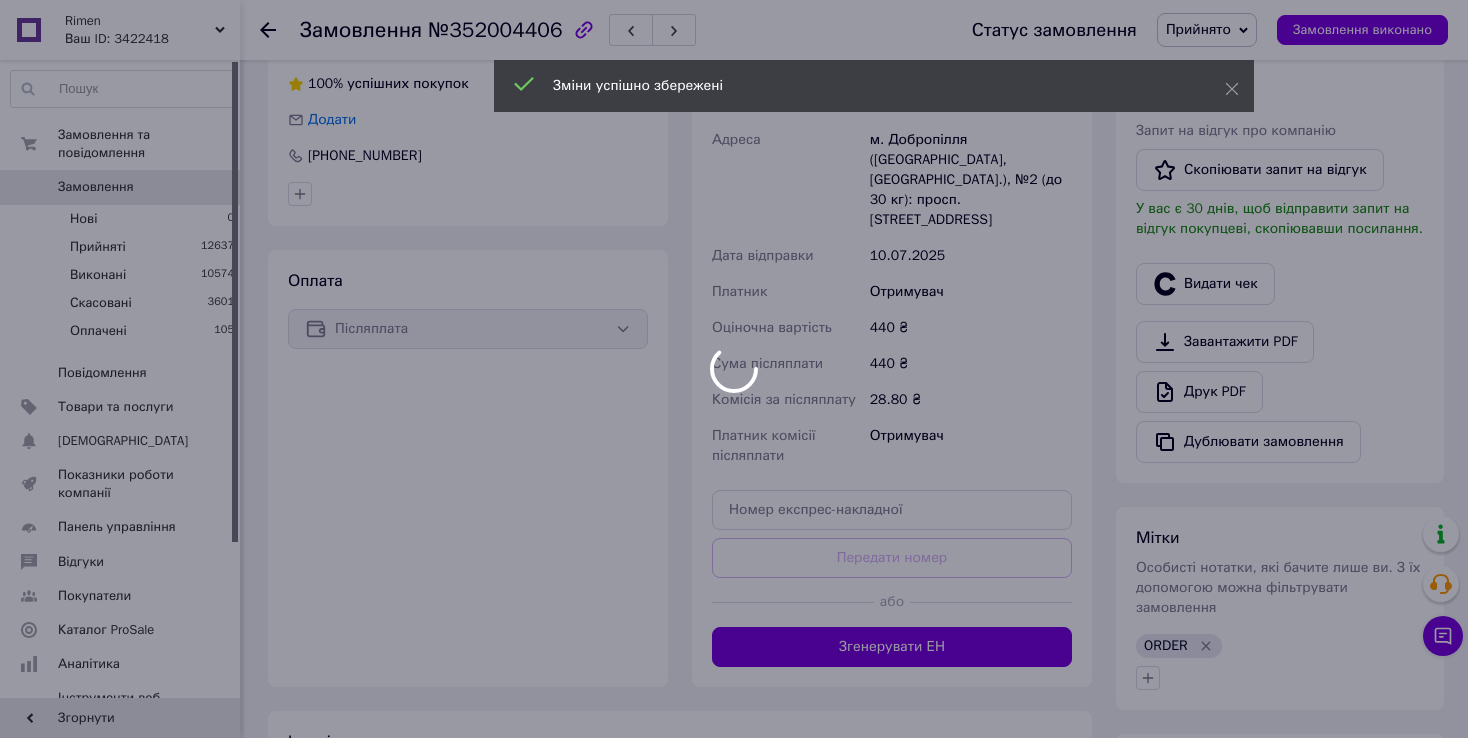 scroll, scrollTop: 600, scrollLeft: 0, axis: vertical 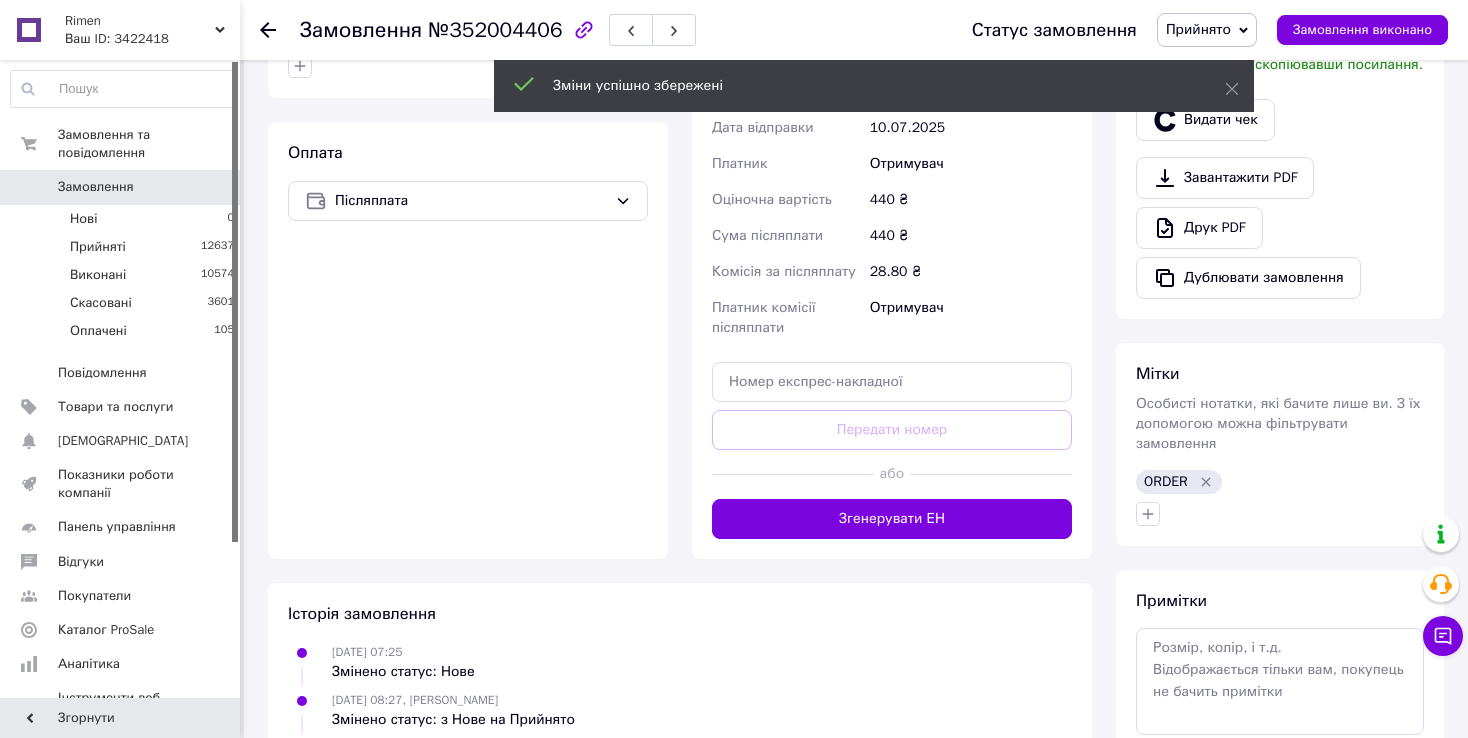 click on "Згенерувати ЕН" at bounding box center [892, 519] 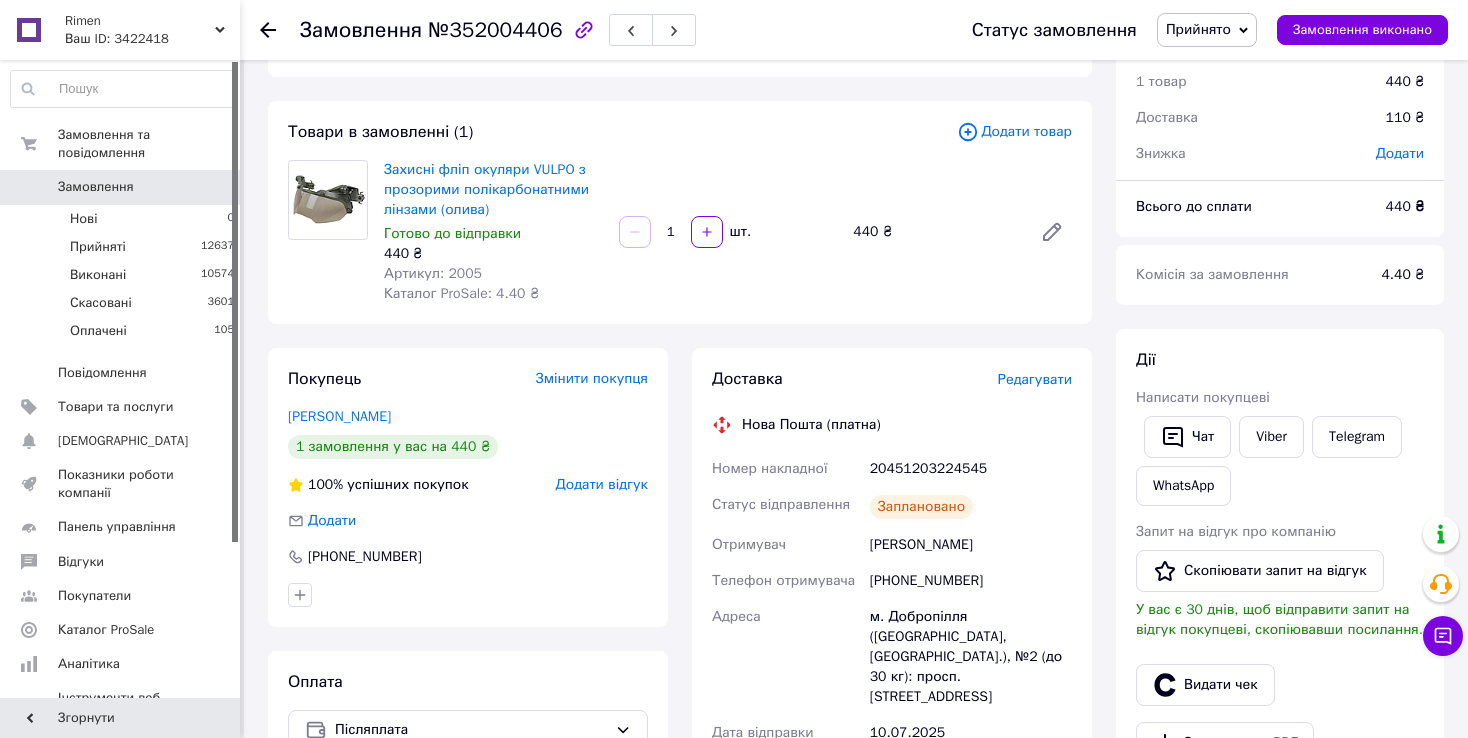scroll, scrollTop: 0, scrollLeft: 0, axis: both 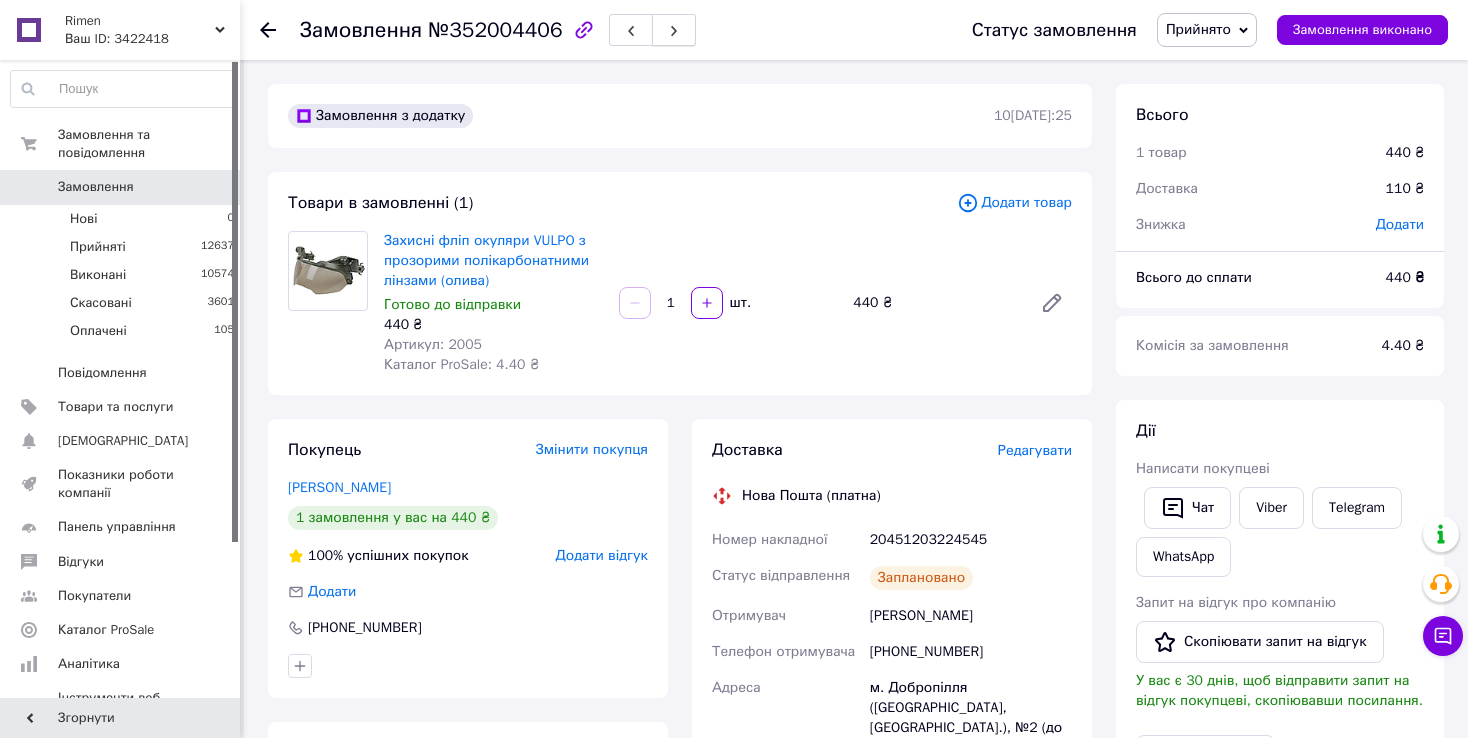 click 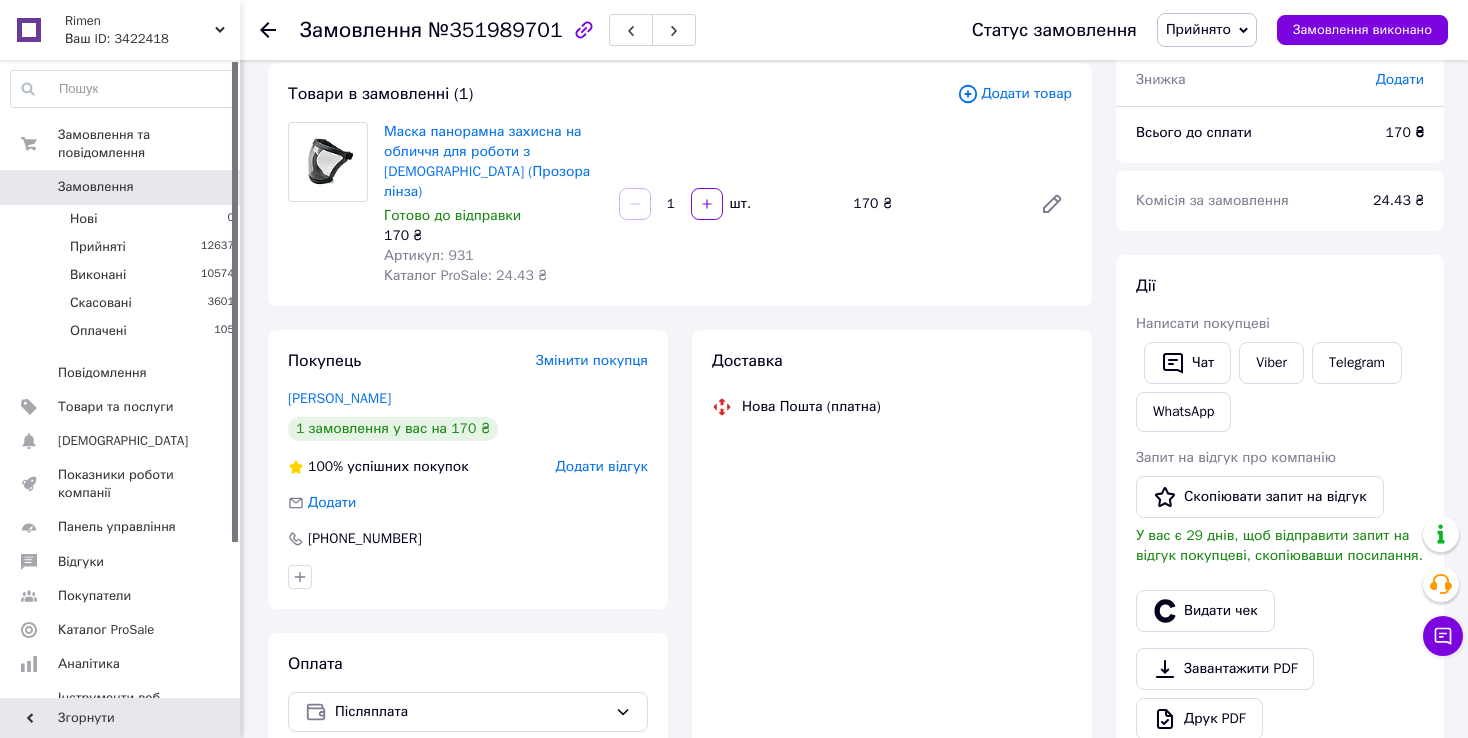 scroll, scrollTop: 200, scrollLeft: 0, axis: vertical 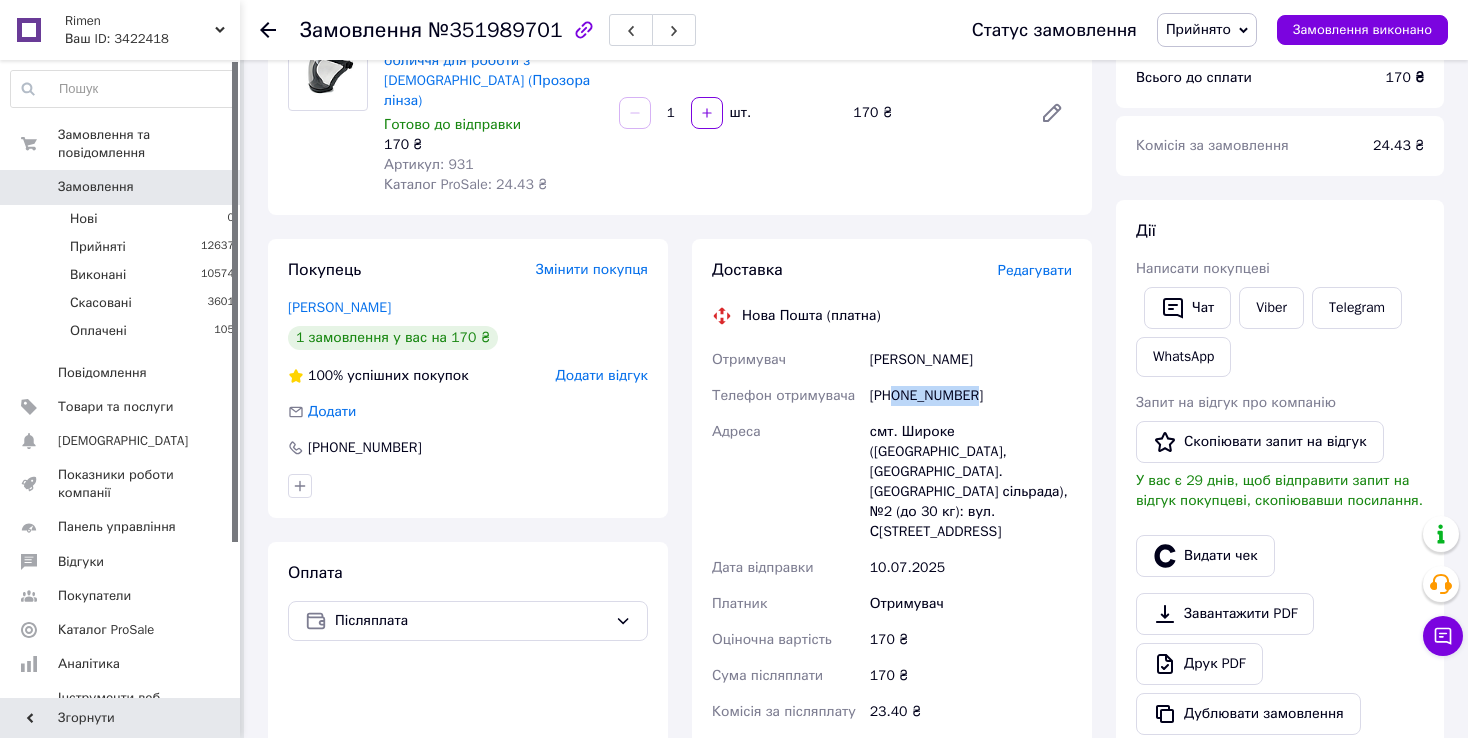 drag, startPoint x: 893, startPoint y: 371, endPoint x: 995, endPoint y: 371, distance: 102 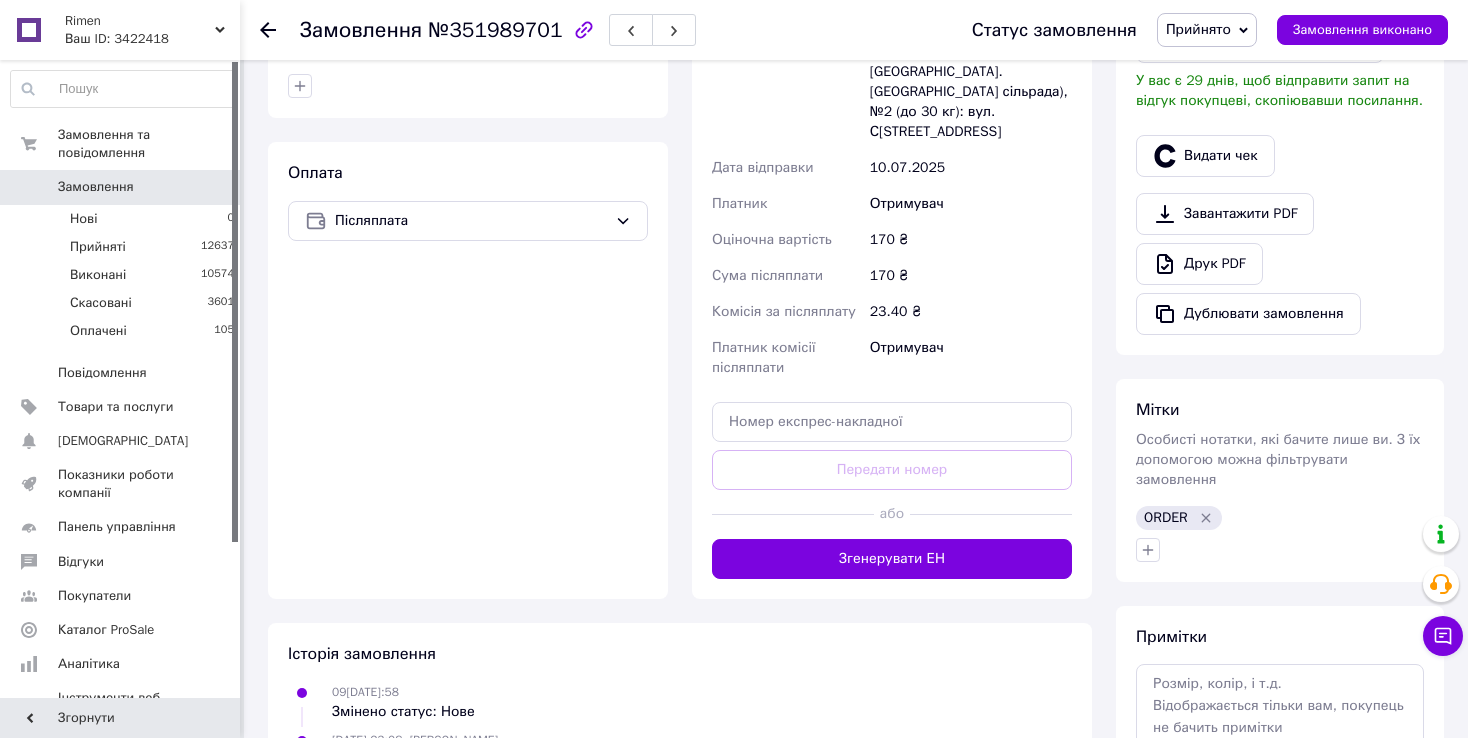 drag, startPoint x: 615, startPoint y: 531, endPoint x: 646, endPoint y: 532, distance: 31.016125 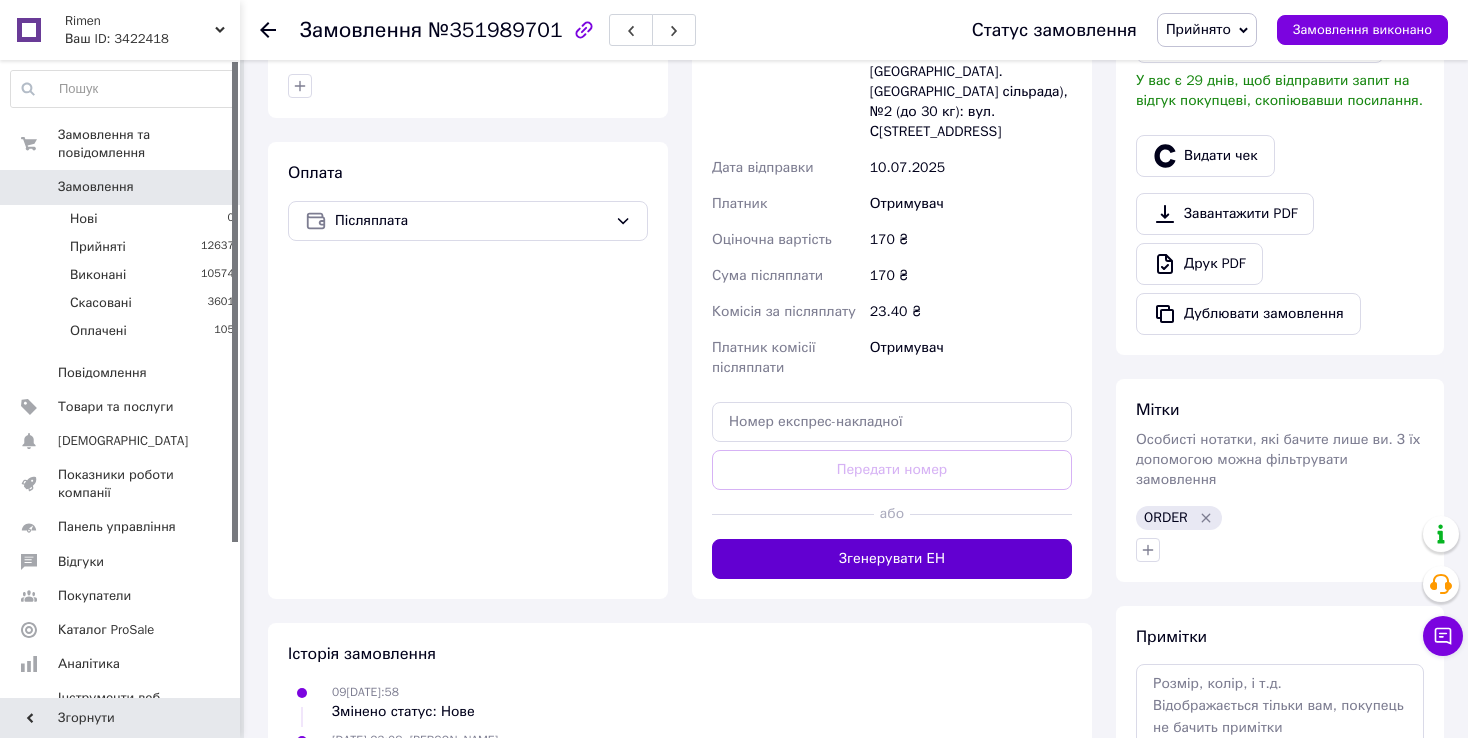 click on "Згенерувати ЕН" at bounding box center (892, 559) 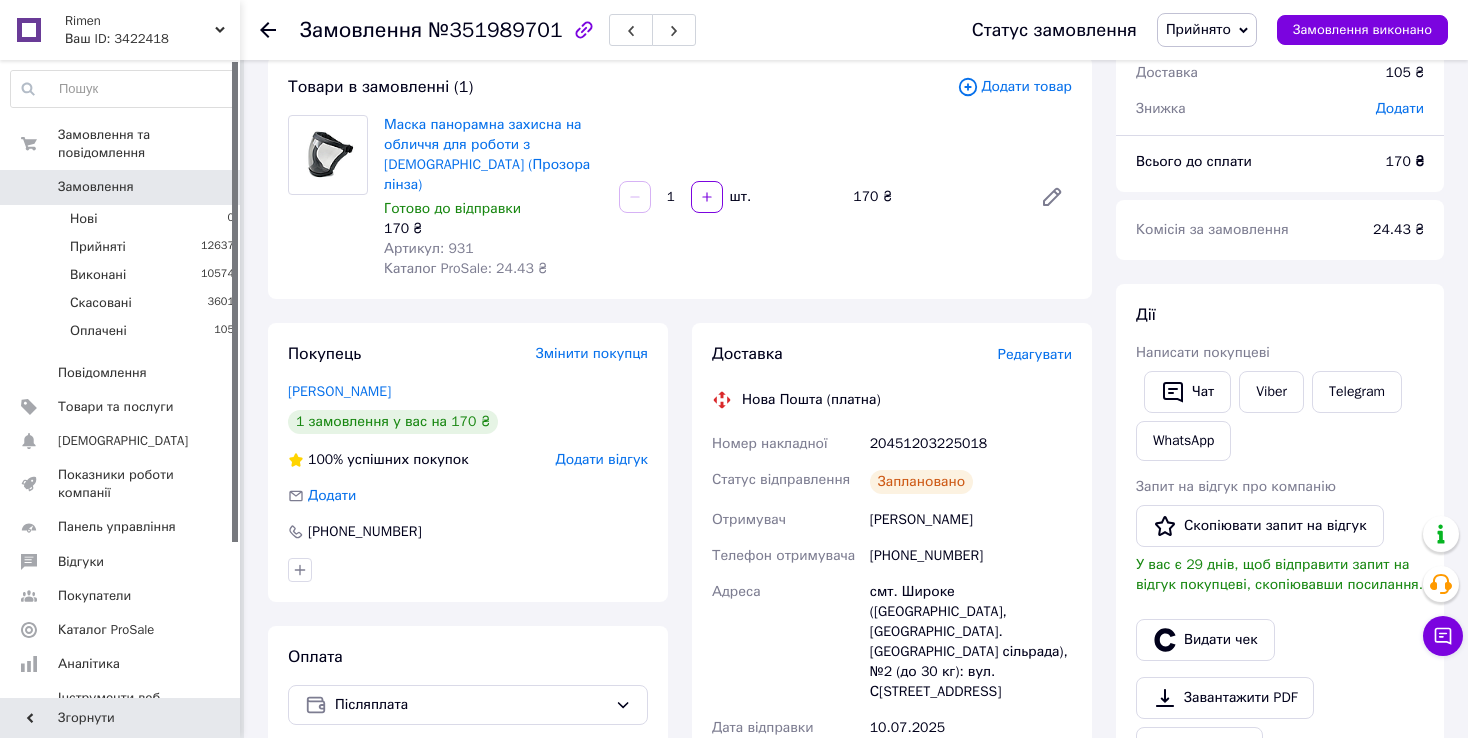 scroll, scrollTop: 0, scrollLeft: 0, axis: both 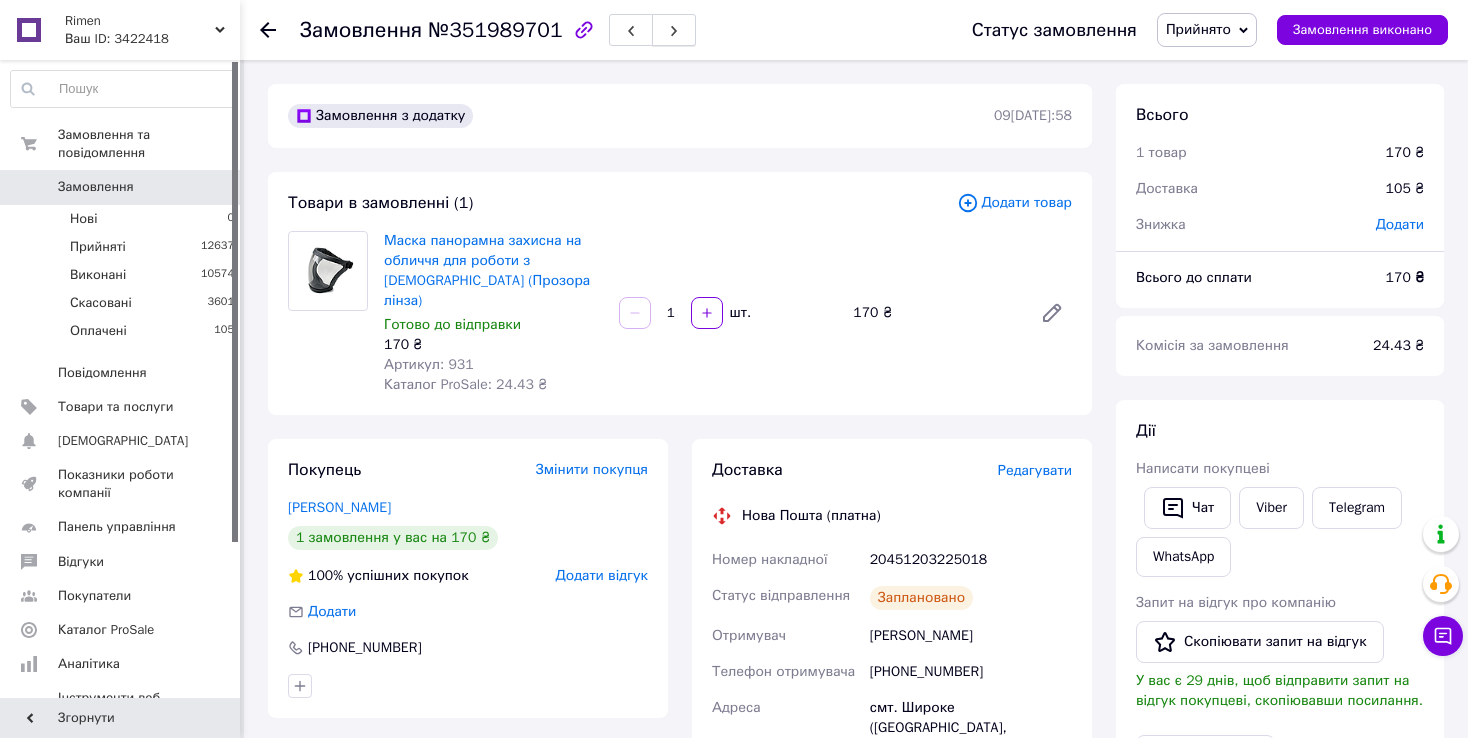 click at bounding box center [674, 30] 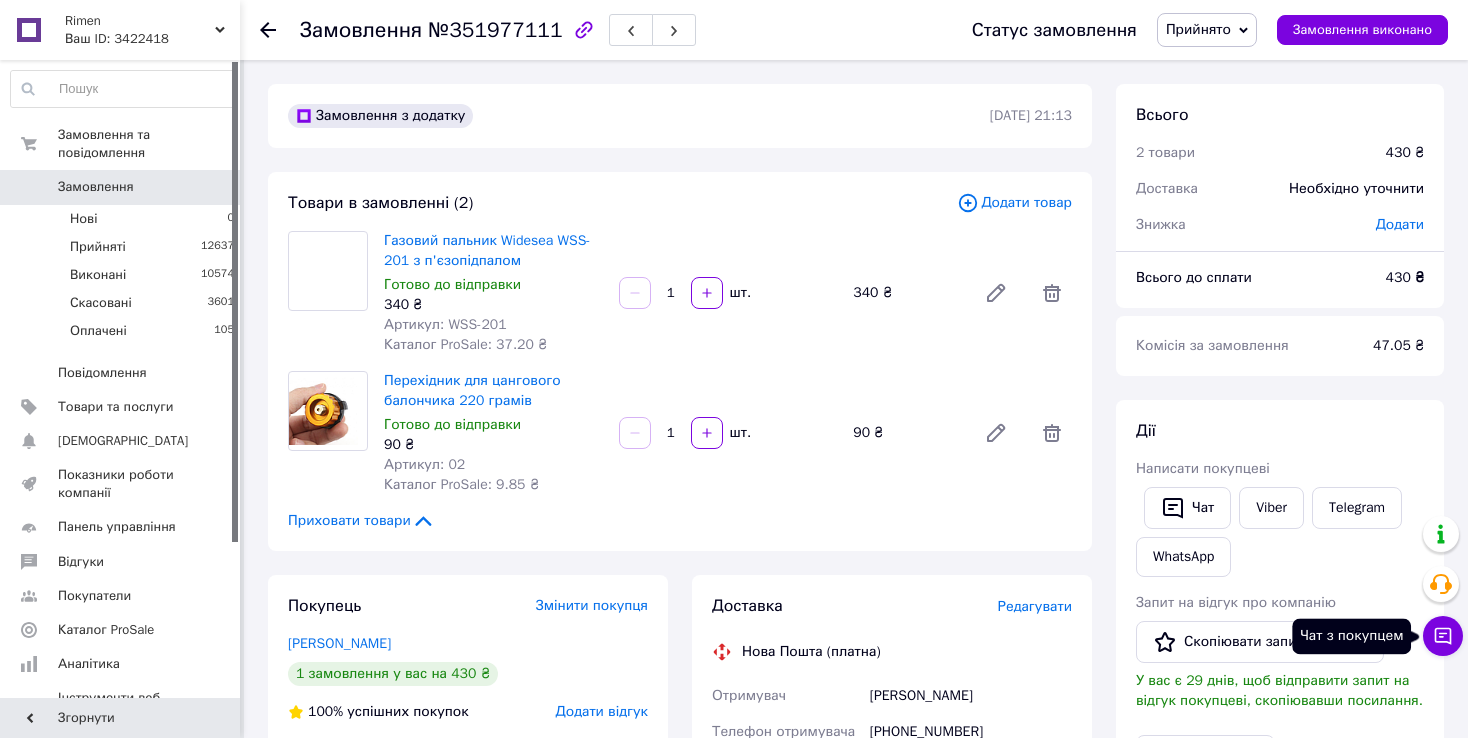 click 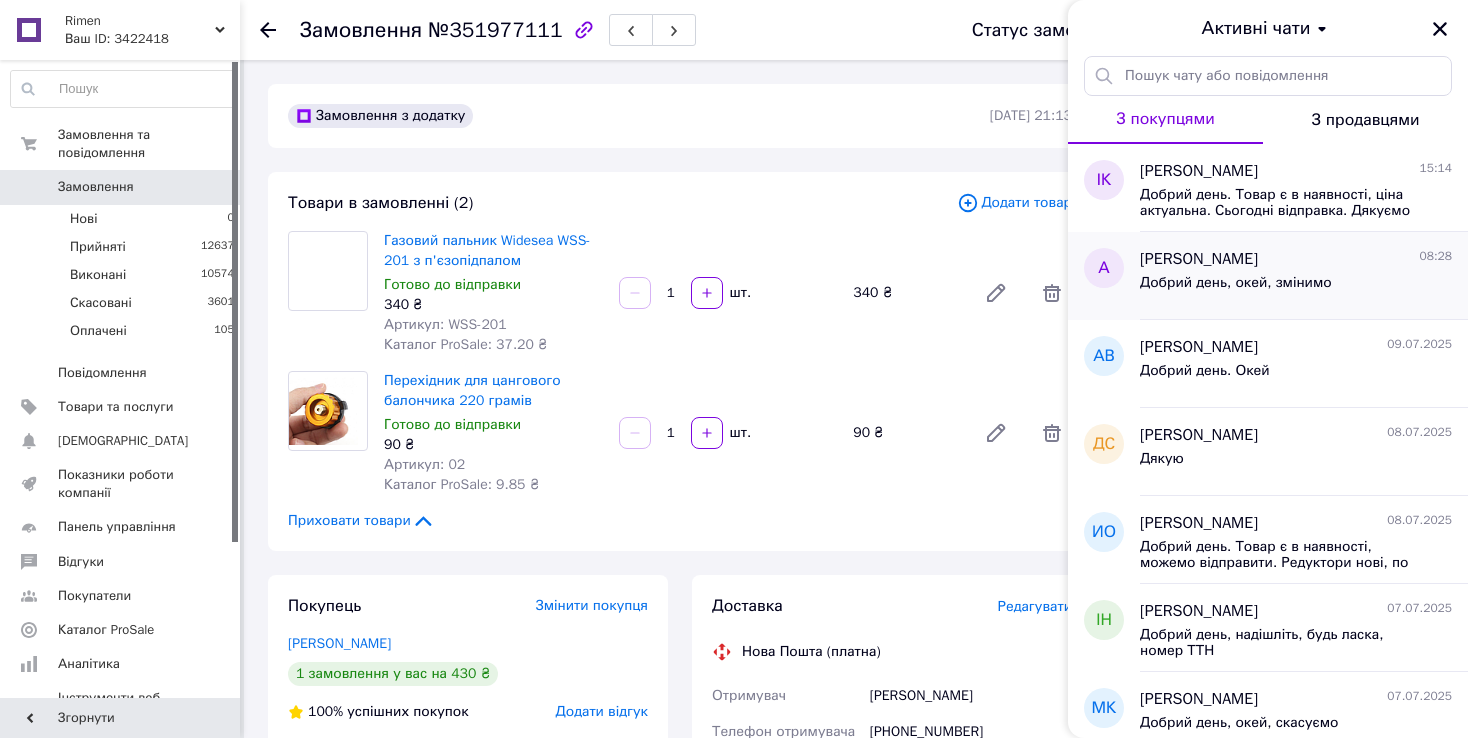 click on "[PERSON_NAME]" at bounding box center (1199, 259) 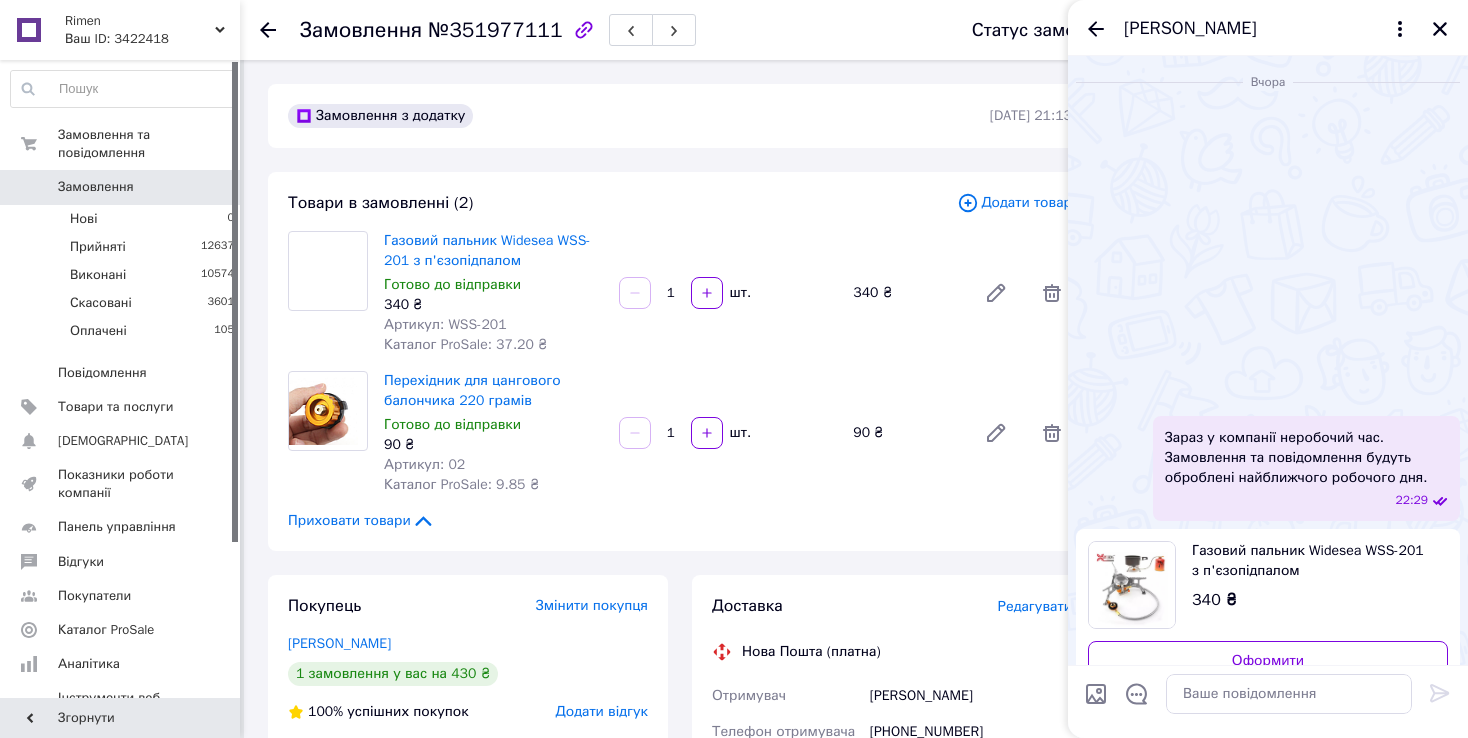 scroll, scrollTop: 253, scrollLeft: 0, axis: vertical 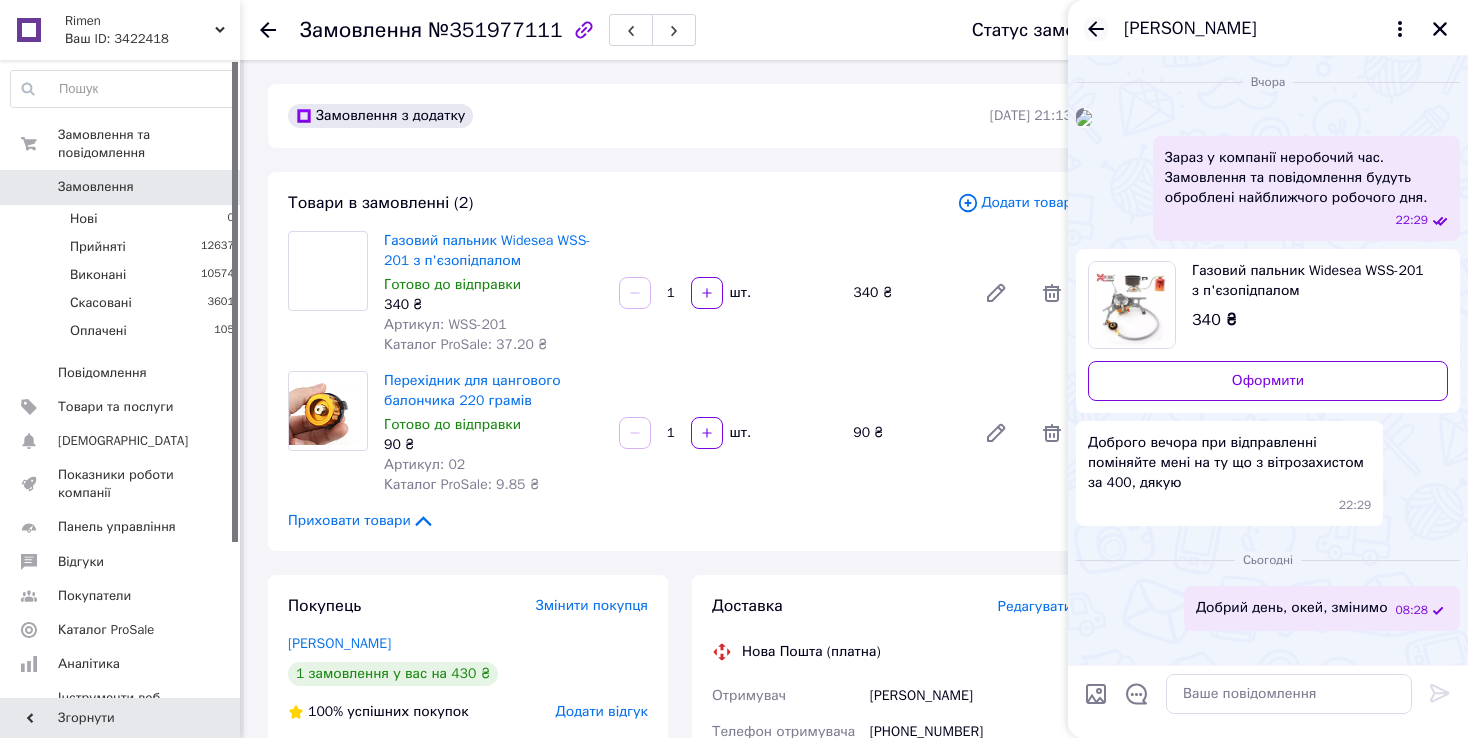 click 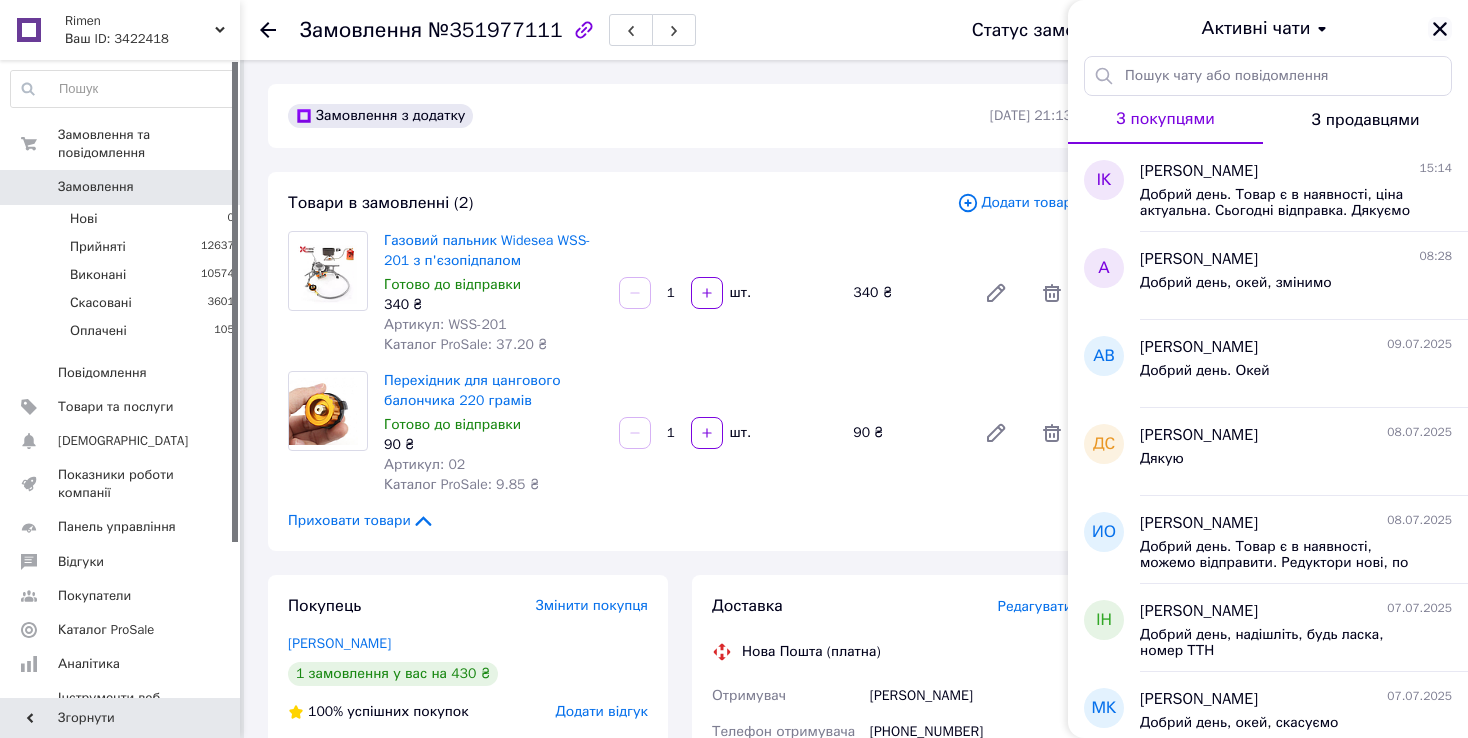 click 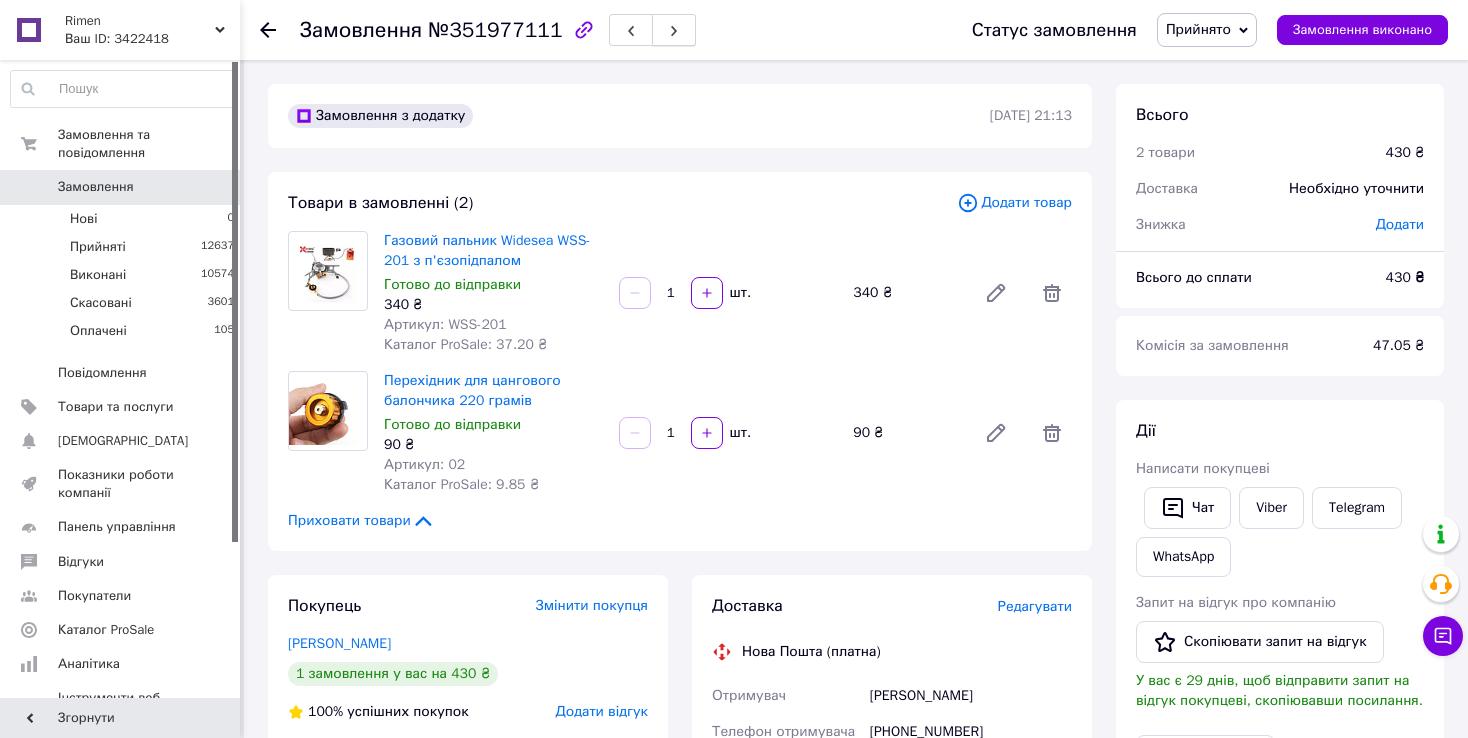 click at bounding box center (674, 30) 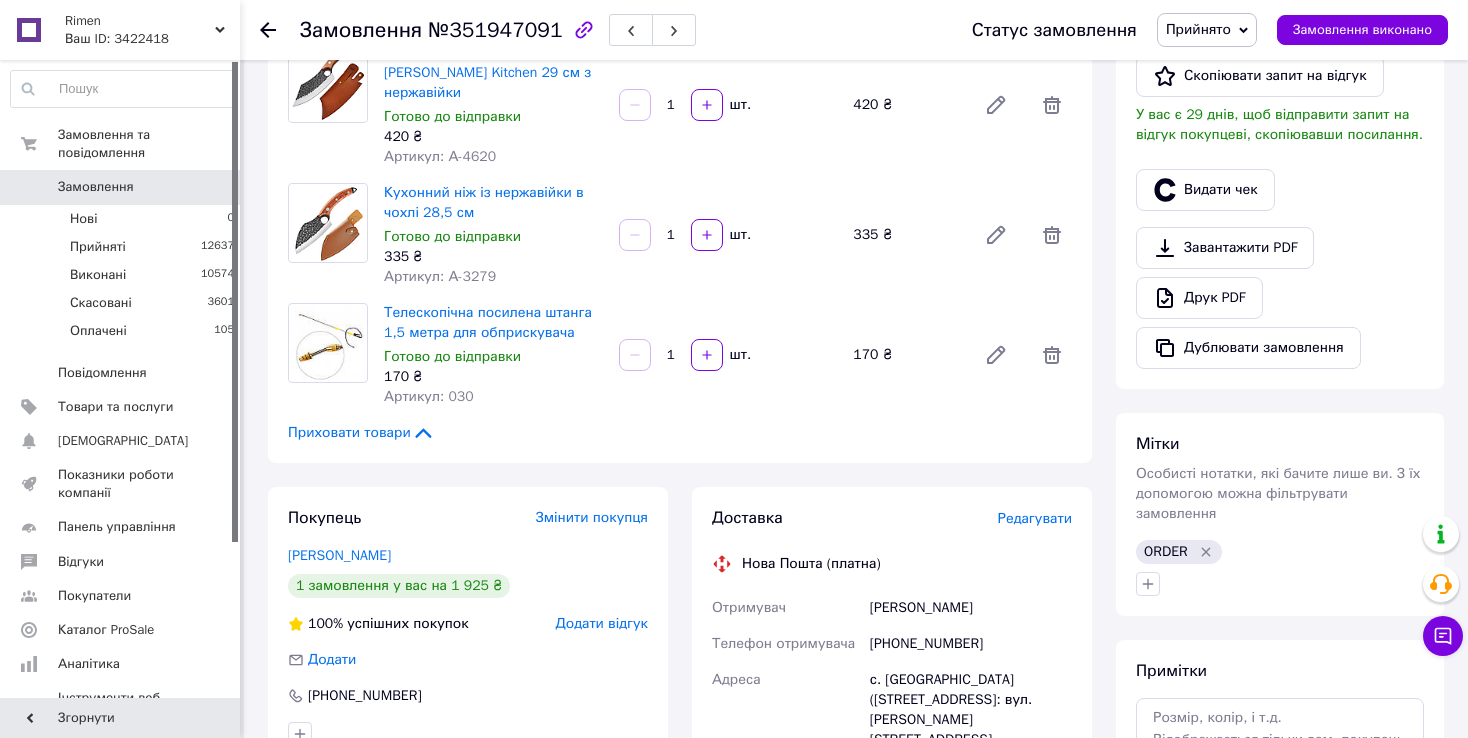 scroll, scrollTop: 600, scrollLeft: 0, axis: vertical 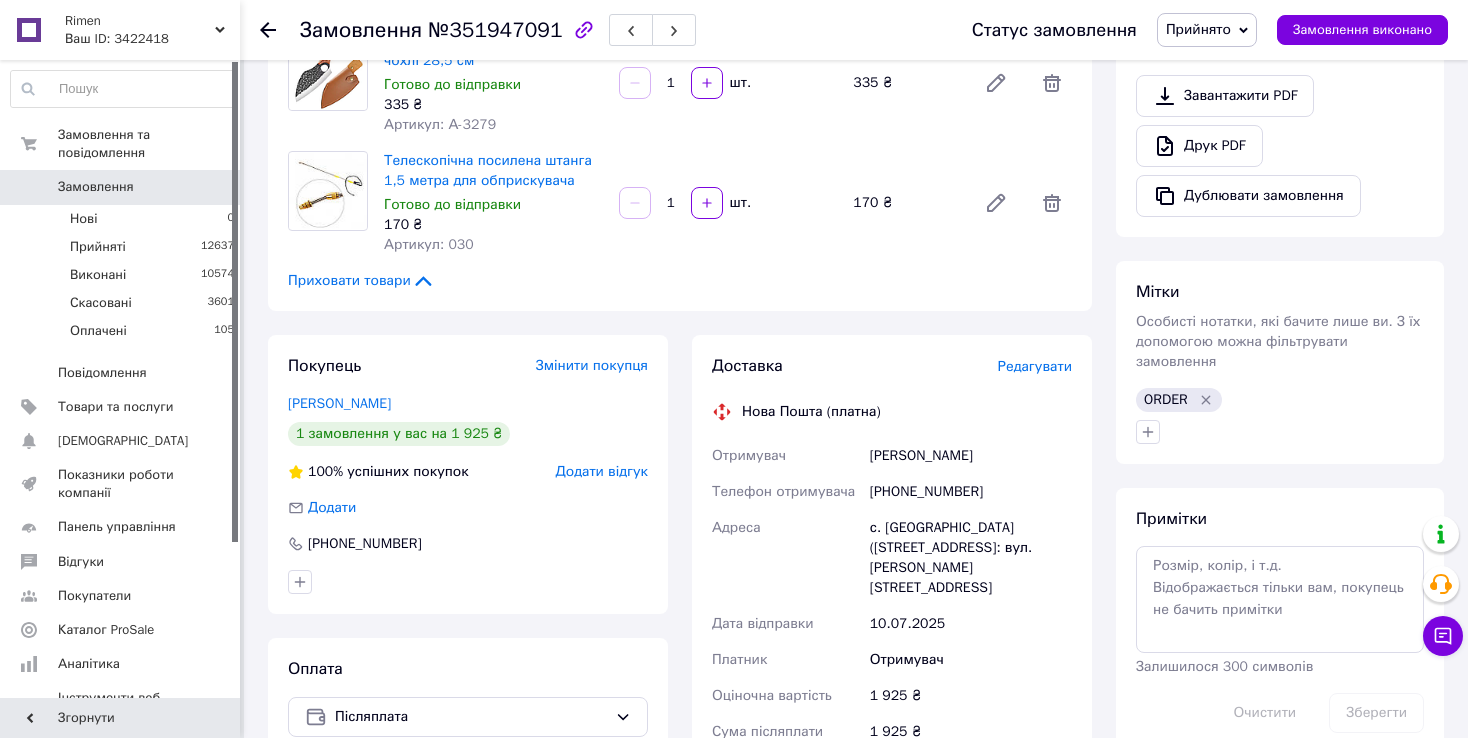click on "[PHONE_NUMBER]" at bounding box center (971, 492) 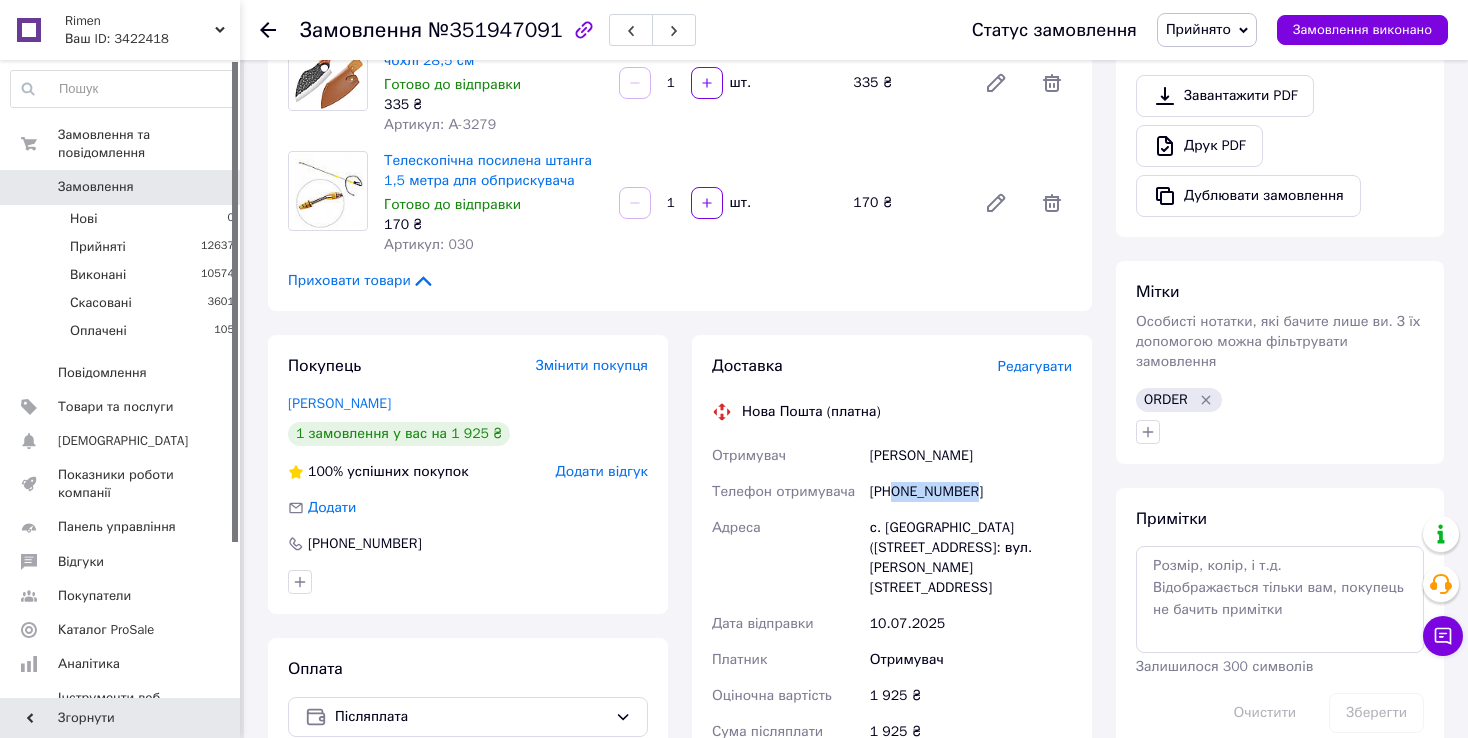drag, startPoint x: 897, startPoint y: 484, endPoint x: 1019, endPoint y: 484, distance: 122 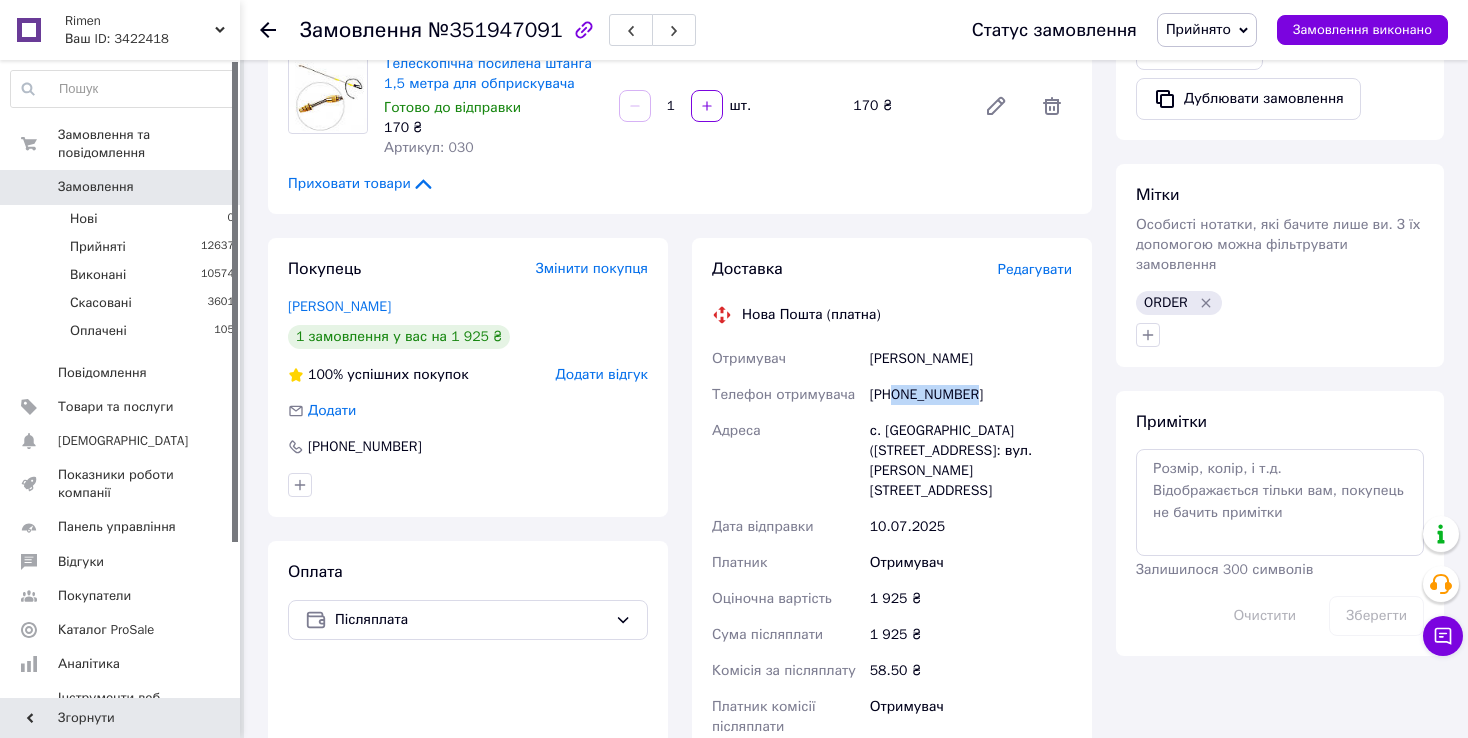 scroll, scrollTop: 900, scrollLeft: 0, axis: vertical 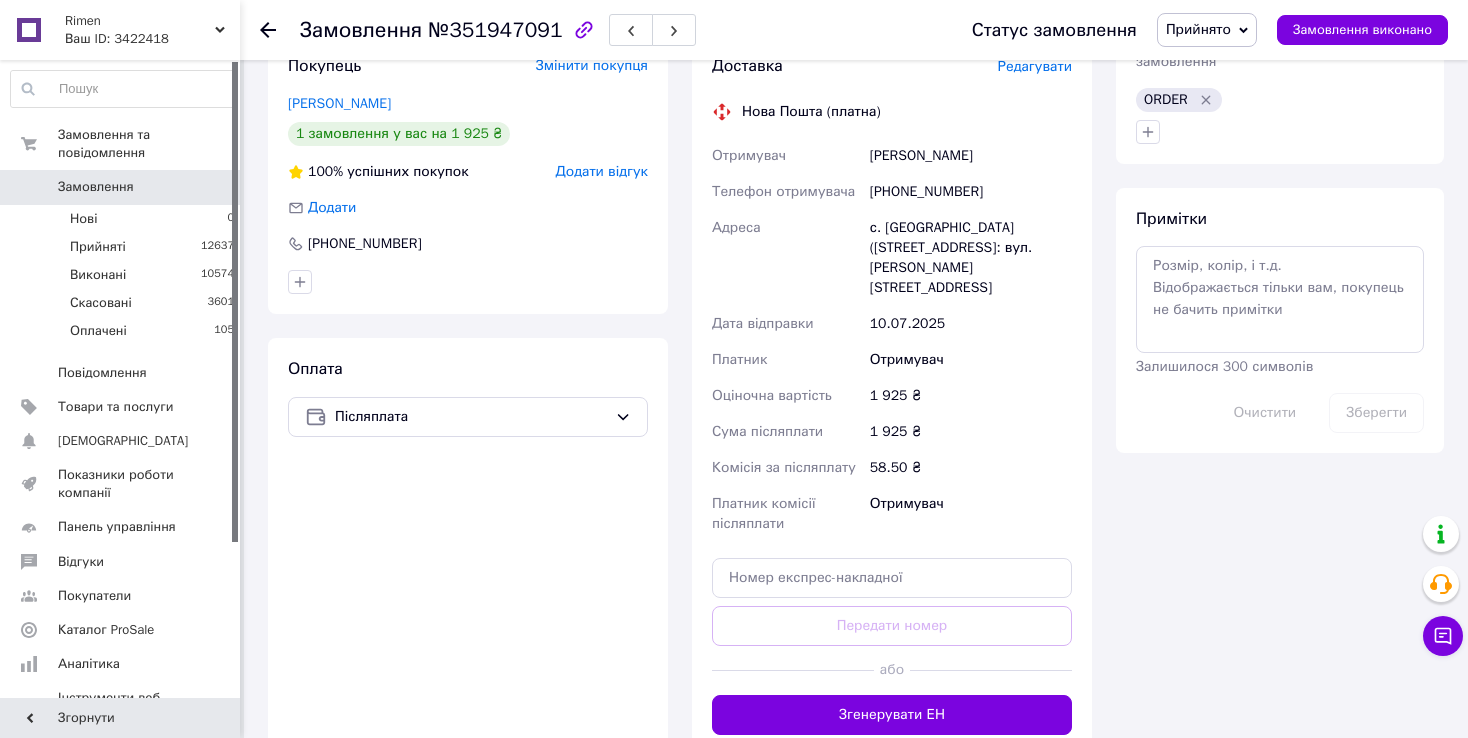 click on "Оплата Післяплата" at bounding box center [468, 546] 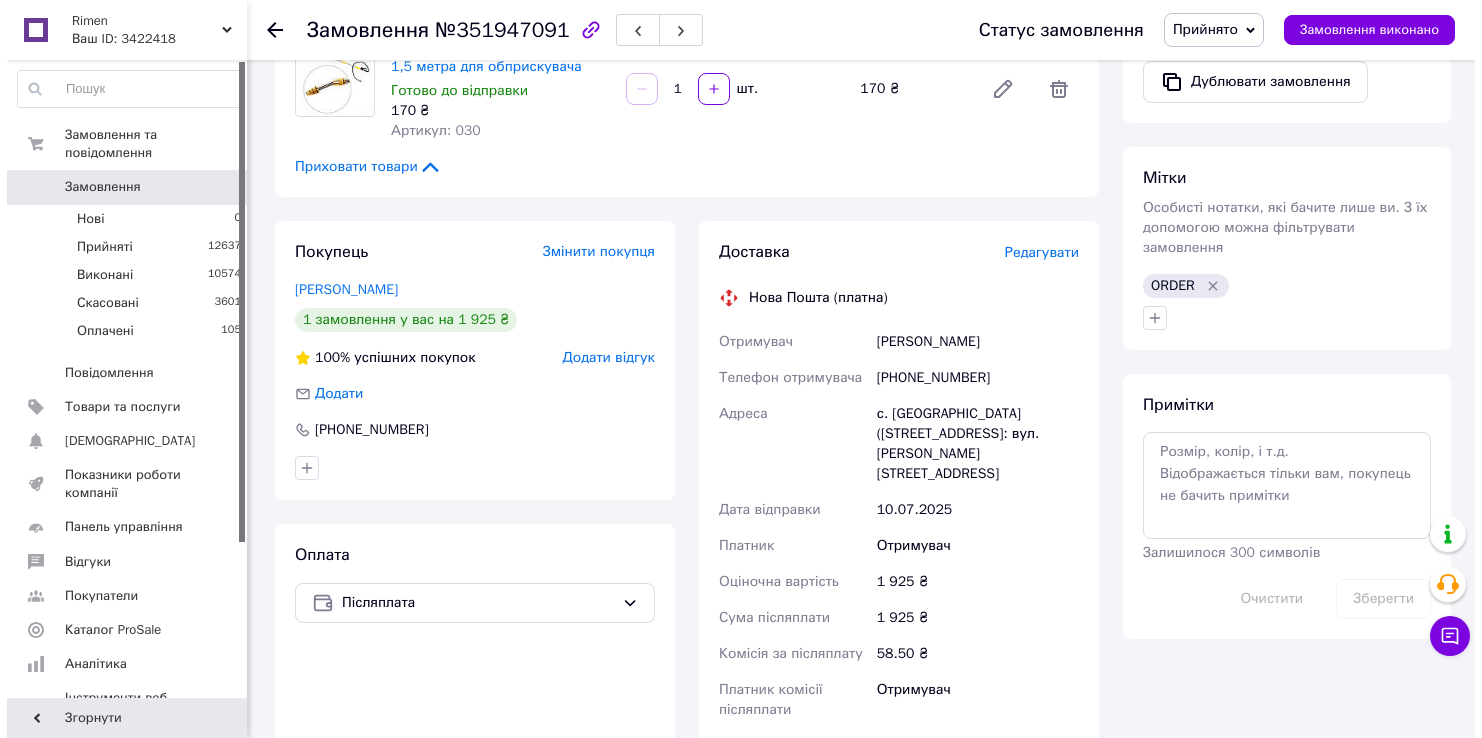 scroll, scrollTop: 800, scrollLeft: 0, axis: vertical 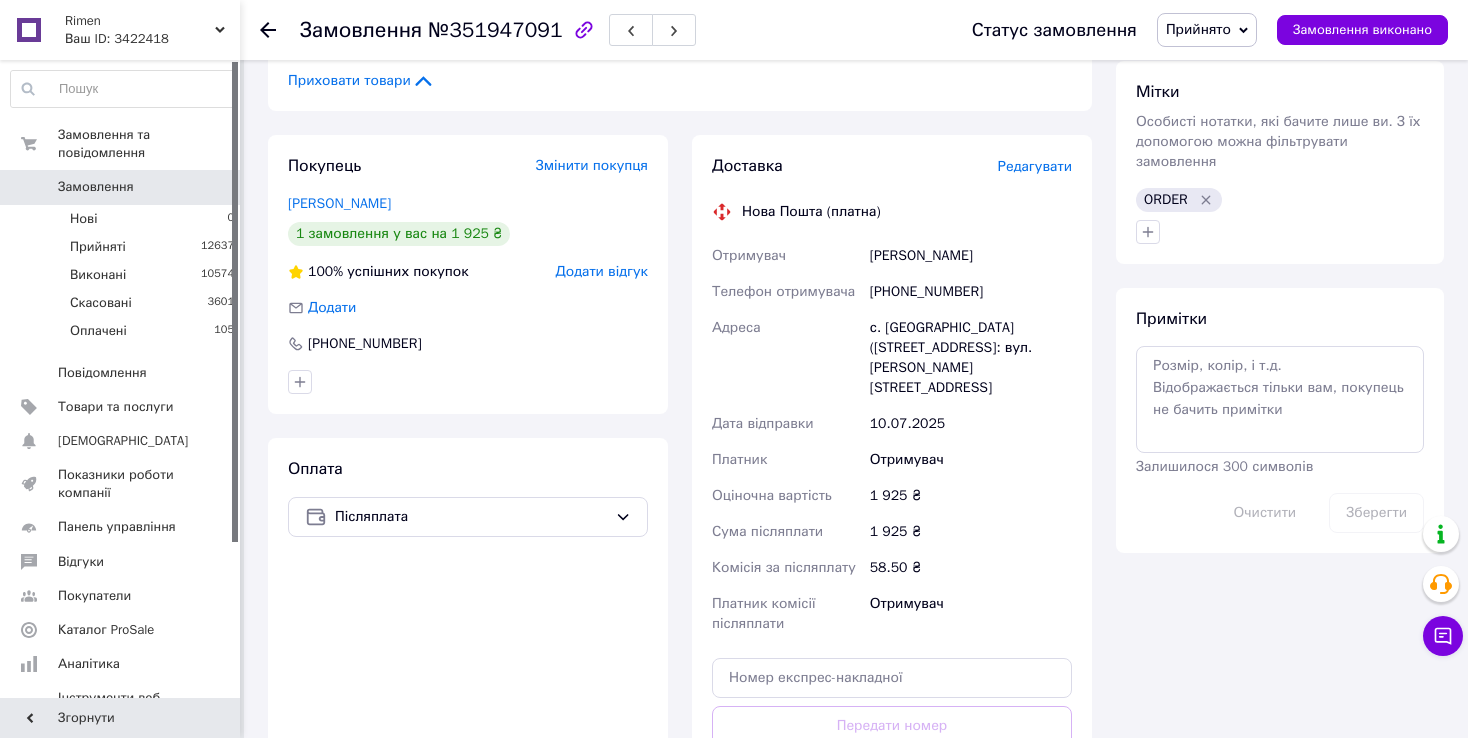 drag, startPoint x: 1019, startPoint y: 251, endPoint x: 1011, endPoint y: 180, distance: 71.44928 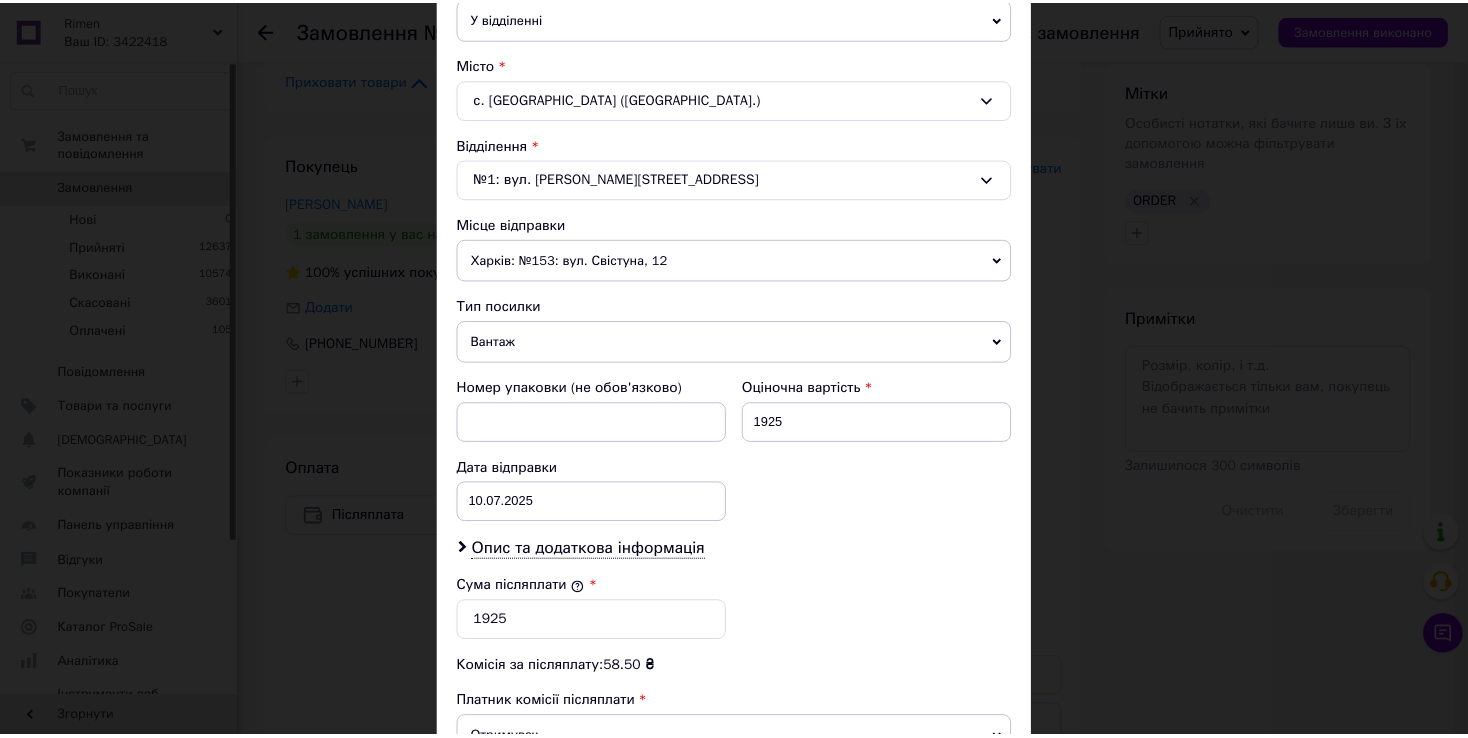 scroll, scrollTop: 781, scrollLeft: 0, axis: vertical 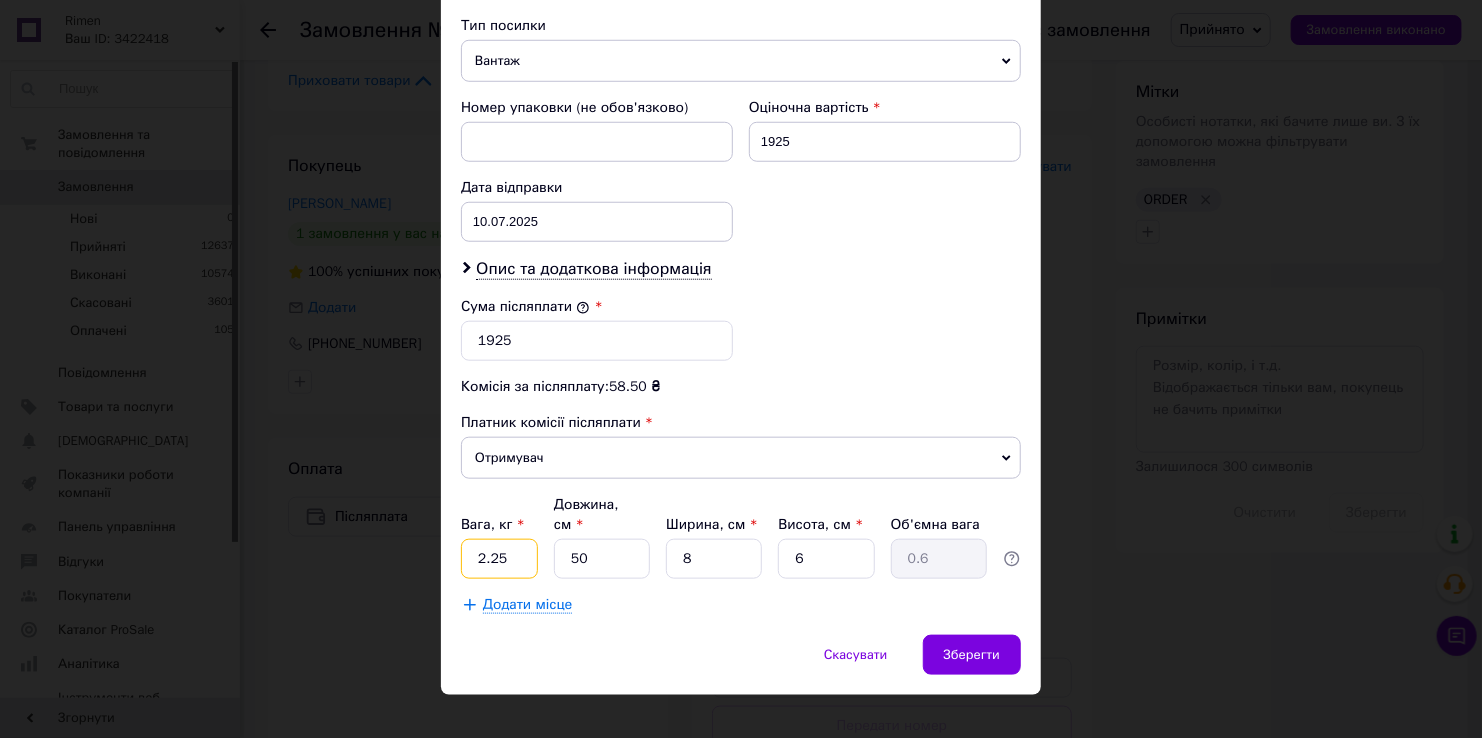 click on "2.25" at bounding box center (499, 559) 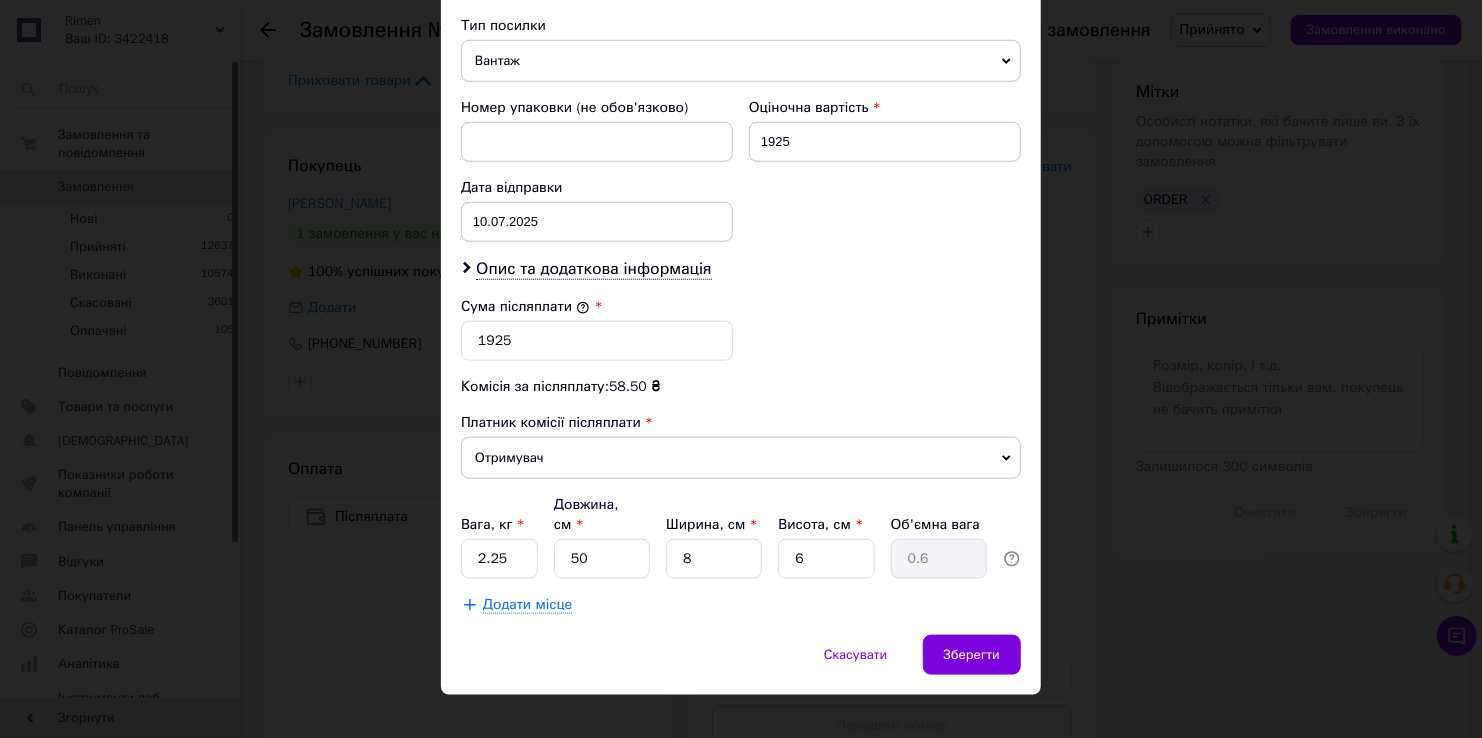 click on "× Редагування доставки Спосіб доставки Нова Пошта (платна) Платник Отримувач Відправник Прізвище отримувача [PERSON_NAME] Ім'я отримувача [PERSON_NAME] батькові отримувача Телефон отримувача [PHONE_NUMBER] Тип доставки У відділенні Кур'єром В поштоматі Місто с. [GEOGRAPHIC_DATA] ([GEOGRAPHIC_DATA].) Відділення №1: вул. Ш[STREET_ADDRESS]�ісце відправки Харків: №153: вул. Свістуна, 12 Немає збігів. Спробуйте змінити умови пошуку Додати ще місце відправки Тип посилки Вантаж Документи Номер упаковки (не обов'язково) Оціночна вартість 1925 Дата відправки 10[DATE] 2025 > < Июль > Пн Вт Ср Чт Пт Сб" at bounding box center (741, 369) 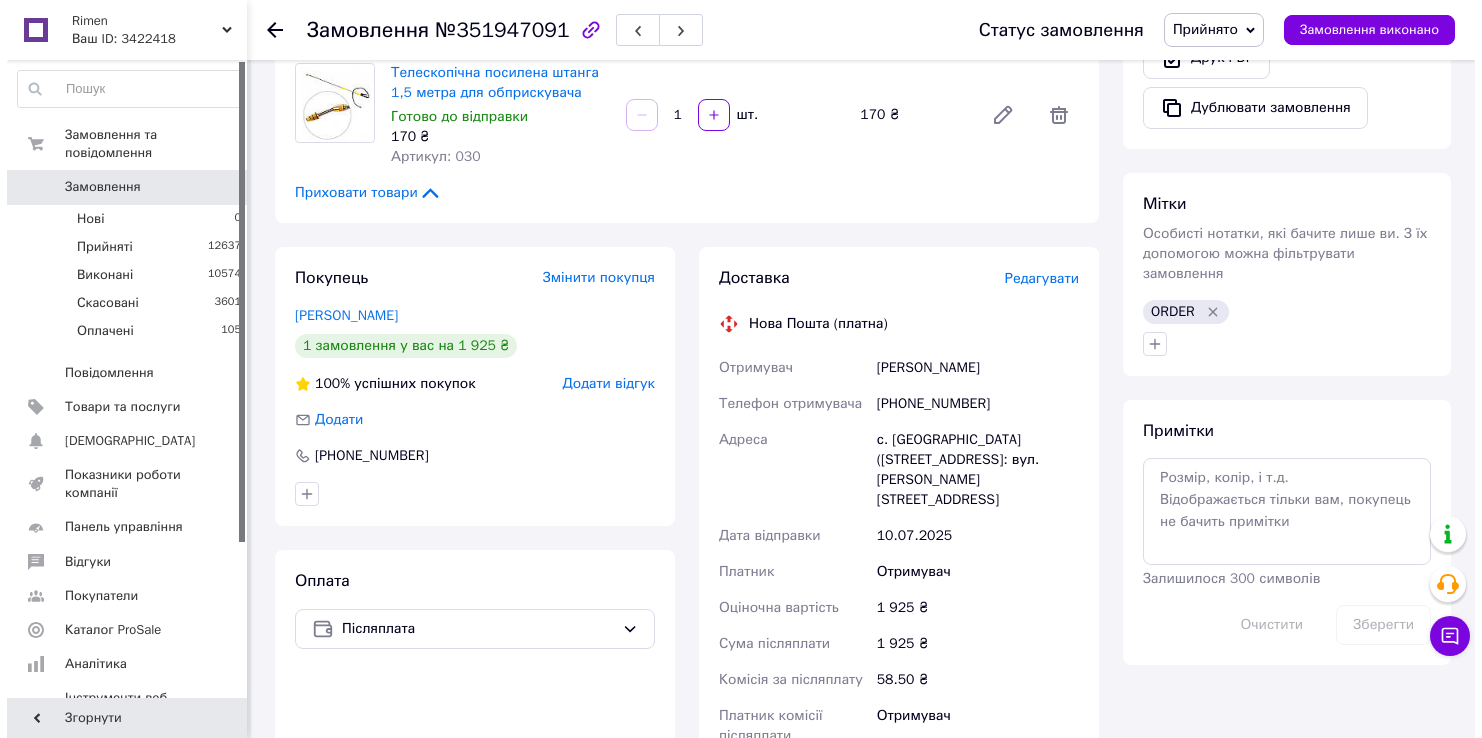 scroll, scrollTop: 800, scrollLeft: 0, axis: vertical 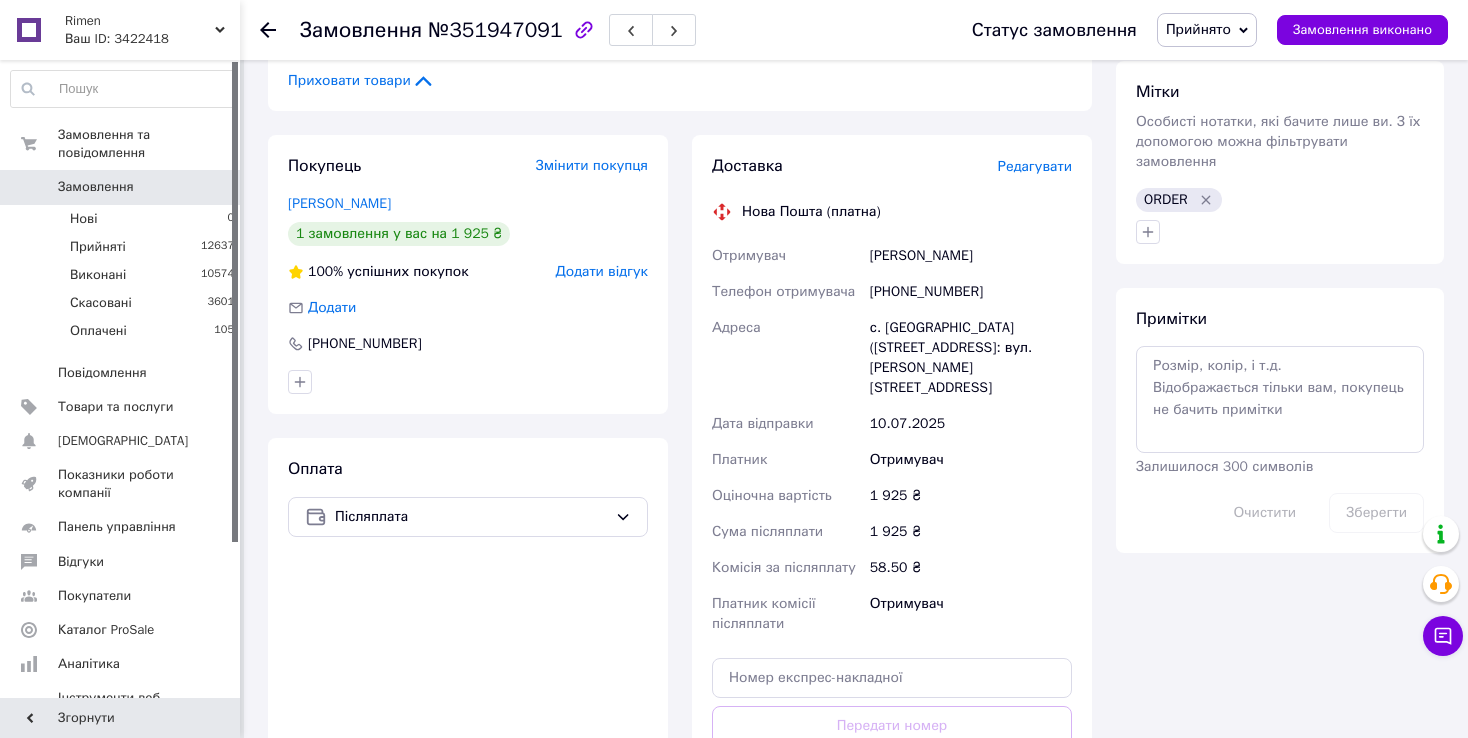 click on "Редагувати" at bounding box center [1035, 166] 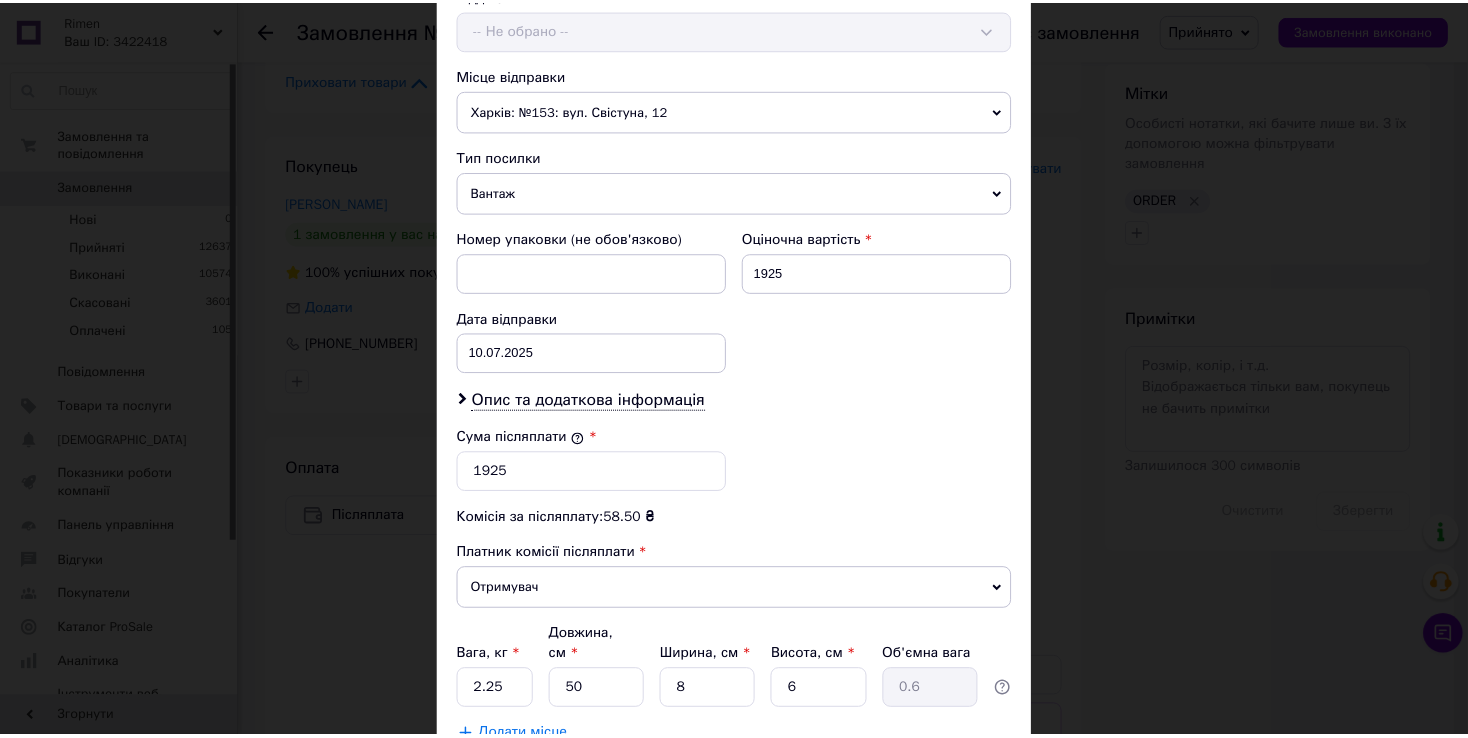 scroll, scrollTop: 781, scrollLeft: 0, axis: vertical 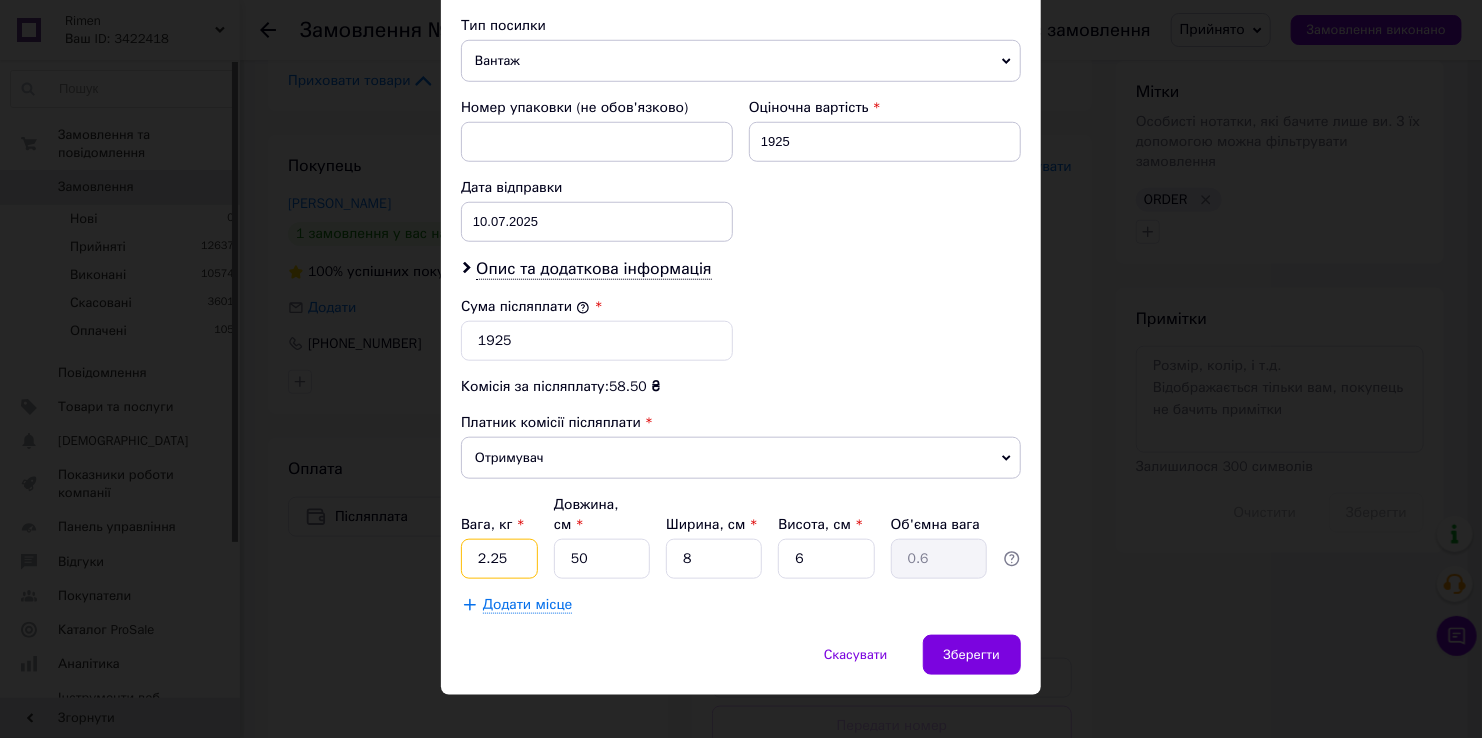 click on "2.25" at bounding box center (499, 559) 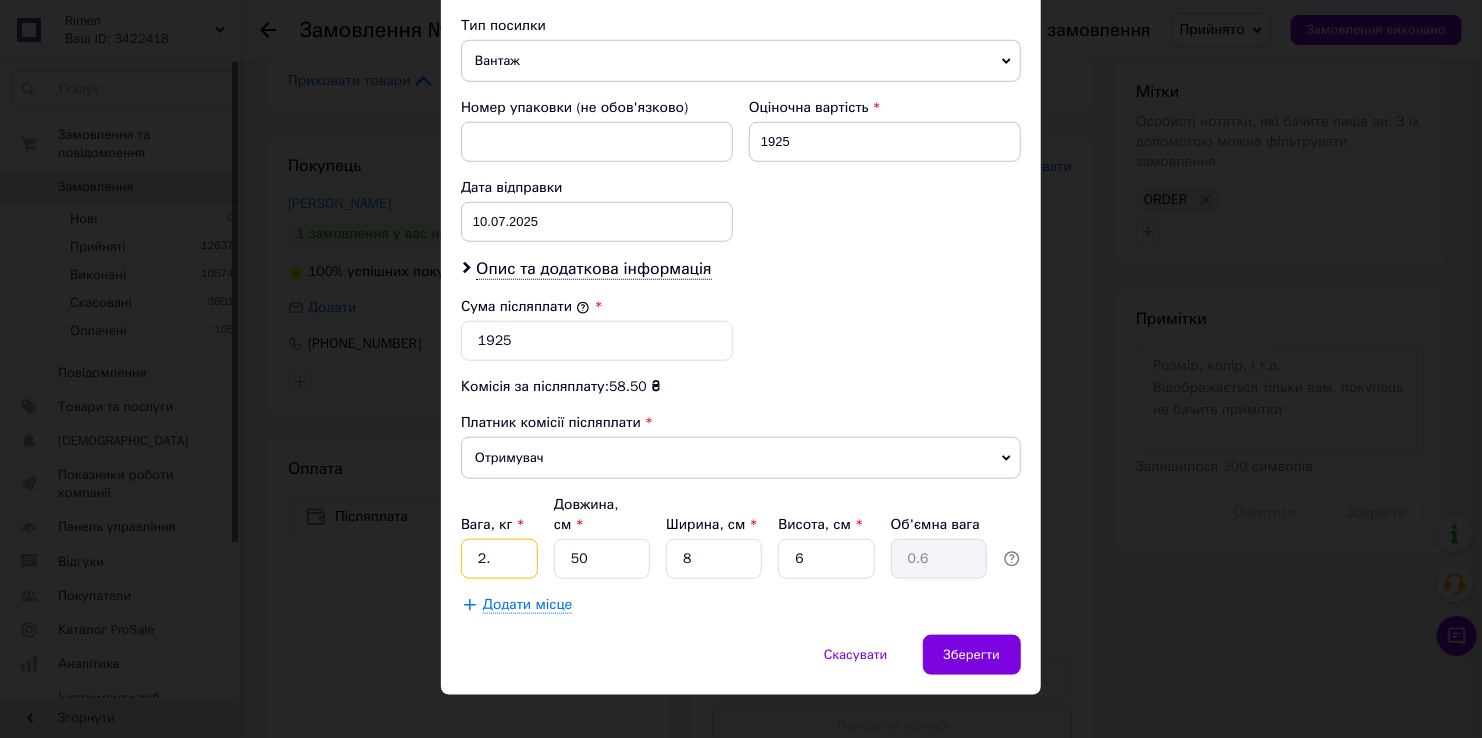 type on "2" 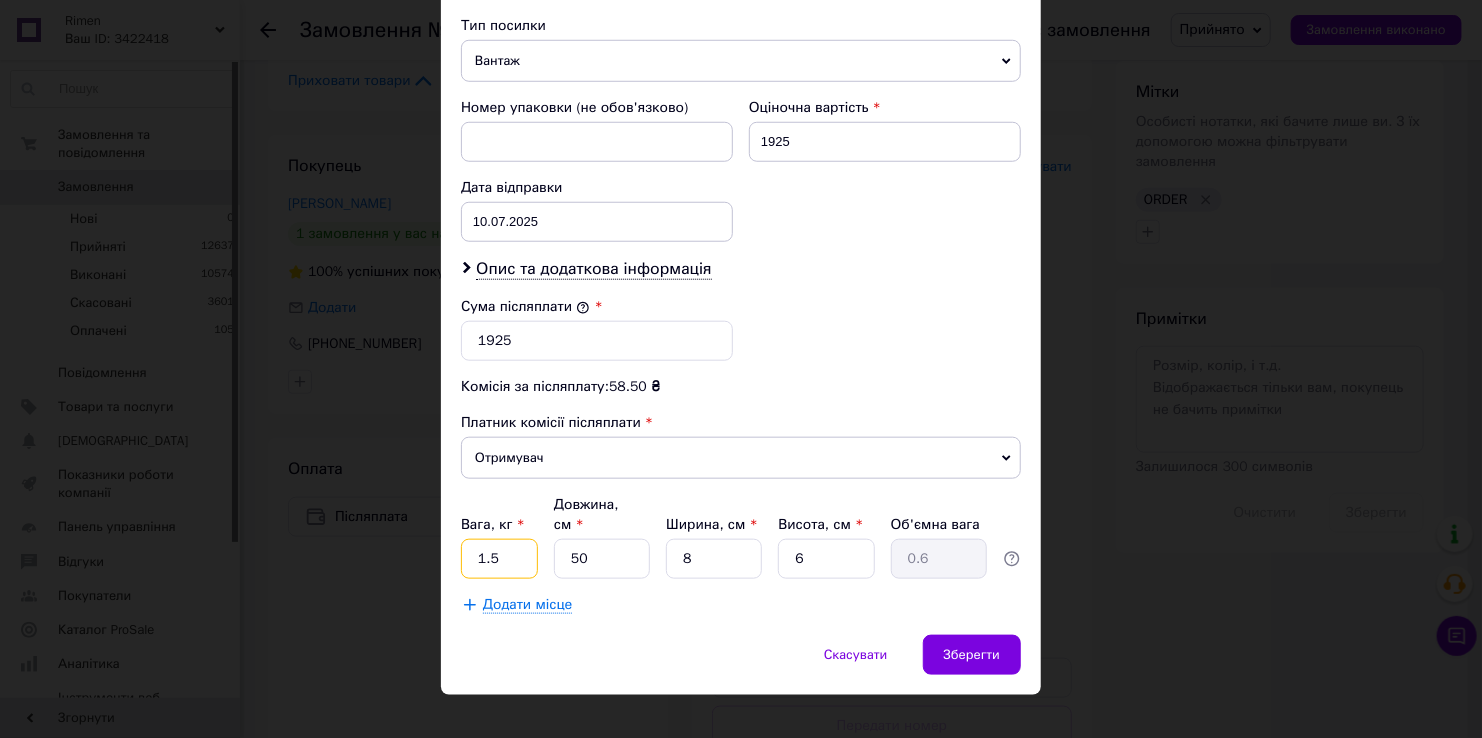 type on "1.5" 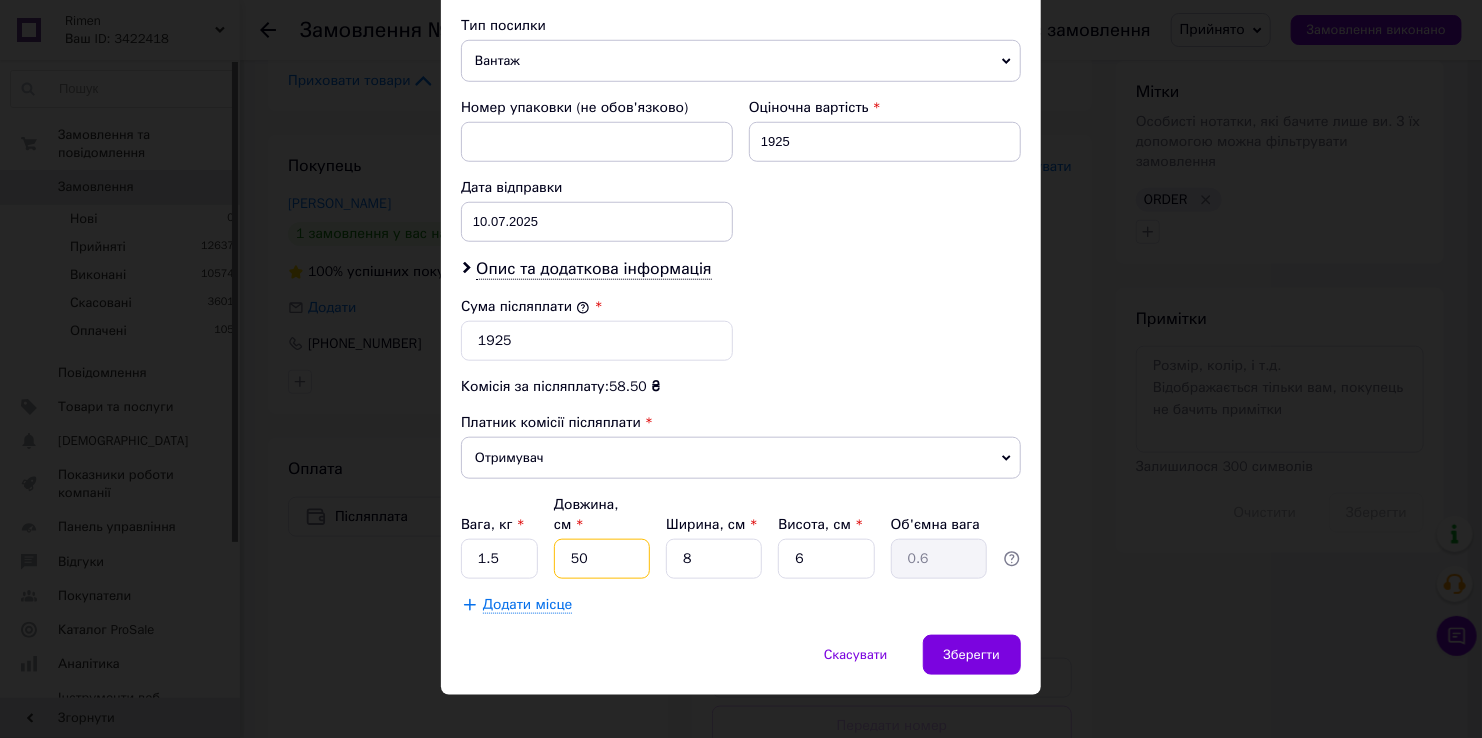 click on "50" at bounding box center (602, 559) 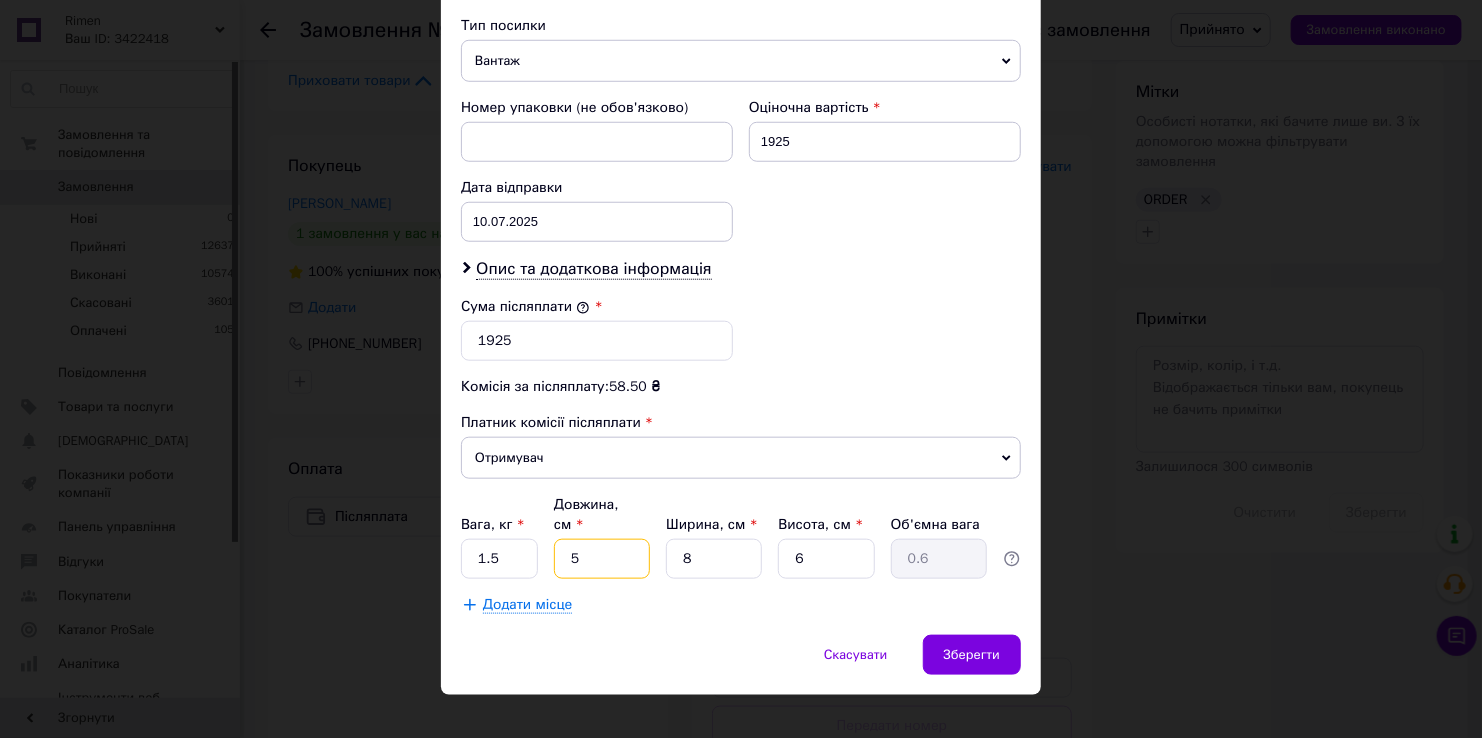 type on "0.1" 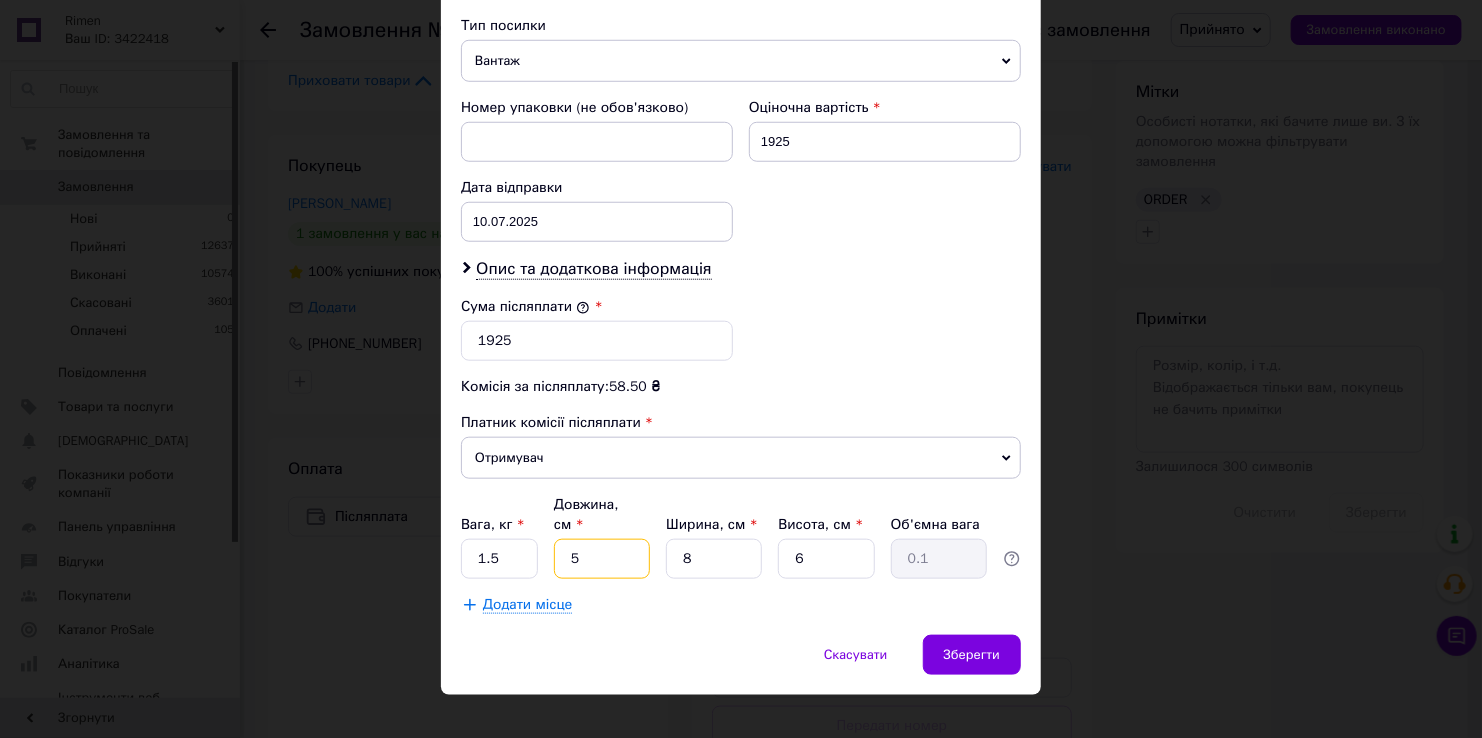 type 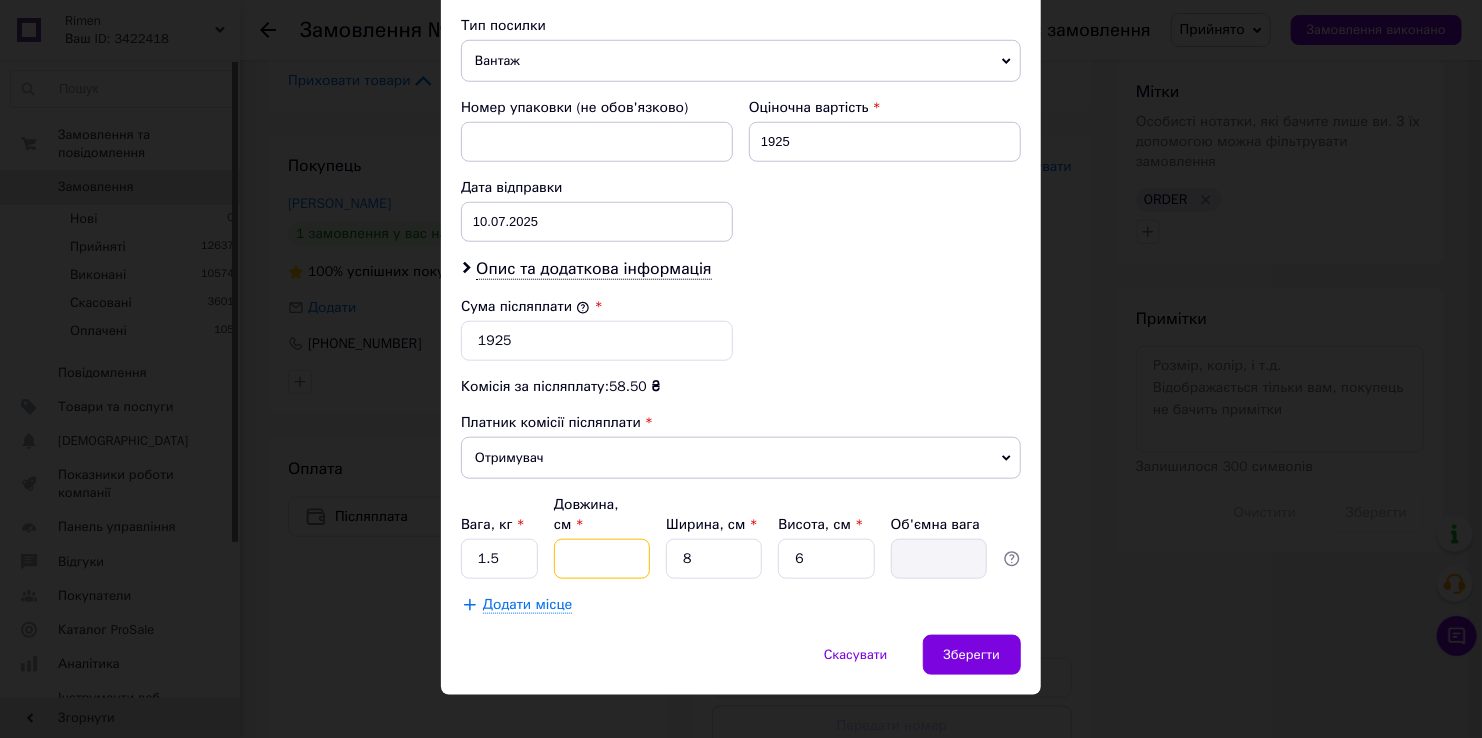 type on "1" 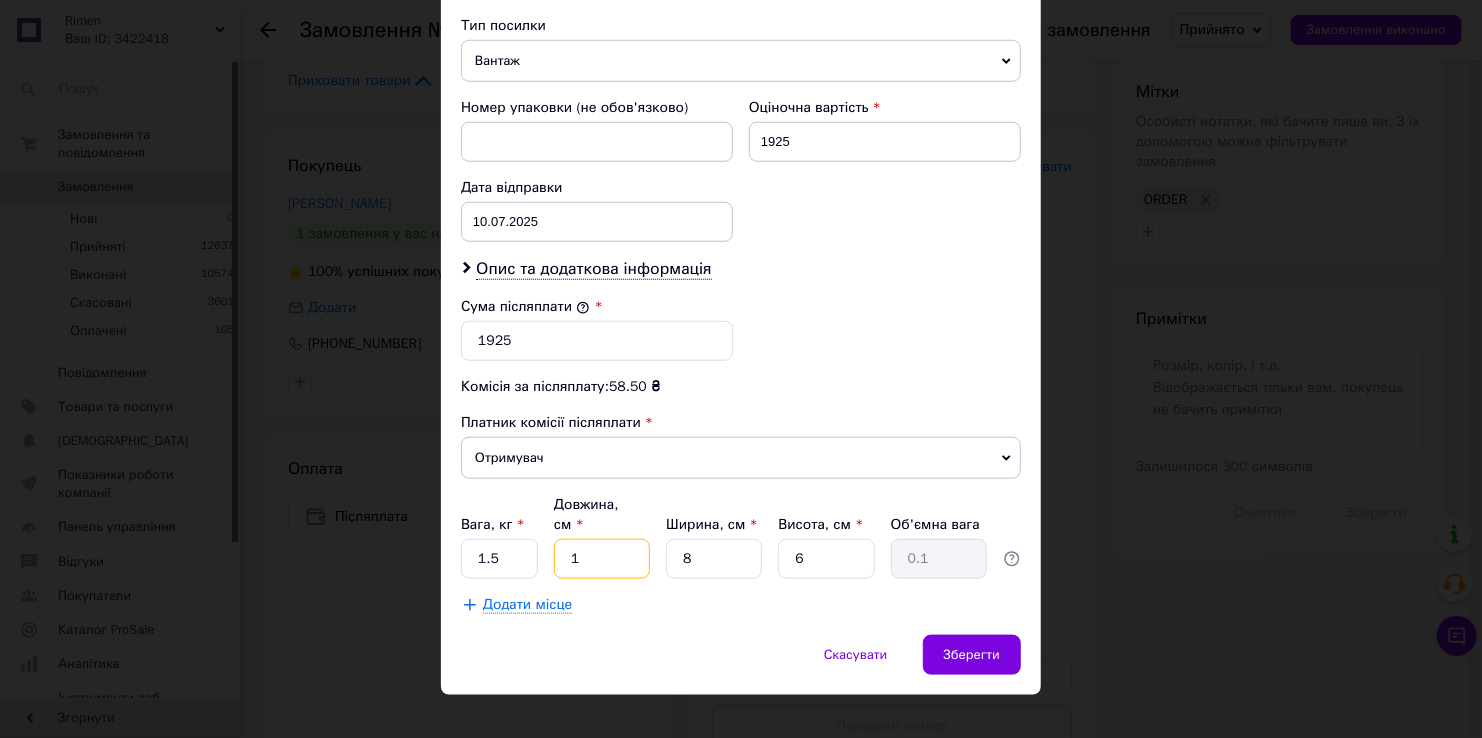 type on "11" 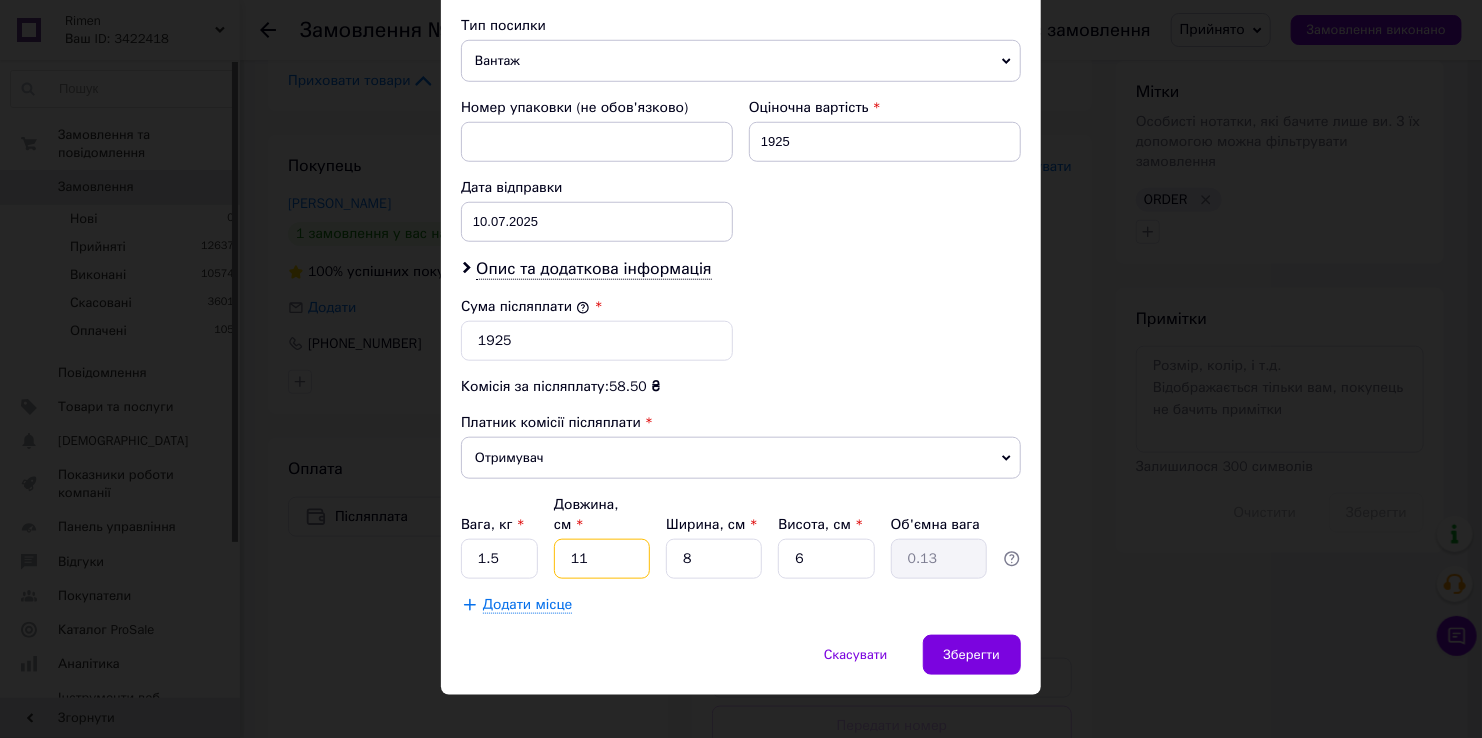 type on "110" 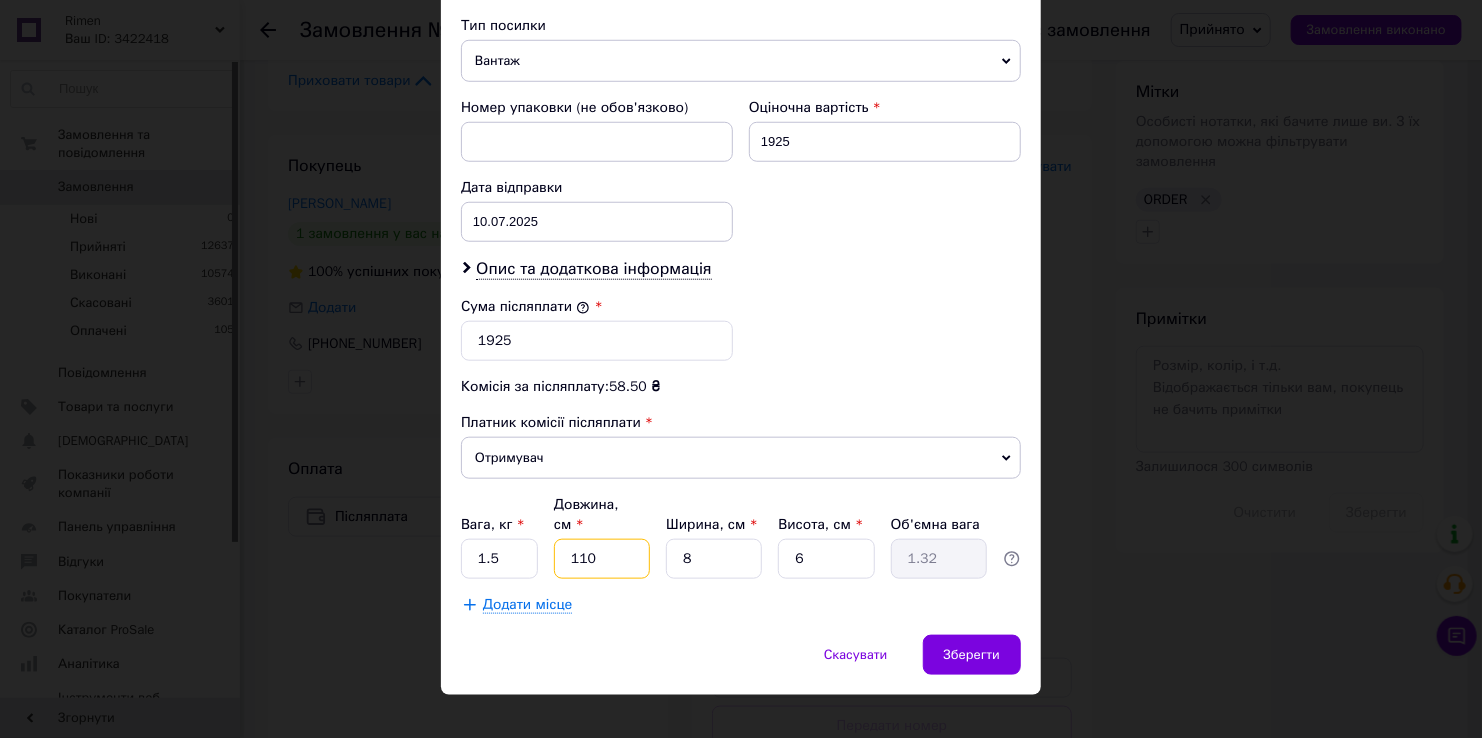 type on "110" 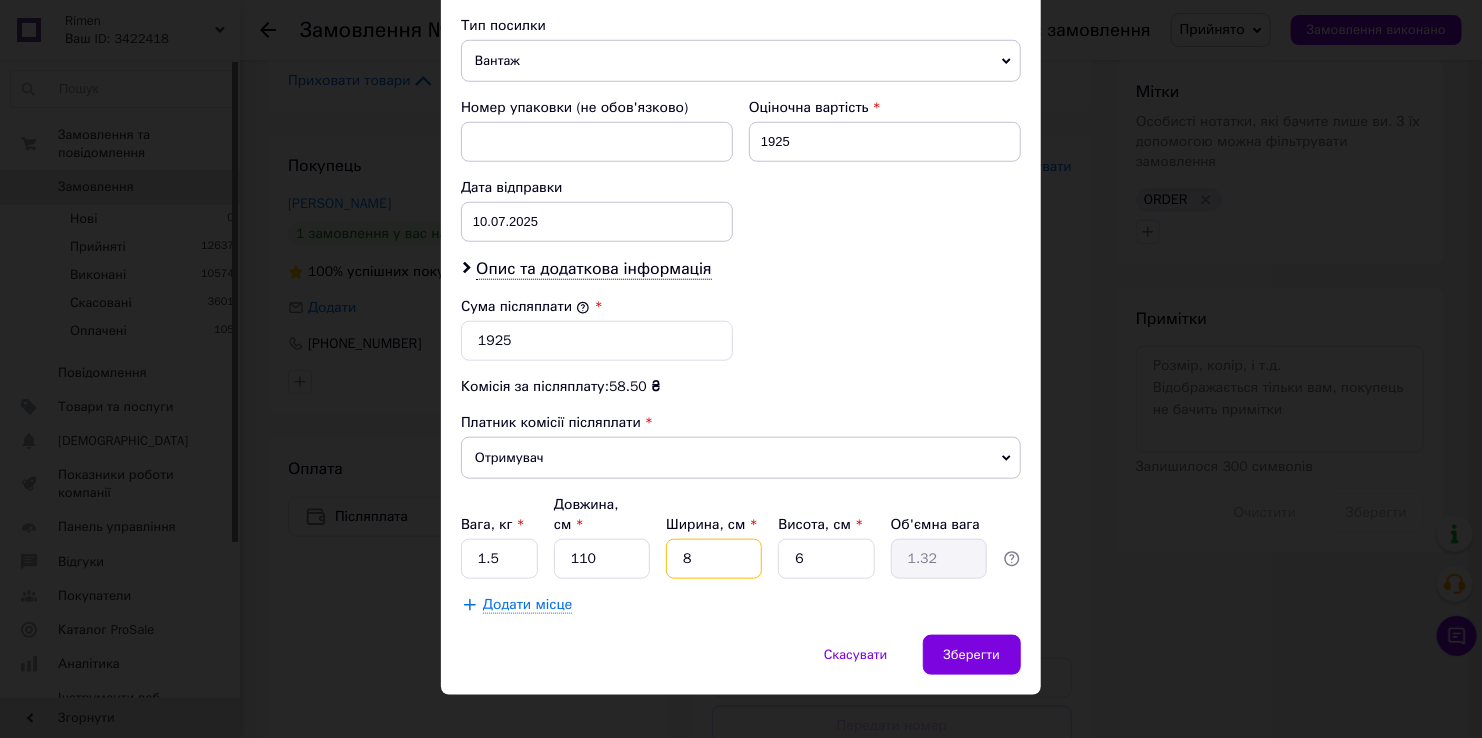 click on "8" at bounding box center (714, 559) 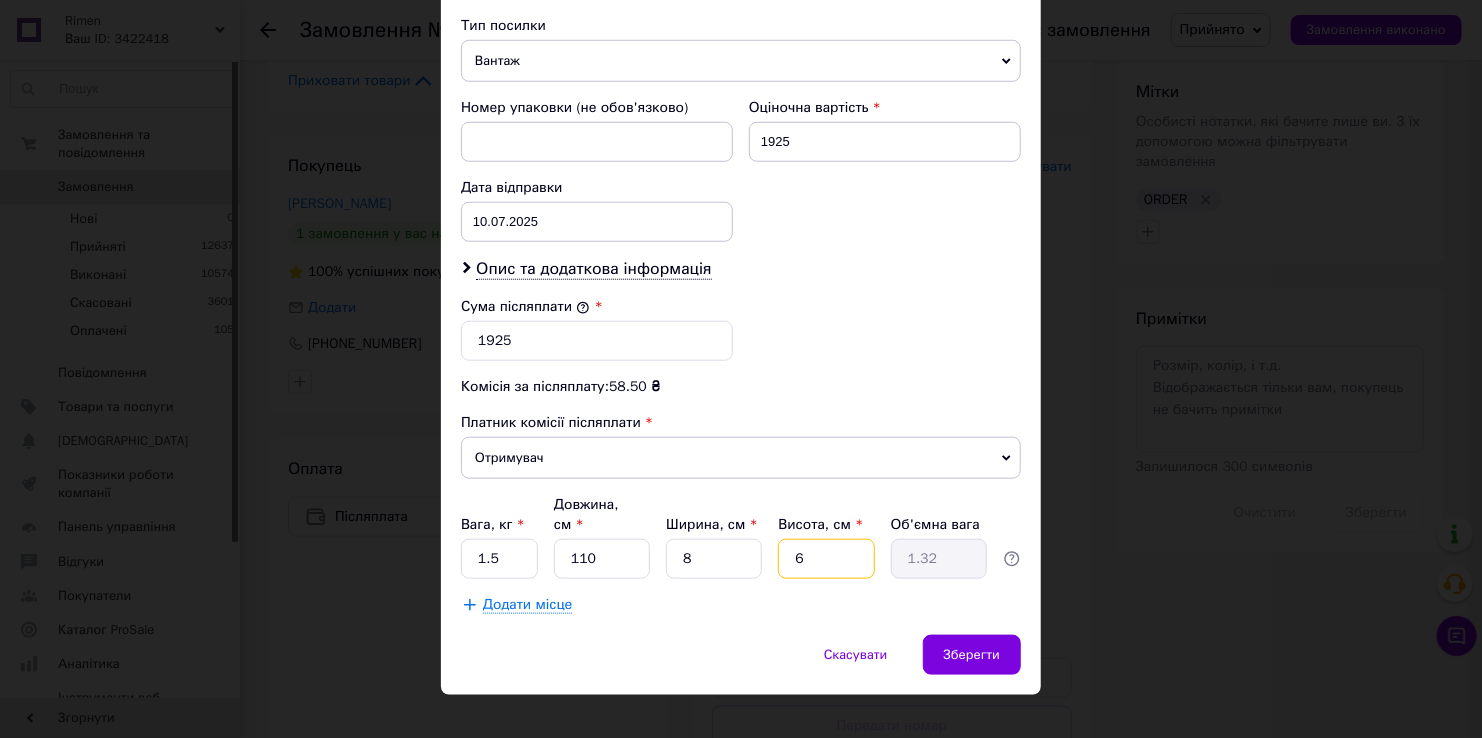 click on "6" at bounding box center (826, 559) 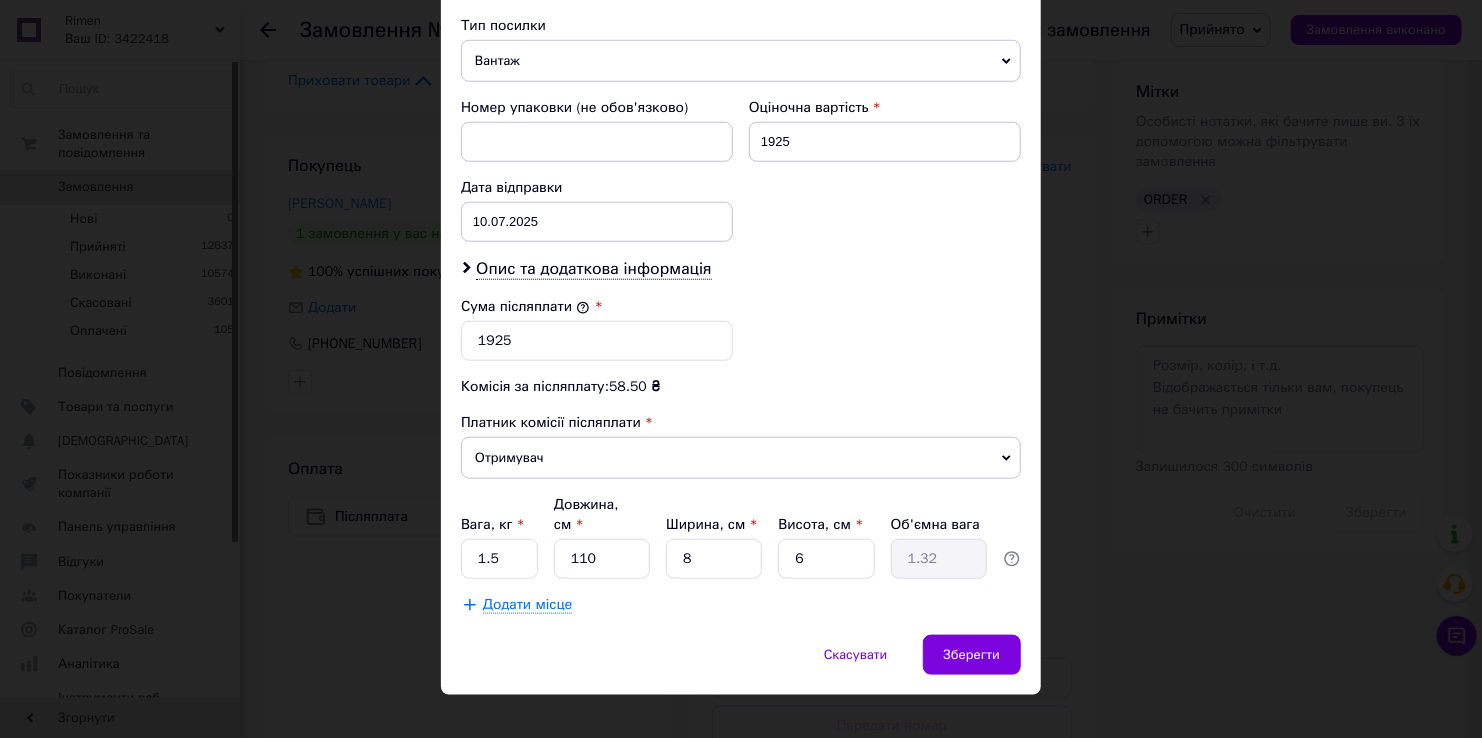 click on "Сума післяплати     * 1925" at bounding box center [741, 329] 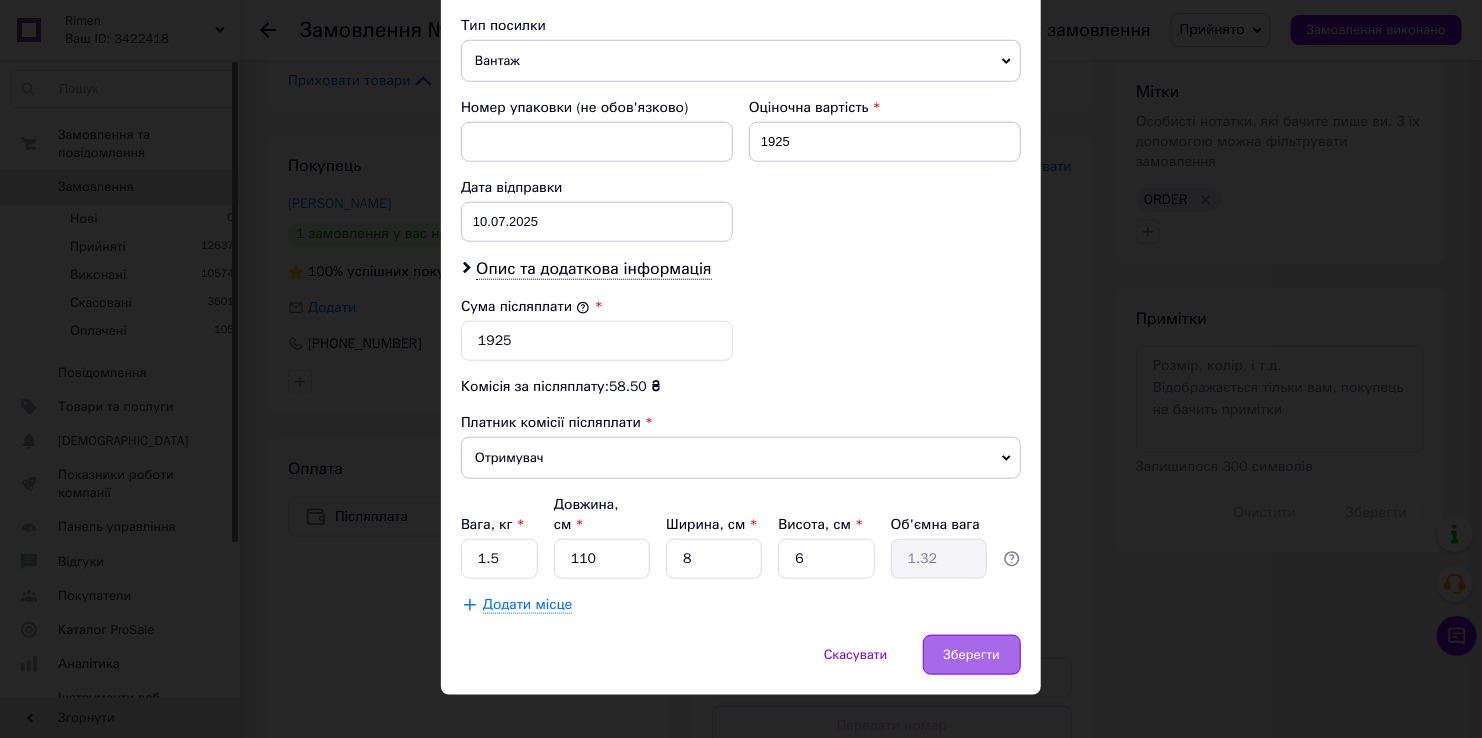 click on "Зберегти" at bounding box center (972, 655) 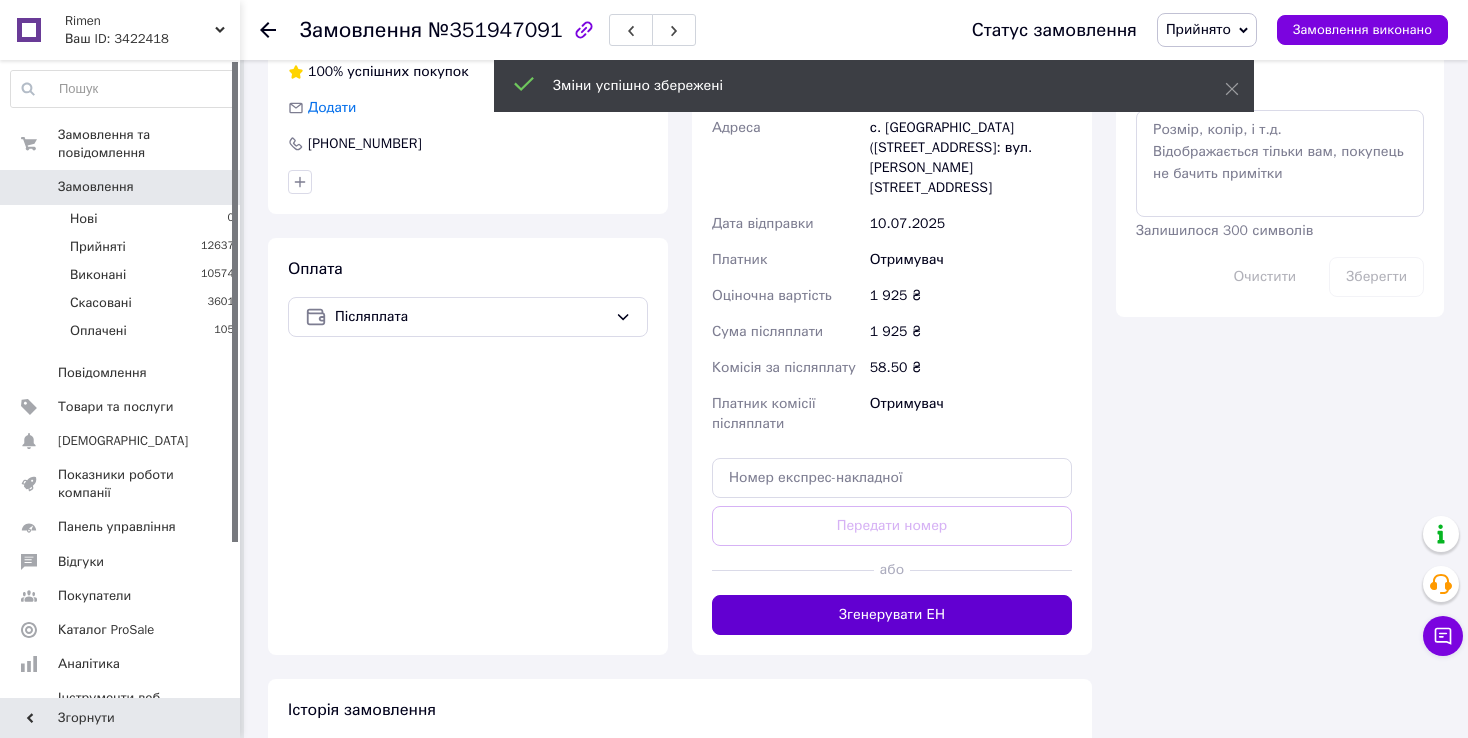 click on "Згенерувати ЕН" at bounding box center (892, 615) 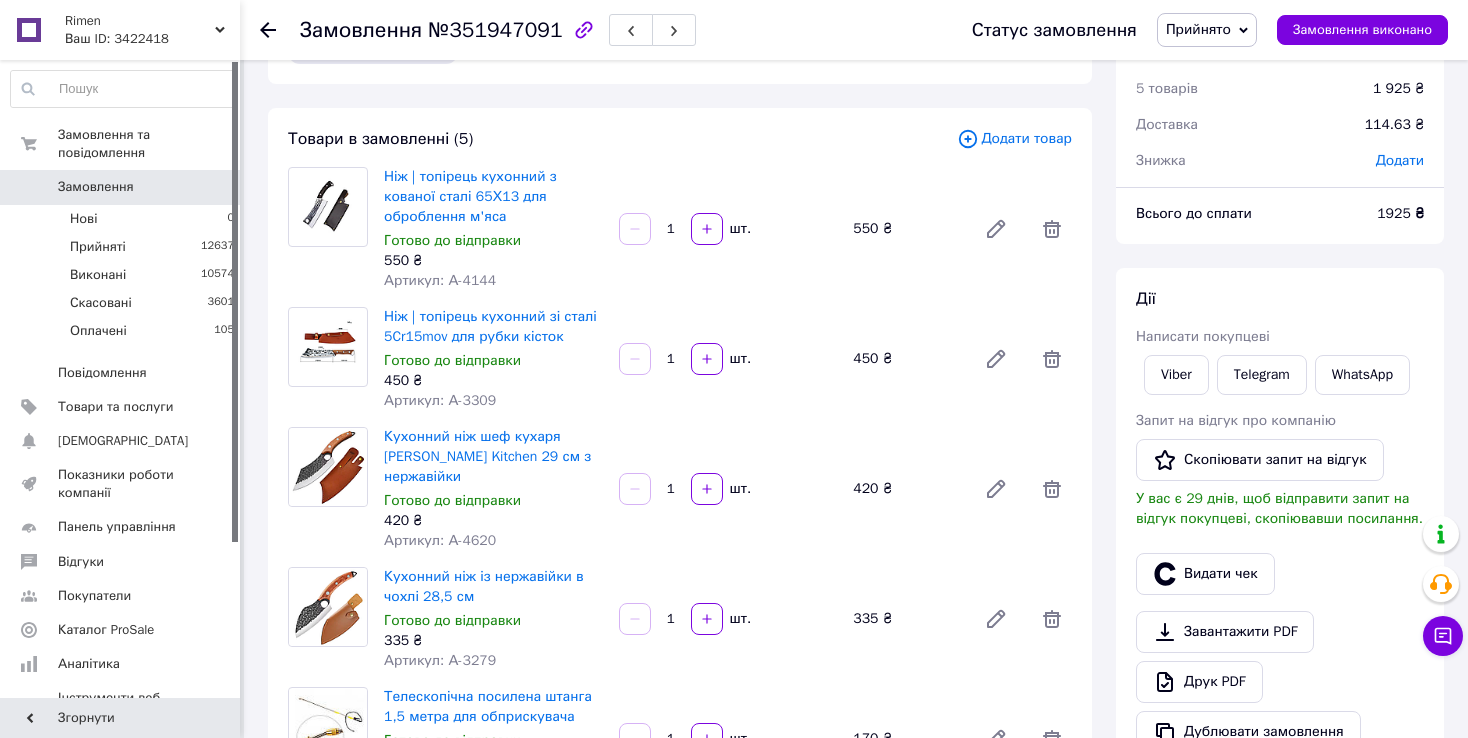scroll, scrollTop: 0, scrollLeft: 0, axis: both 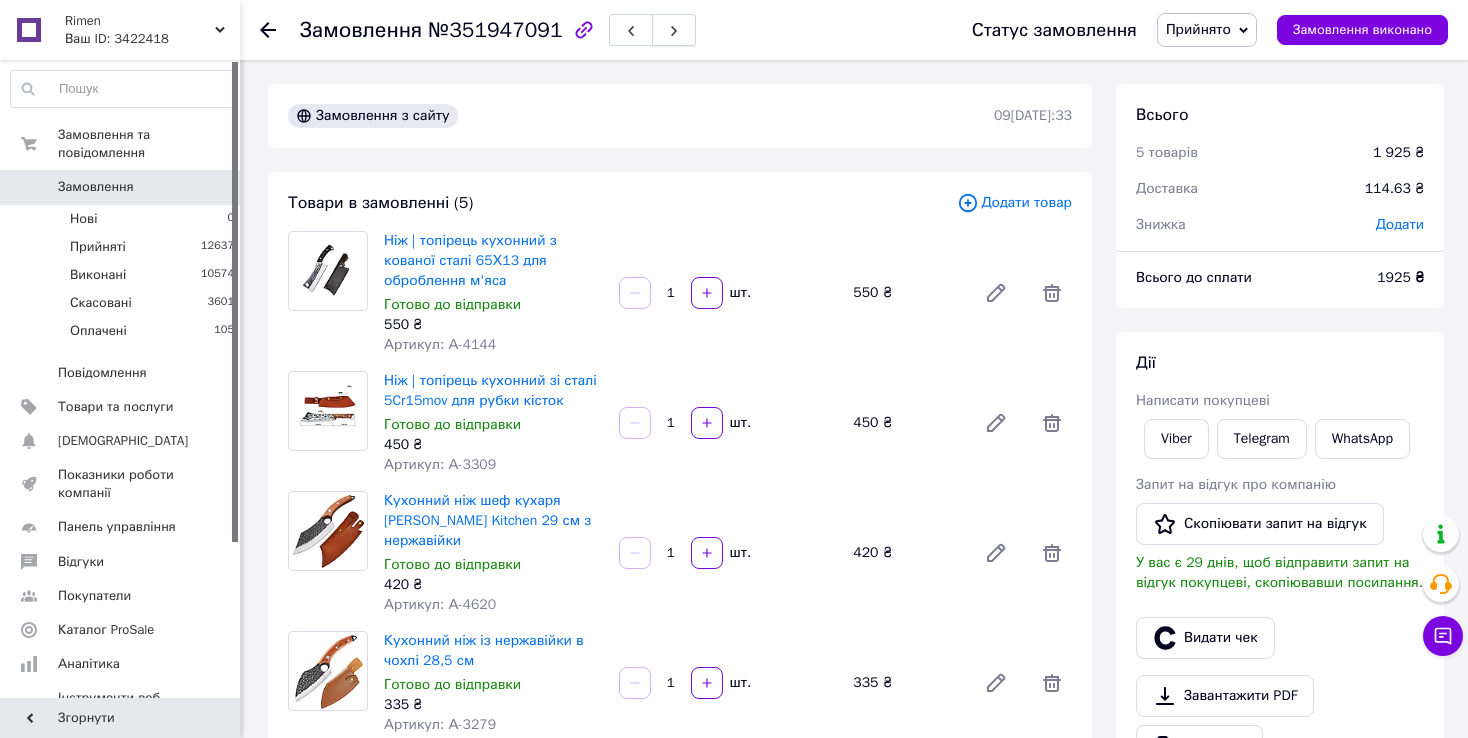 click at bounding box center [674, 30] 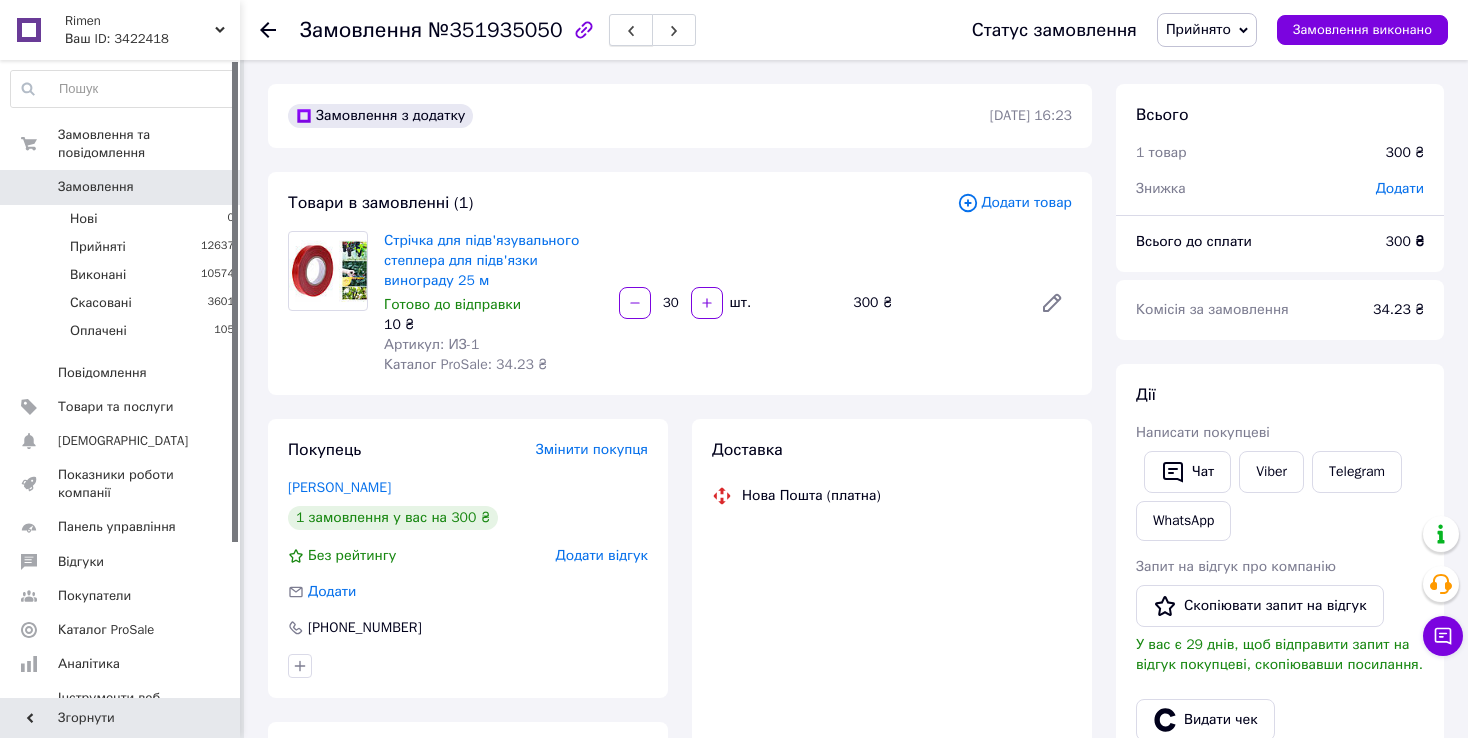 click 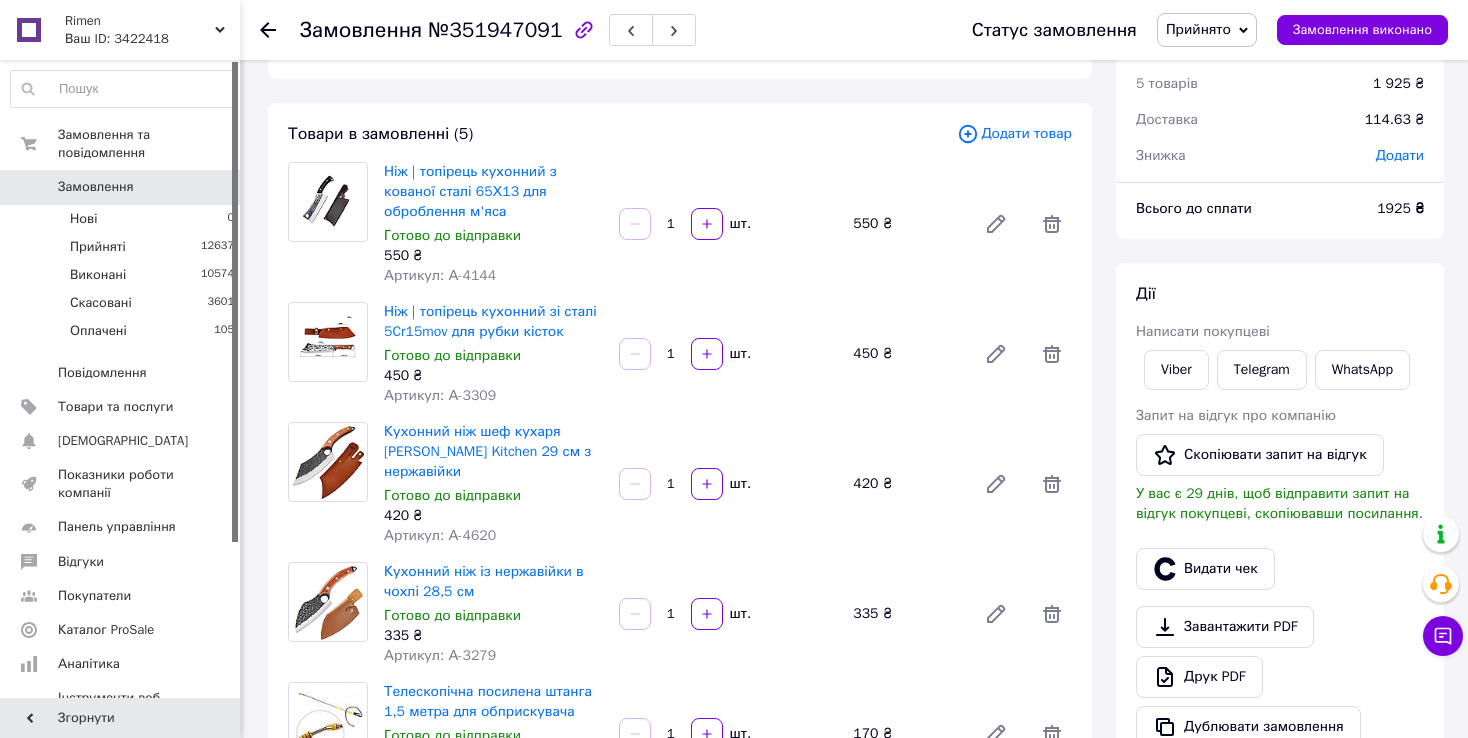 scroll, scrollTop: 0, scrollLeft: 0, axis: both 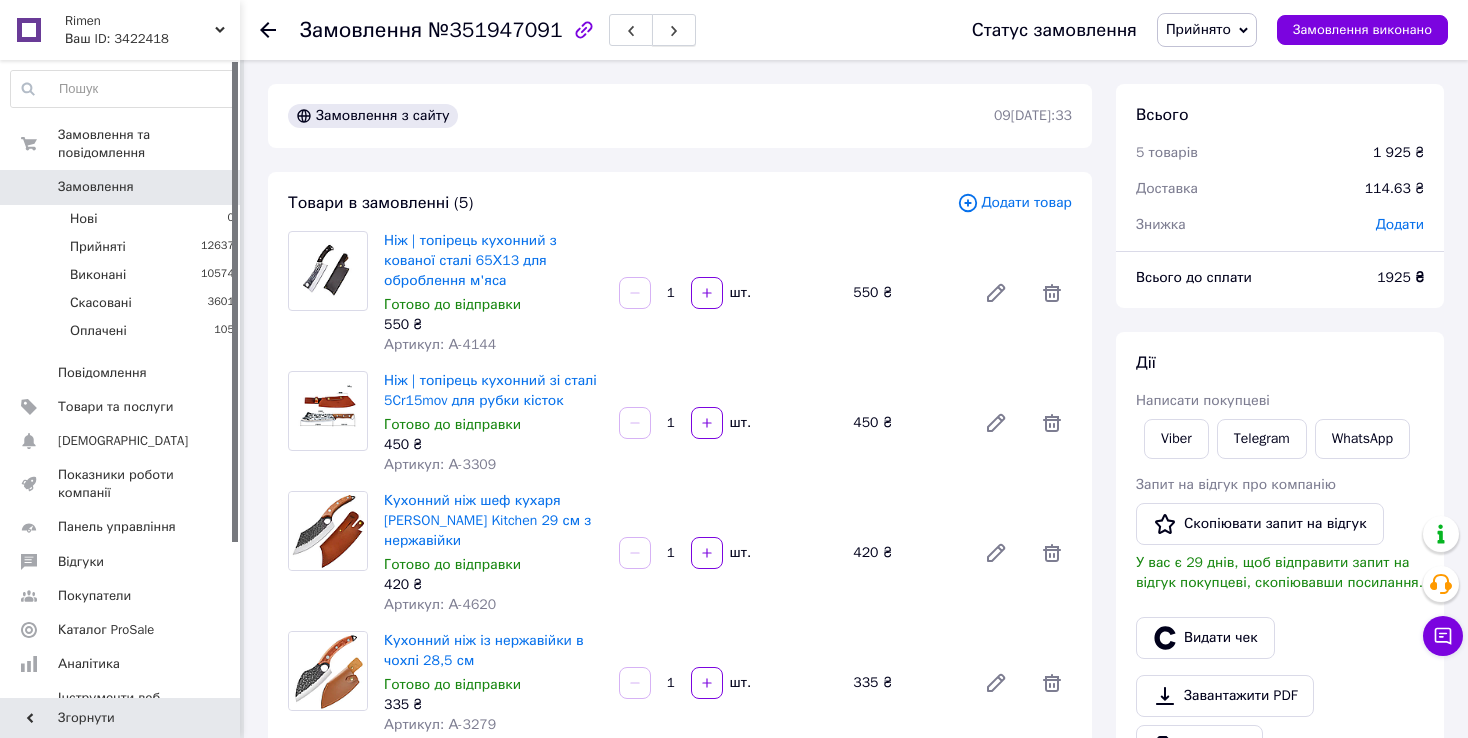 click at bounding box center [674, 30] 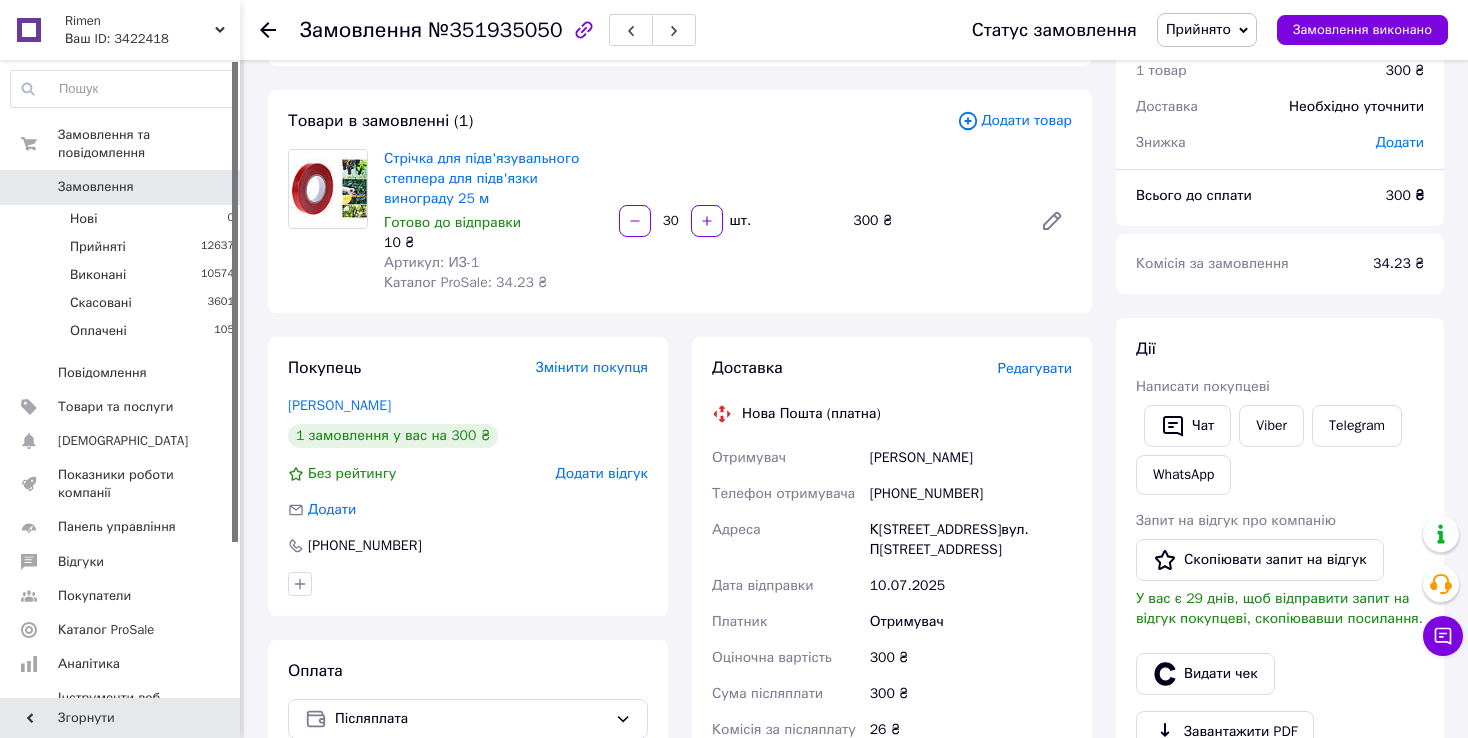 scroll, scrollTop: 200, scrollLeft: 0, axis: vertical 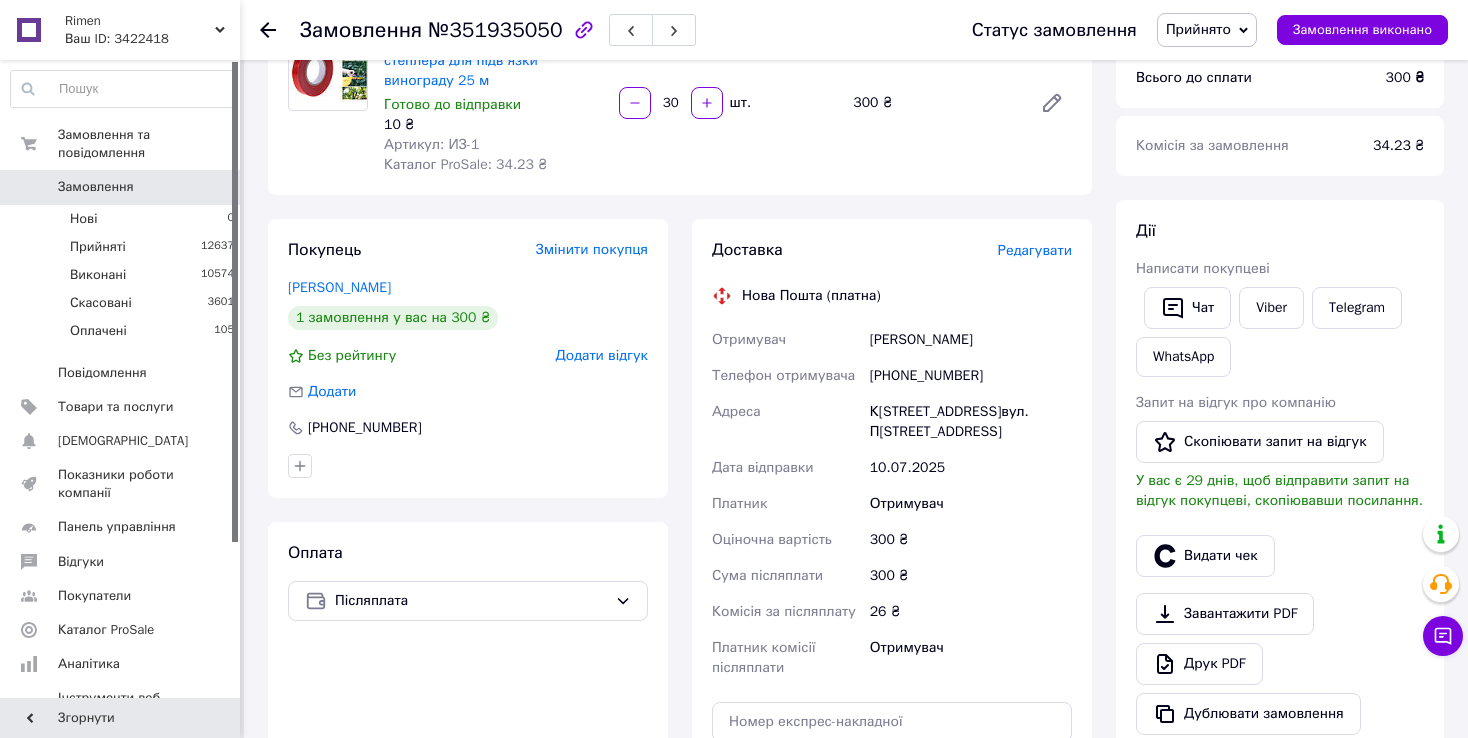 click on "[PHONE_NUMBER]" at bounding box center [971, 376] 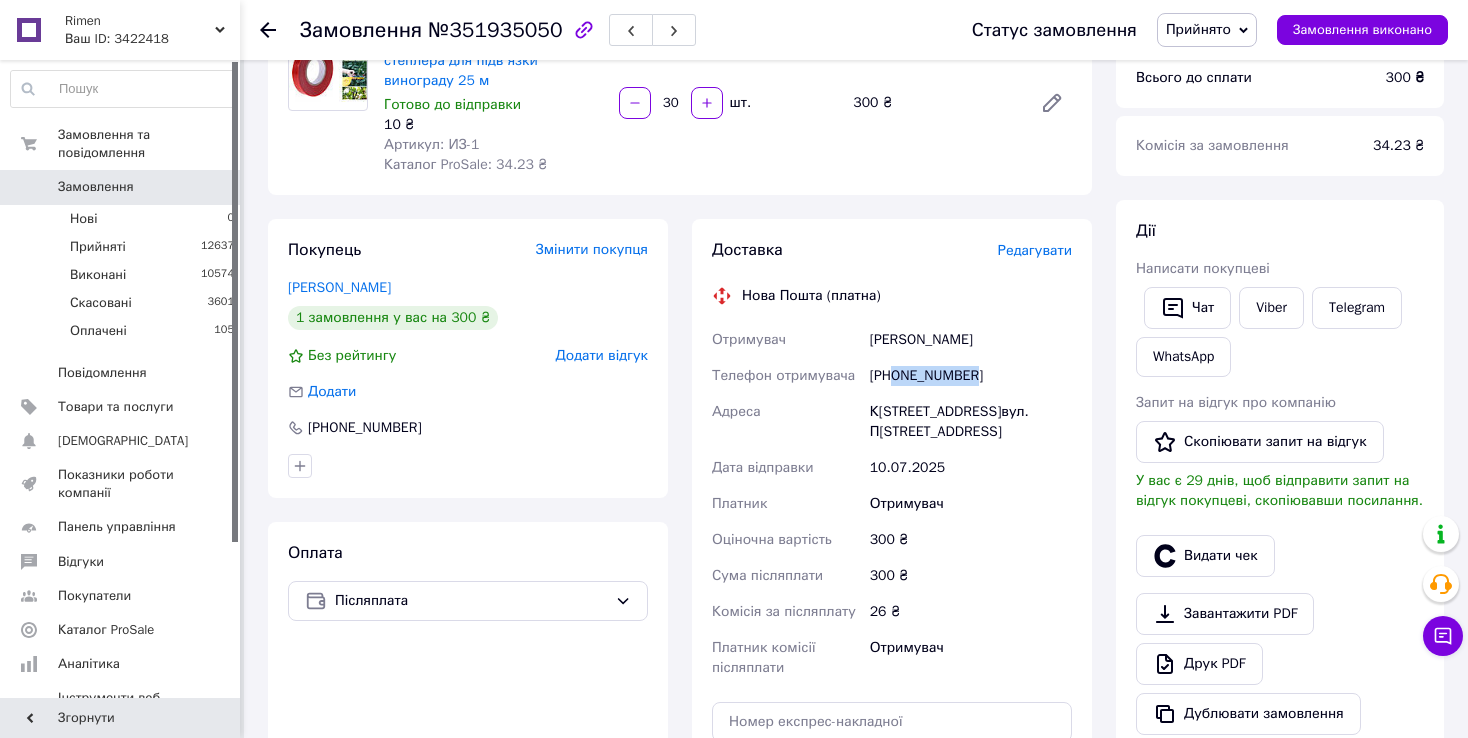 drag, startPoint x: 893, startPoint y: 367, endPoint x: 1010, endPoint y: 363, distance: 117.06836 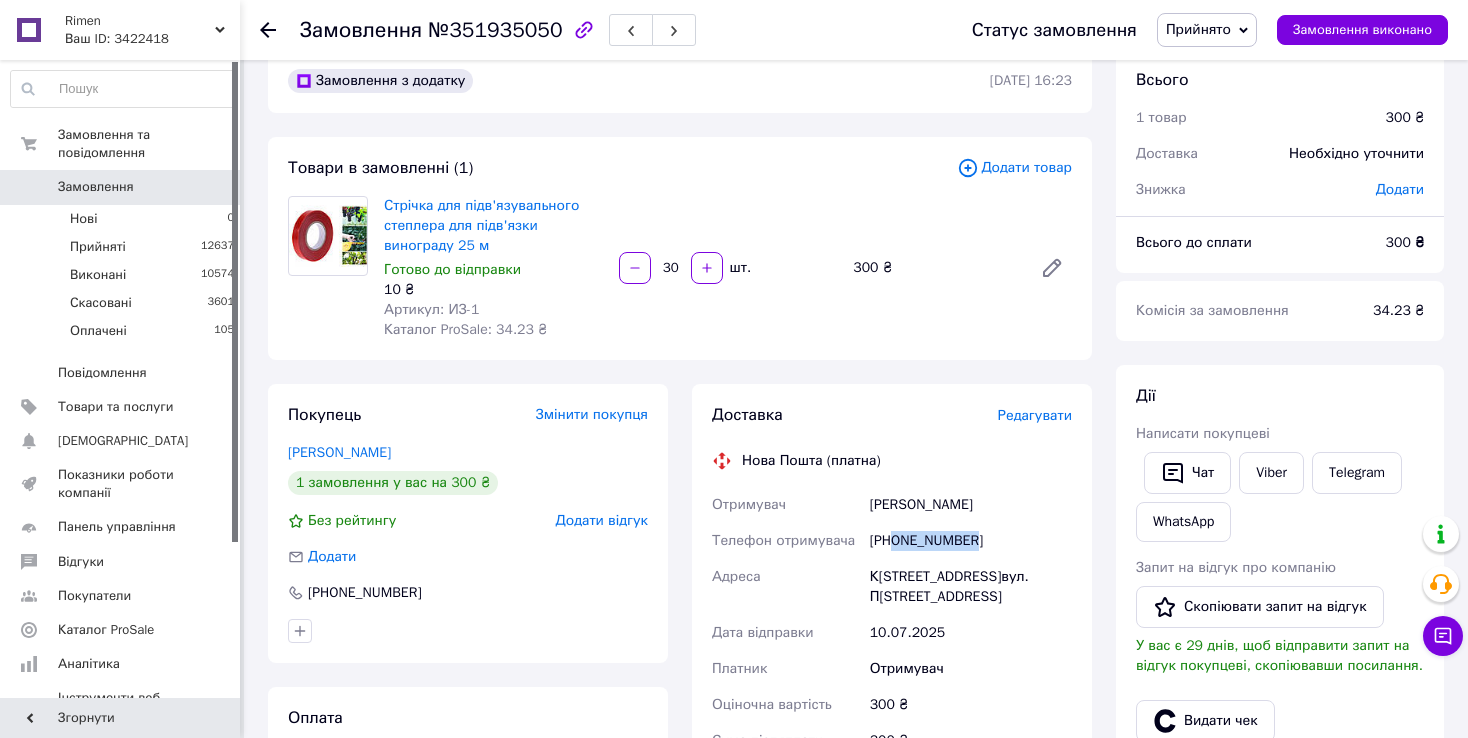 scroll, scrollTop: 0, scrollLeft: 0, axis: both 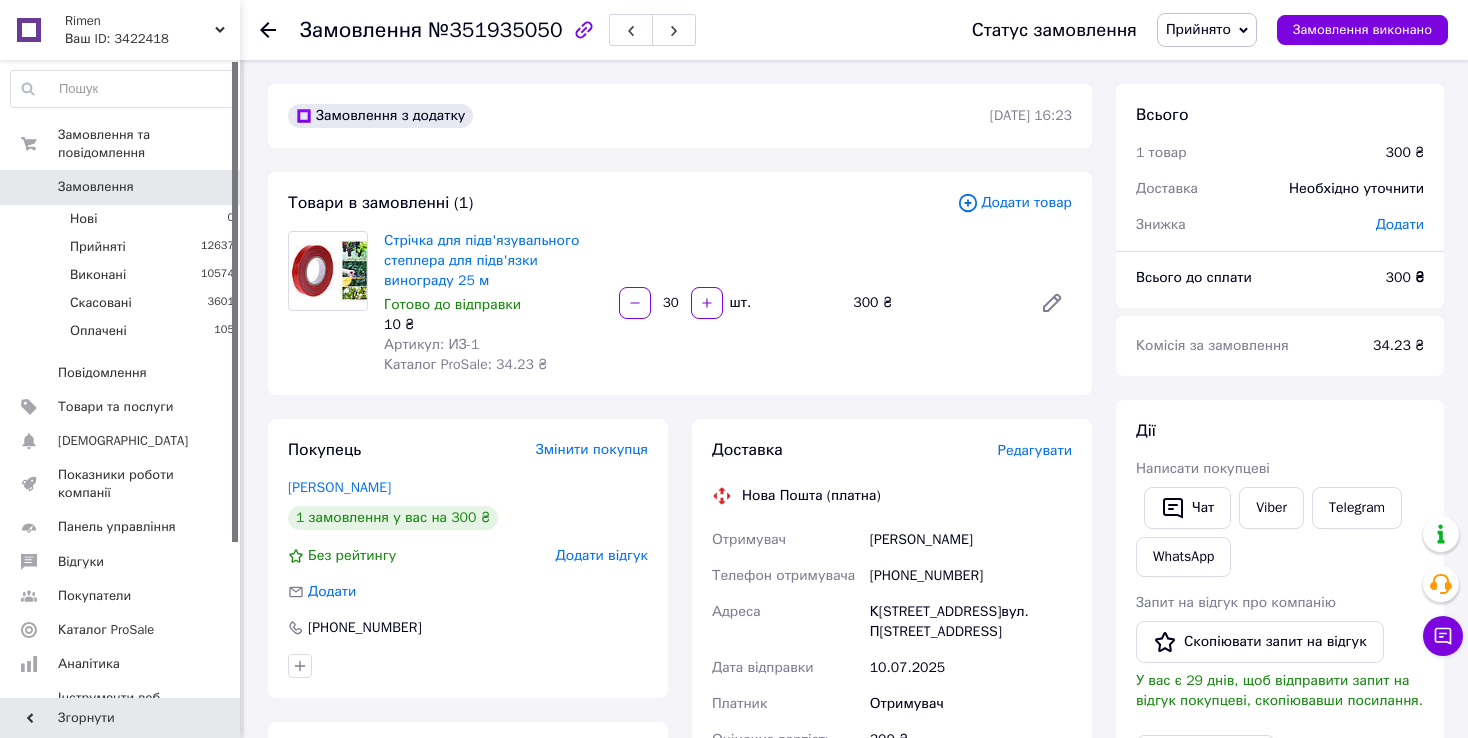 click on "Замовлення з додатку [DATE] 16:23 Товари в замовленні (1) Додати товар Стрічка для підв'язувального степлера для підв'язки винограду 25 м Готово до відправки 10 ₴ Артикул: ИЗ-1 Каталог ProSale: 34.23 ₴  30   шт. 300 ₴ Покупець Змінити покупця [PERSON_NAME] 1 замовлення у вас на 300 ₴ Без рейтингу   Додати відгук Додати [PHONE_NUMBER] Оплата Післяплата Доставка Редагувати Нова Пошта (платна) Отримувач [PERSON_NAME] Телефон отримувача [PHONE_NUMBER] [PERSON_NAME], №22: вул. Покровська, 73 Дата відправки [DATE] Платник Отримувач Оціночна вартість 300 ₴ Сума післяплати 300 ₴ 26 ₴ 300" at bounding box center [680, 777] 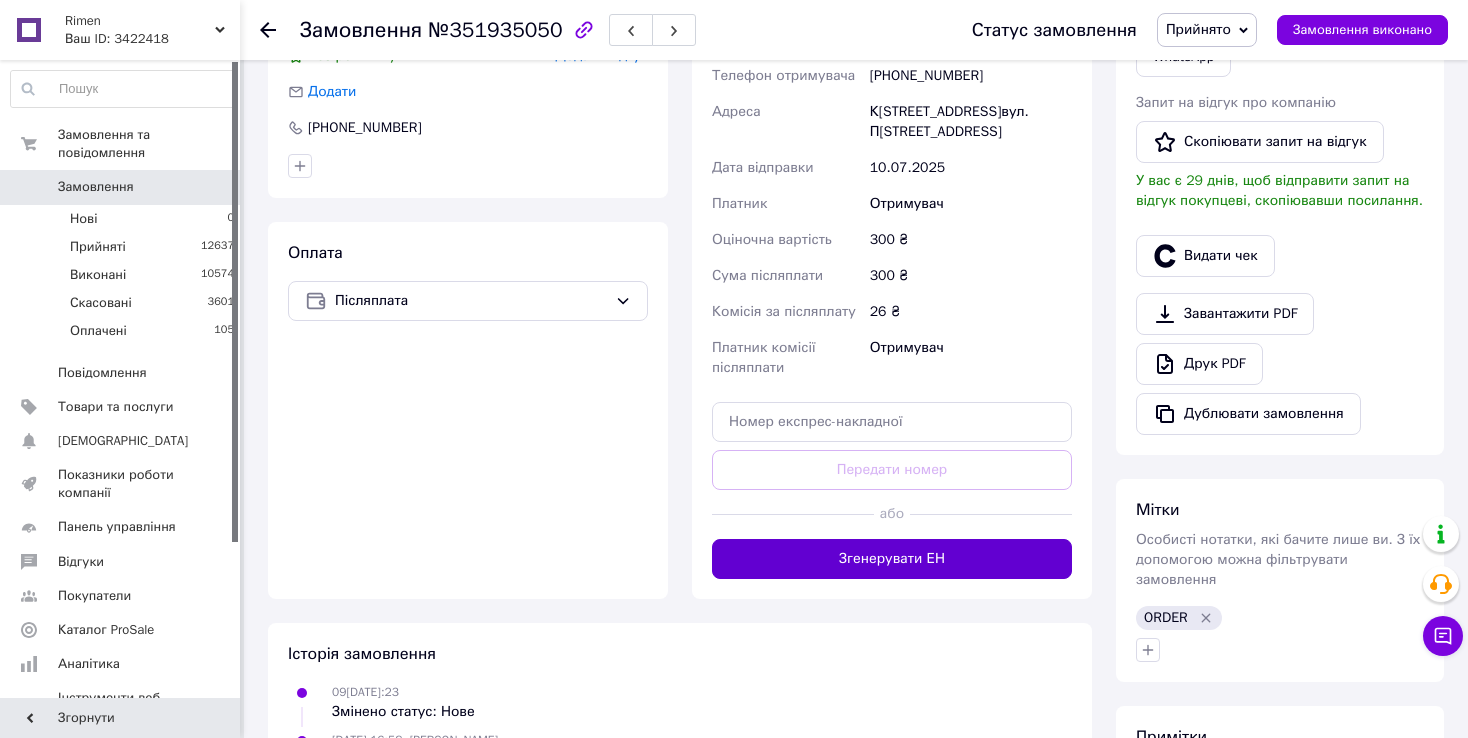 click on "Згенерувати ЕН" at bounding box center (892, 559) 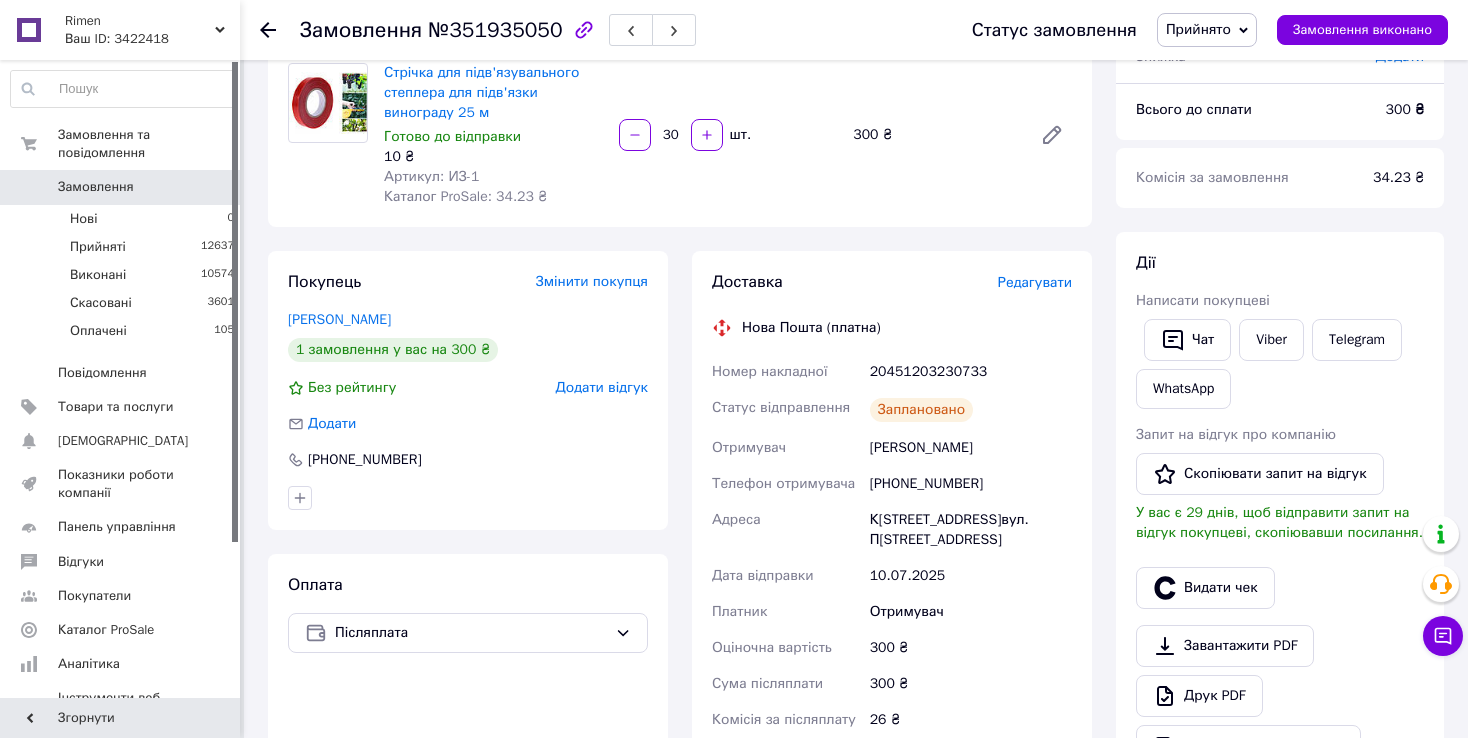 scroll, scrollTop: 0, scrollLeft: 0, axis: both 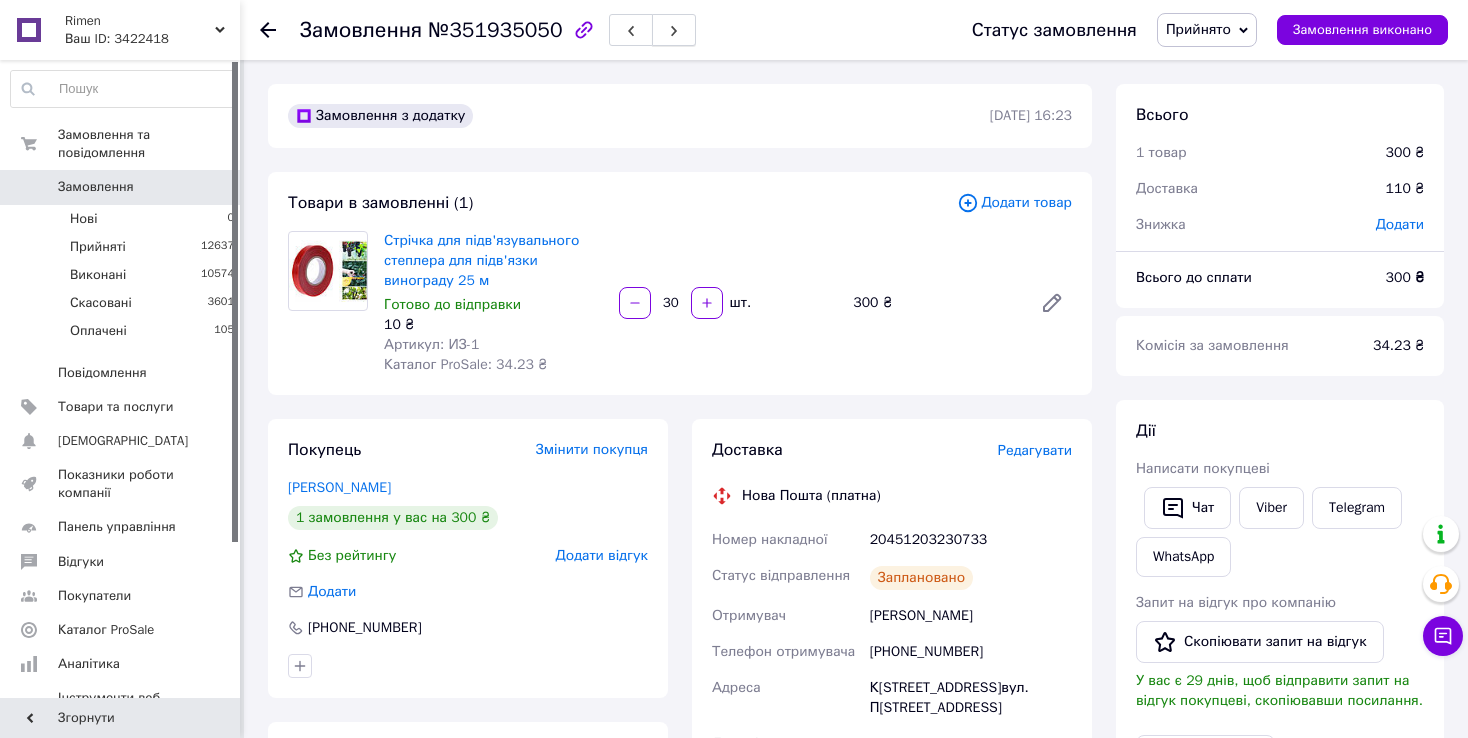click at bounding box center [674, 30] 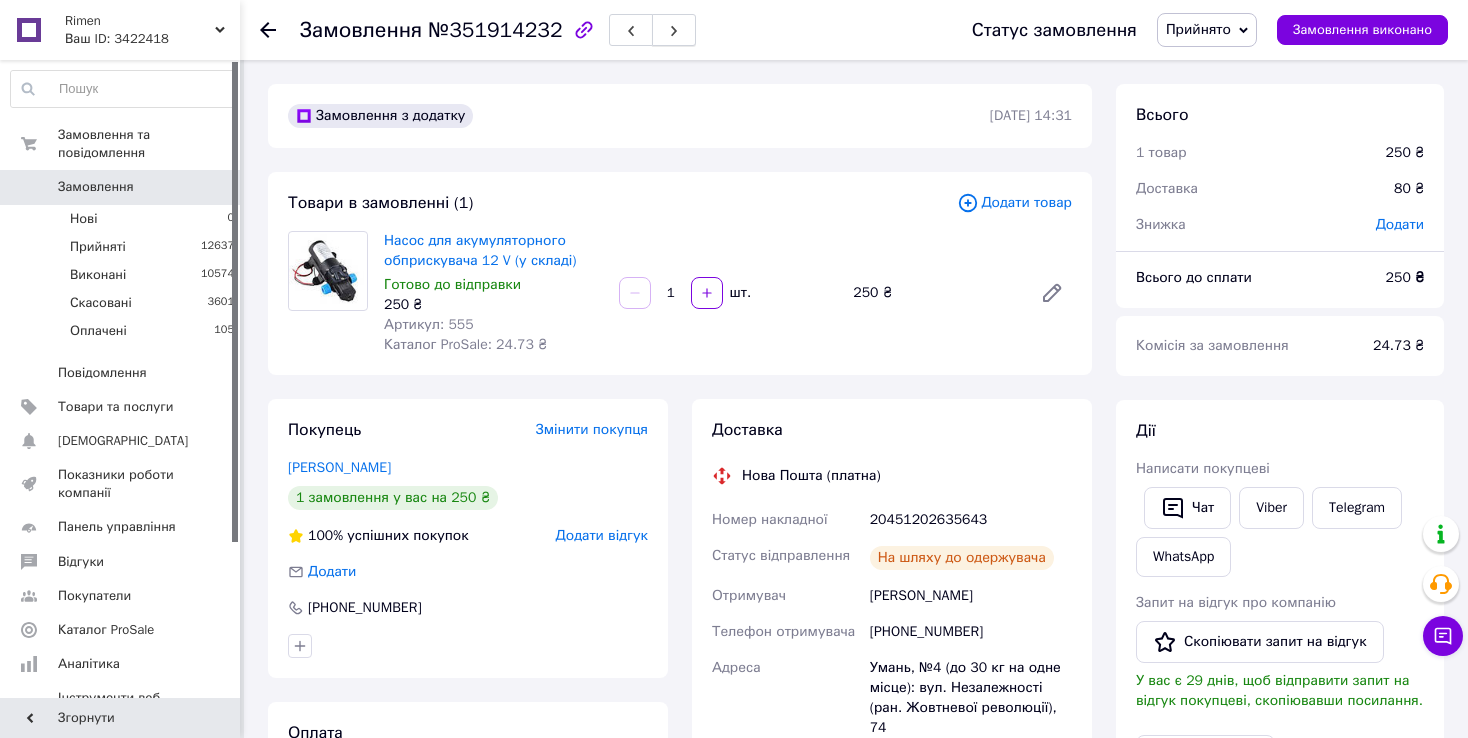 click at bounding box center [674, 30] 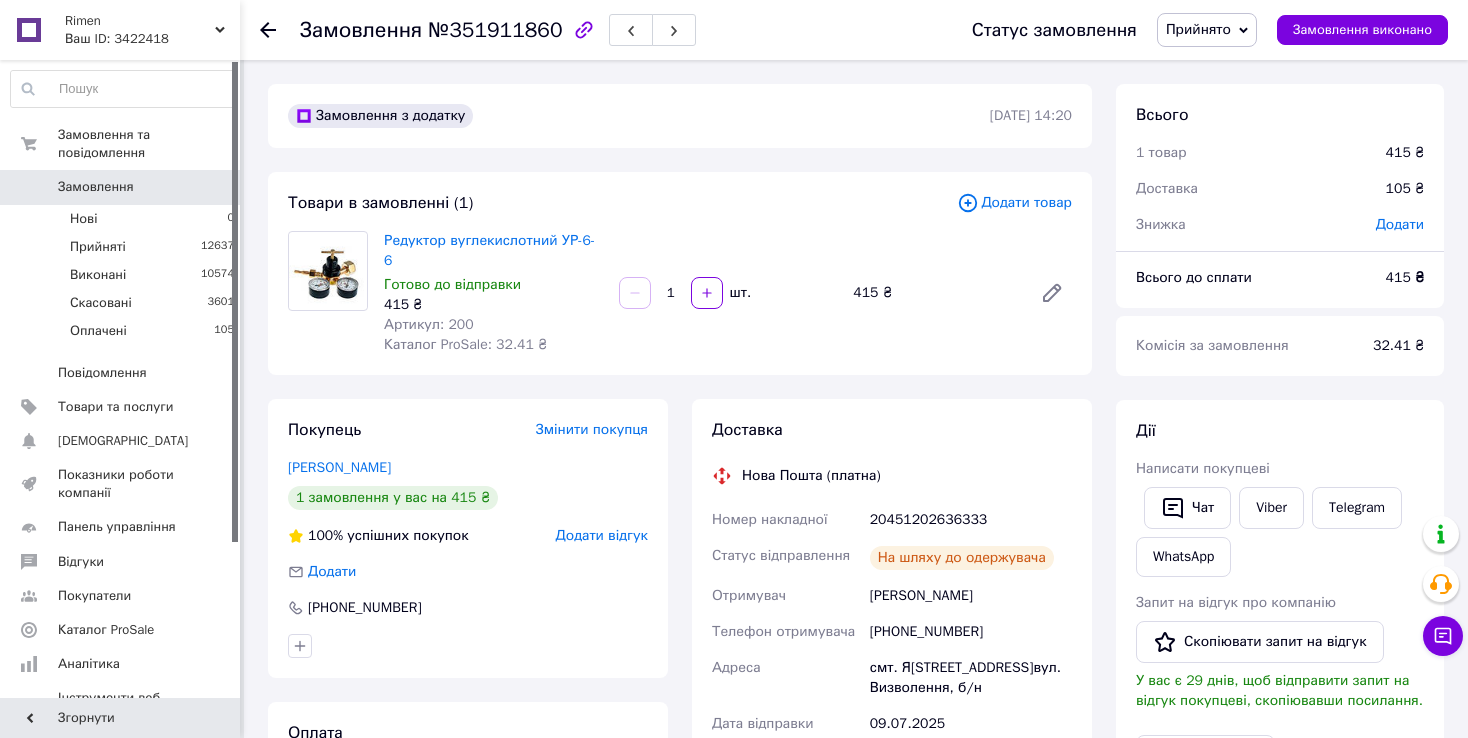 click at bounding box center [674, 30] 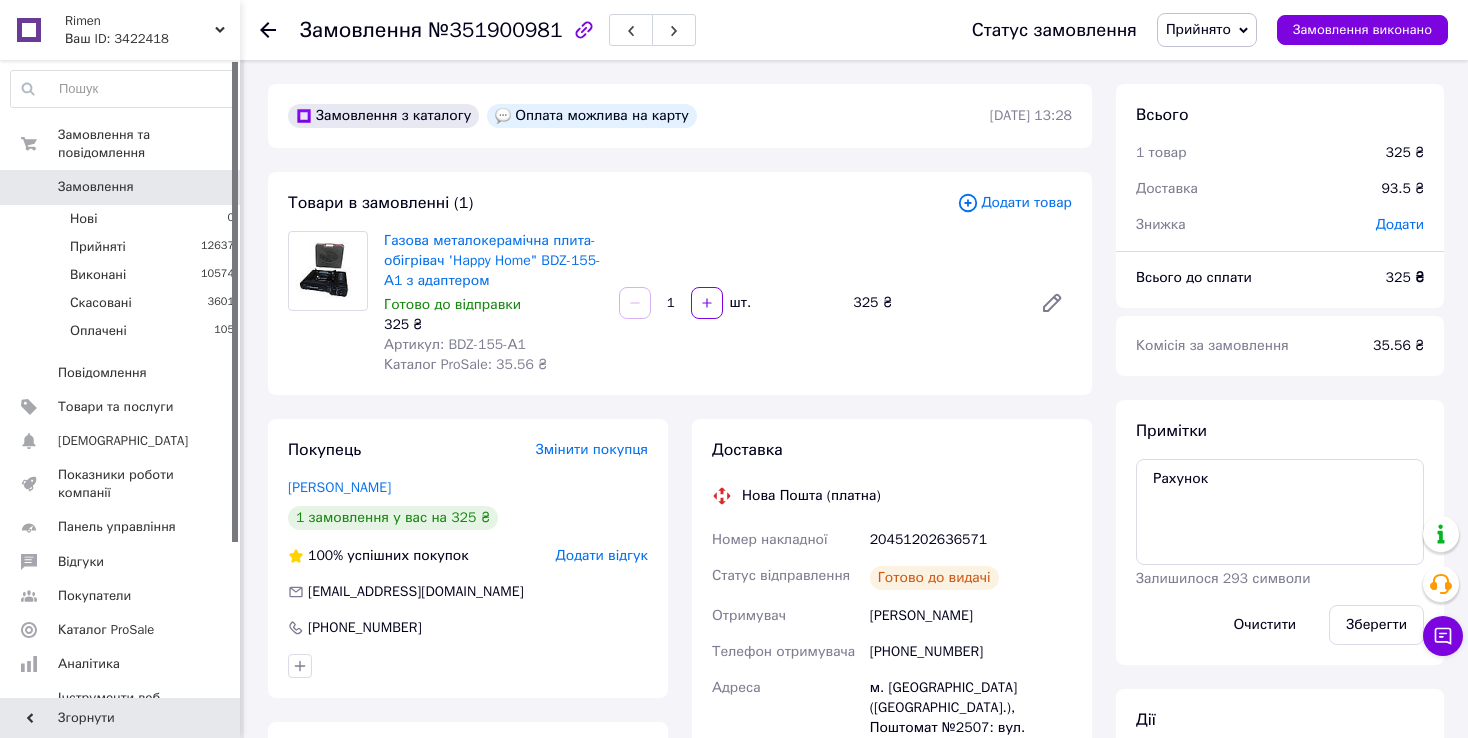 click at bounding box center [674, 30] 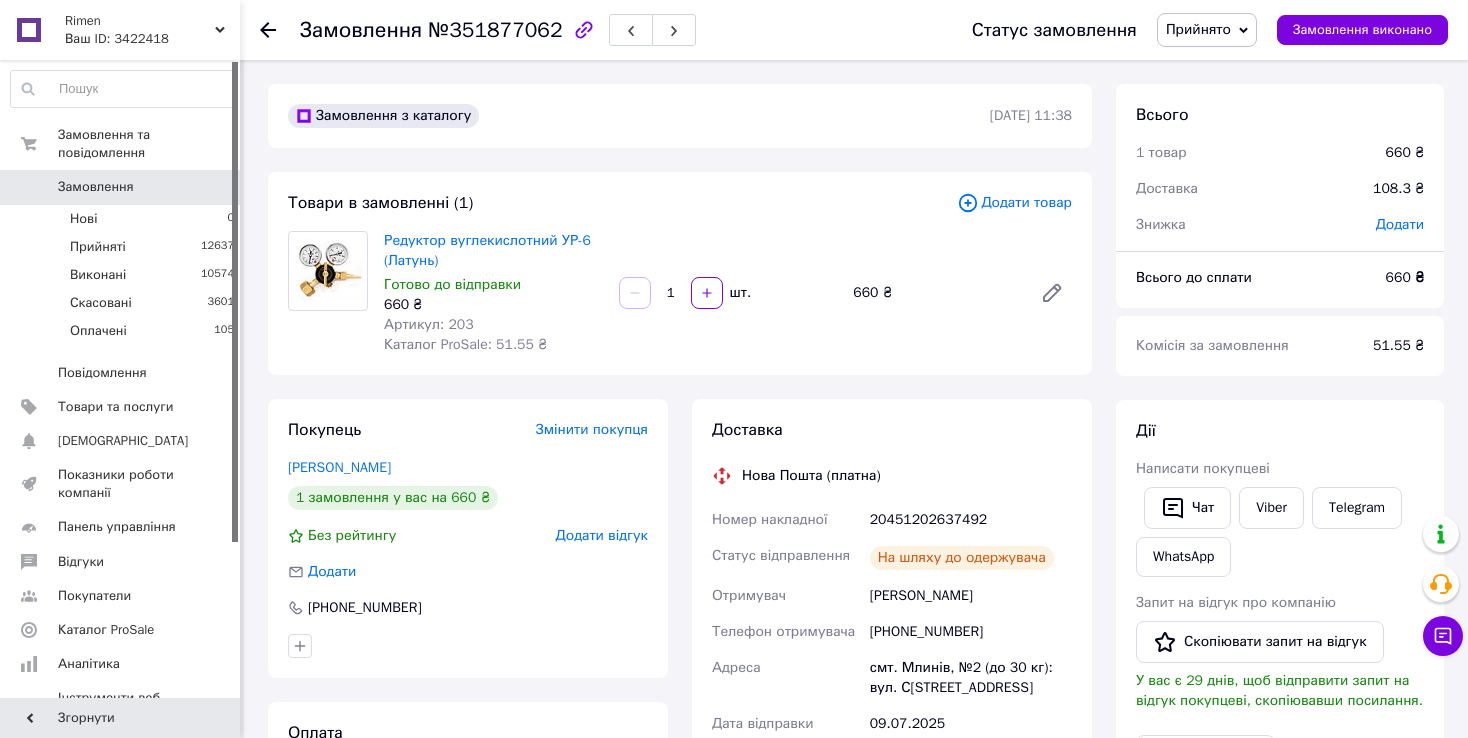 click at bounding box center (674, 30) 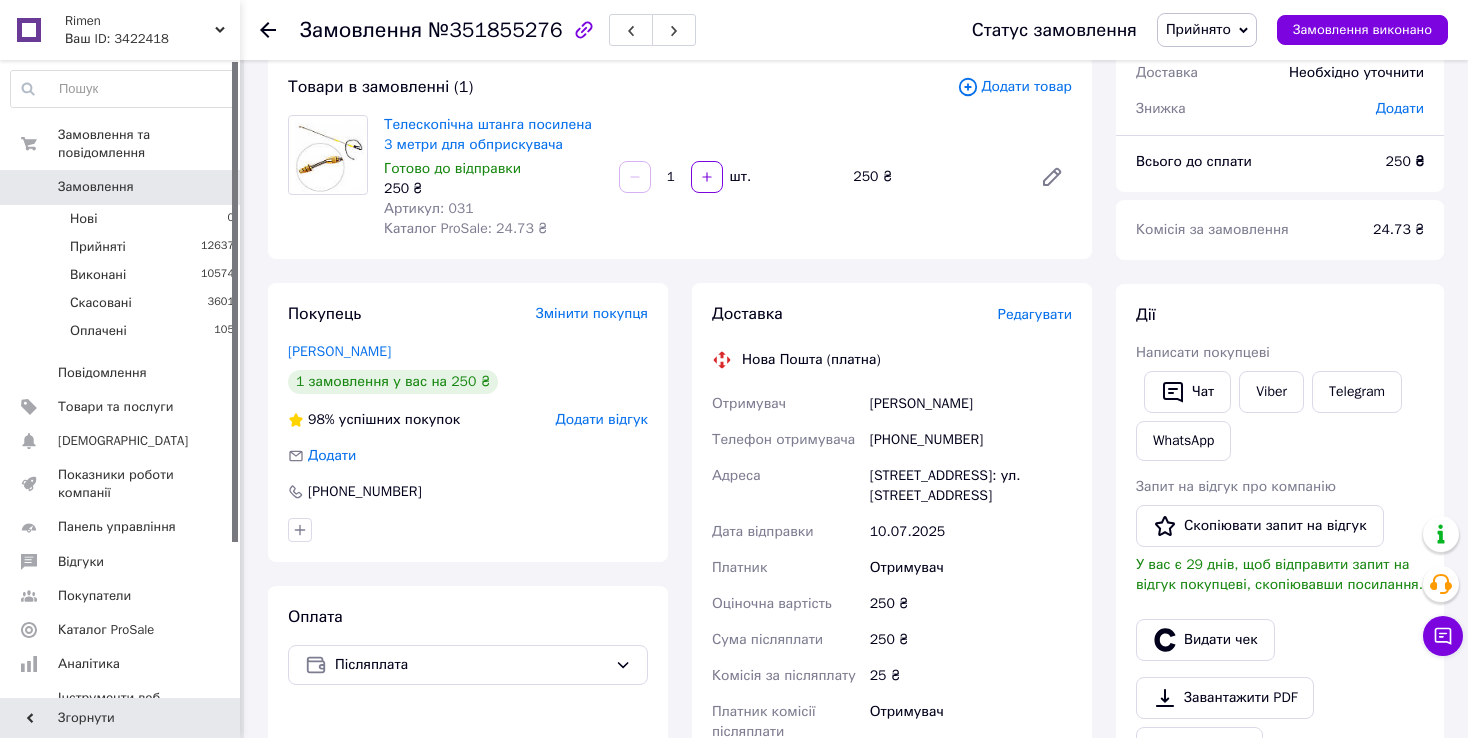 scroll, scrollTop: 200, scrollLeft: 0, axis: vertical 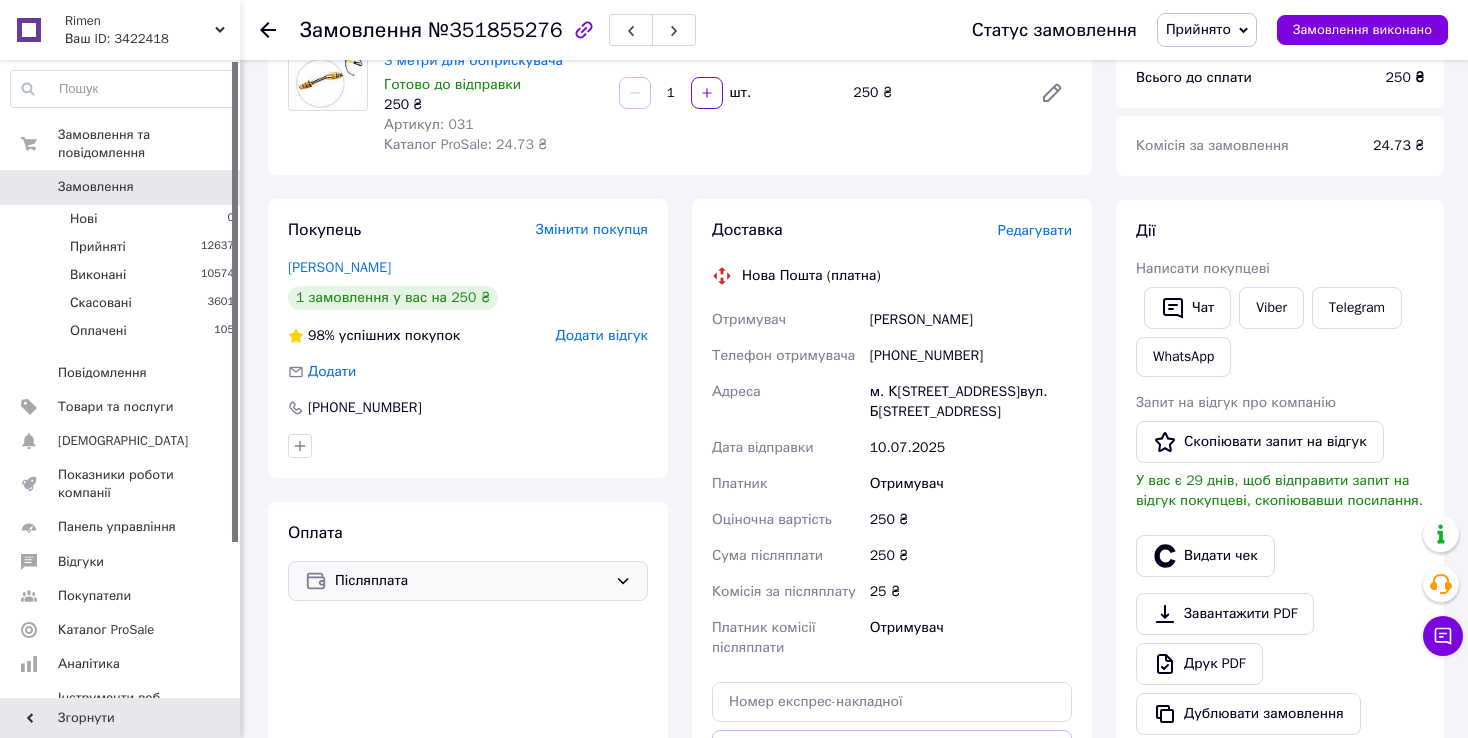 click on "Післяплата" at bounding box center (471, 581) 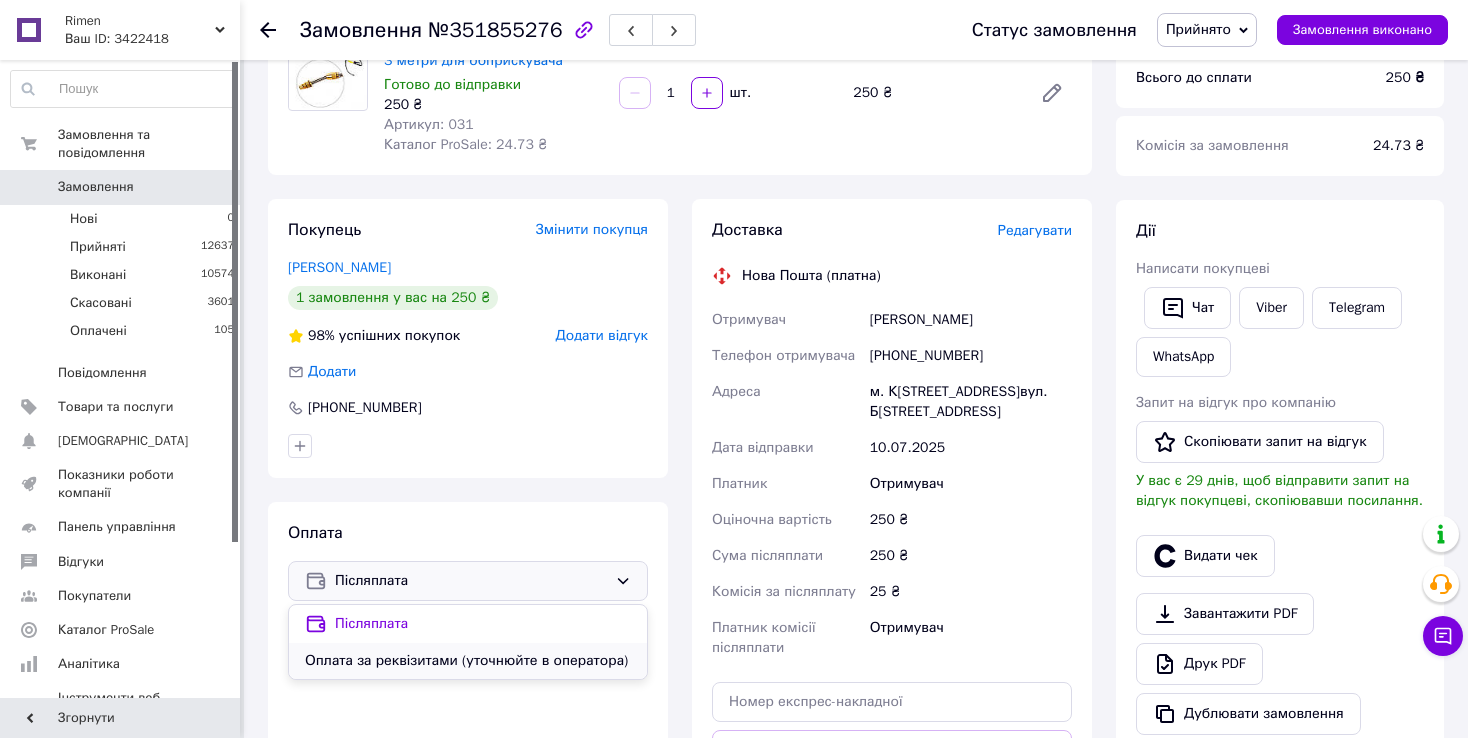 click on "Оплата за реквізитами (уточнюйте в оператора)" at bounding box center (468, 661) 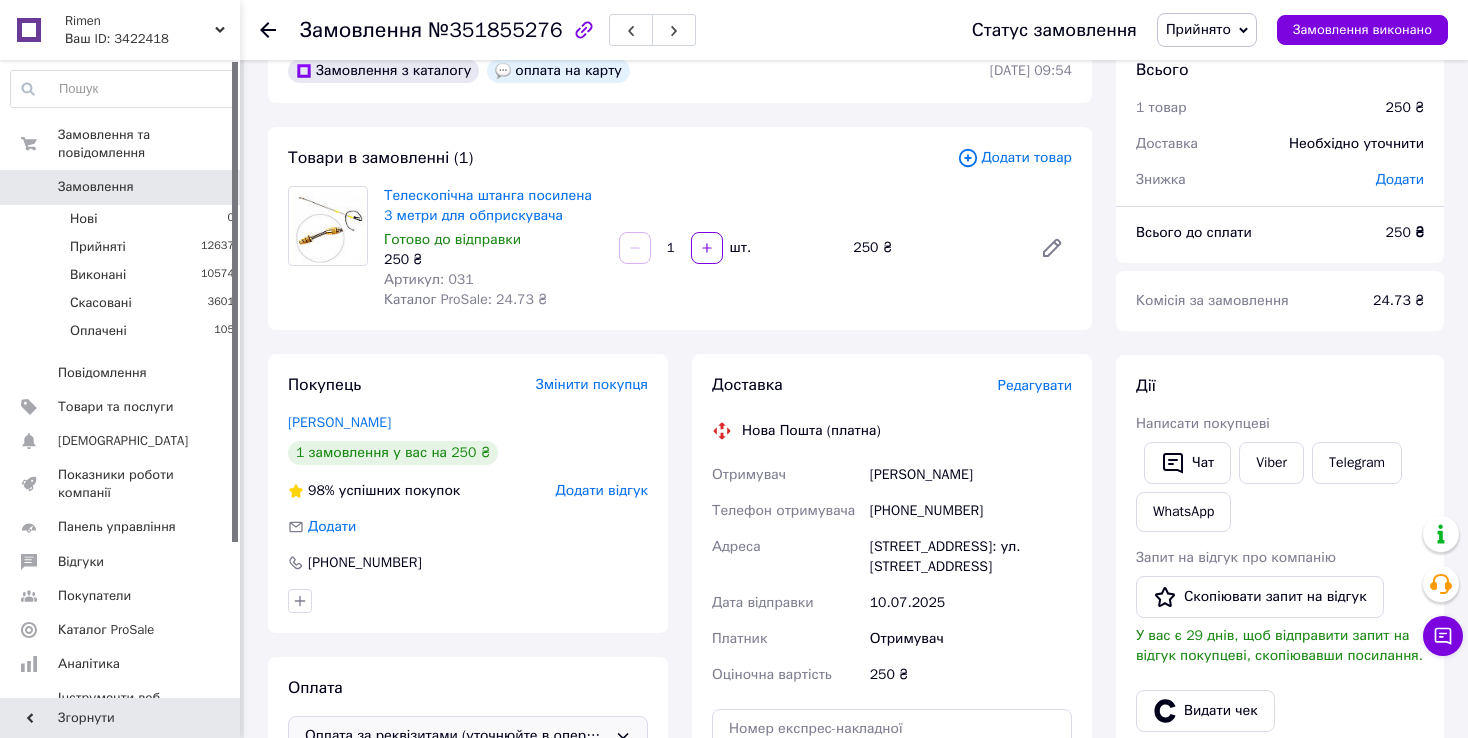 scroll, scrollTop: 200, scrollLeft: 0, axis: vertical 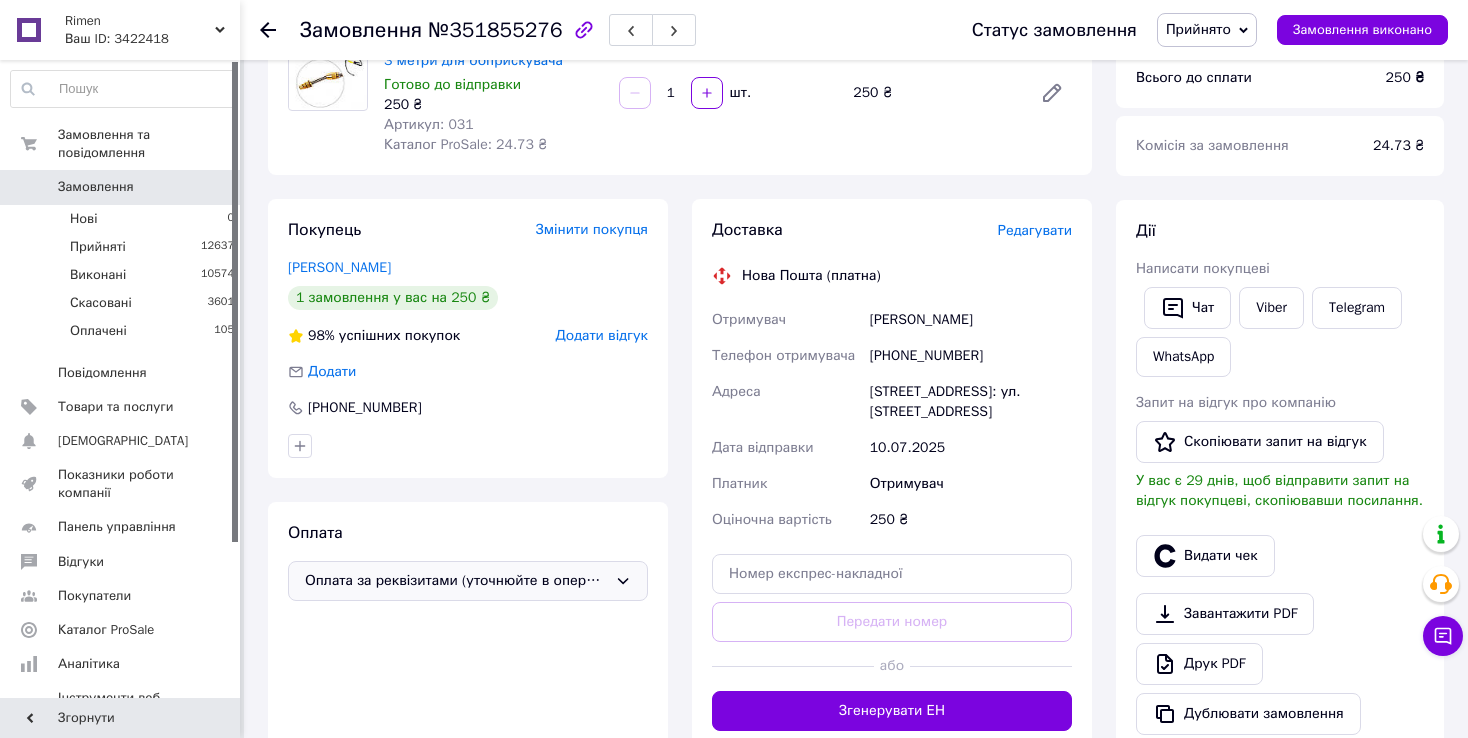 click on "[PHONE_NUMBER]" at bounding box center (971, 356) 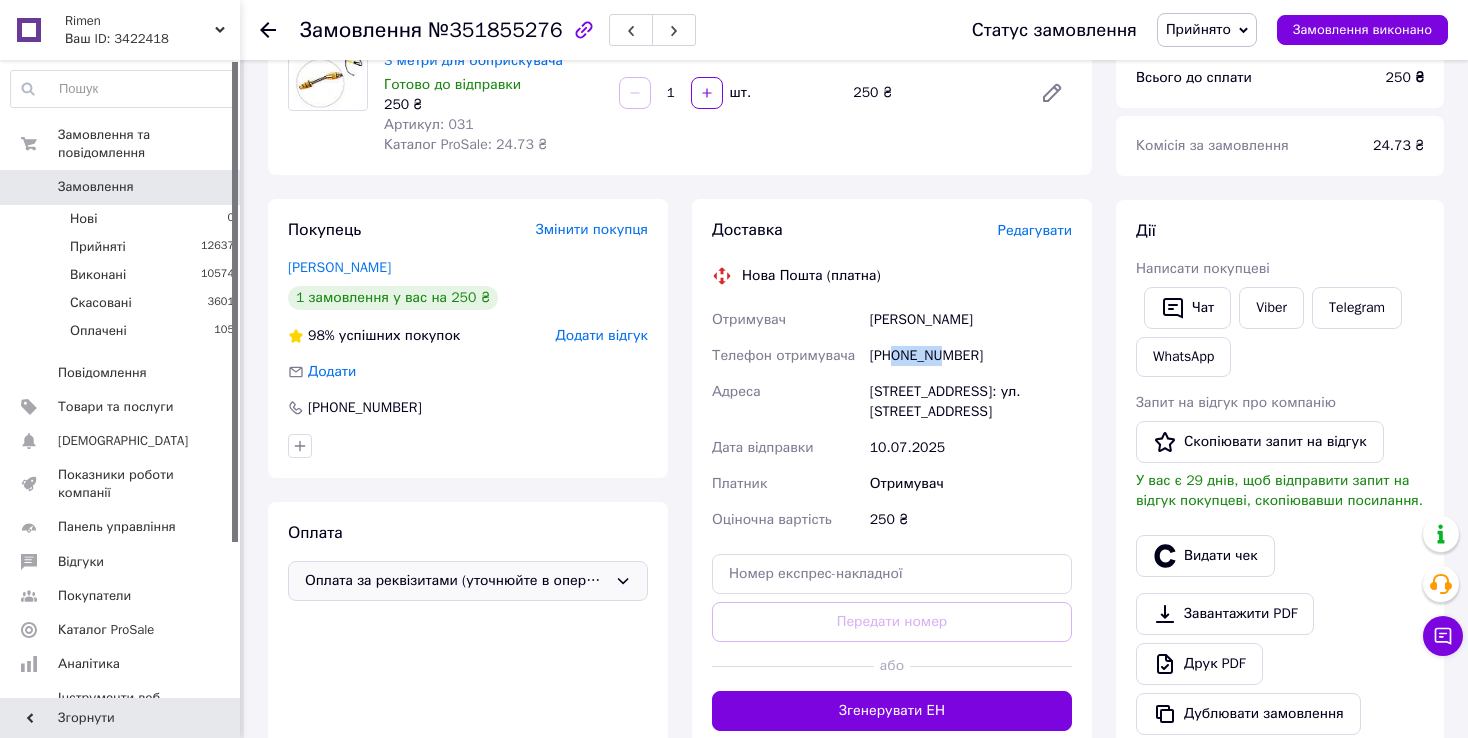 drag, startPoint x: 939, startPoint y: 358, endPoint x: 973, endPoint y: 359, distance: 34.0147 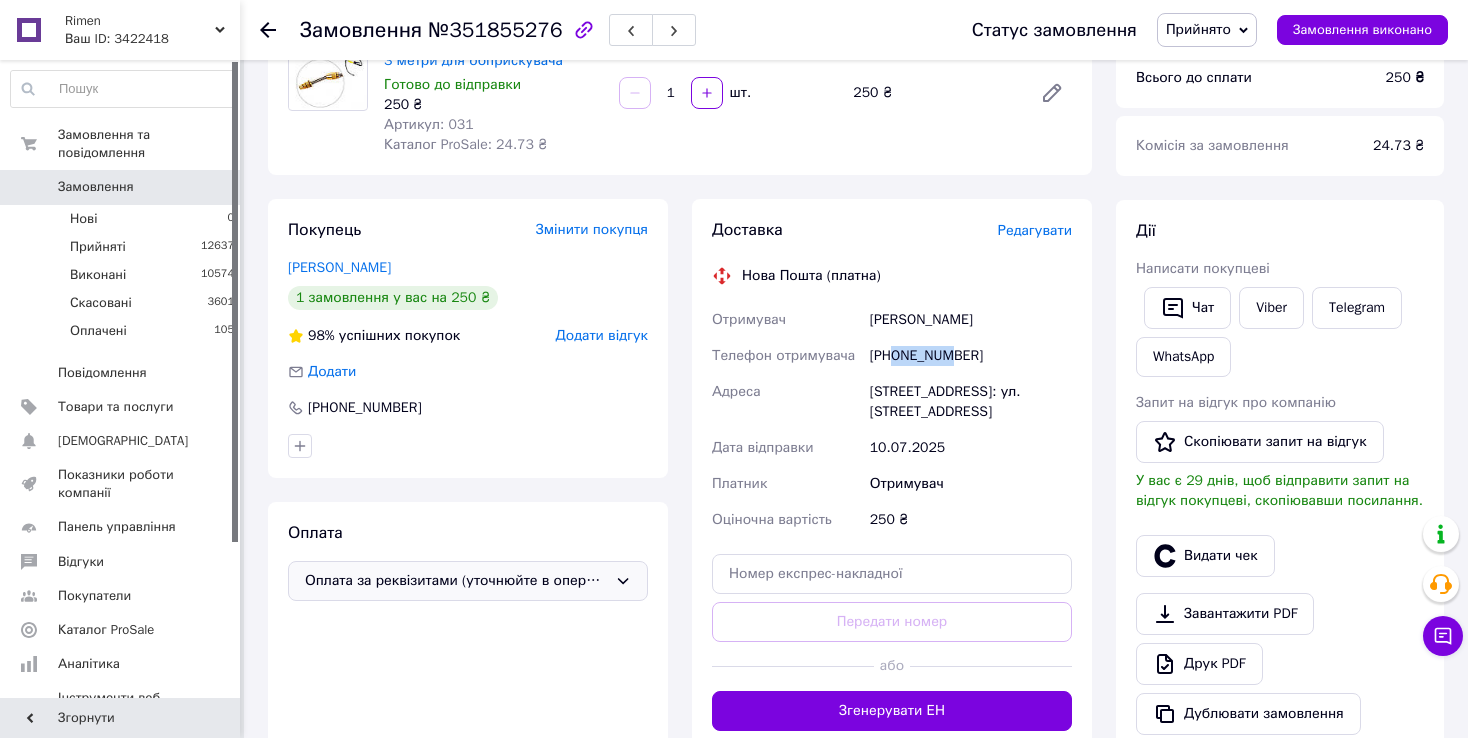 click on "[PHONE_NUMBER]" at bounding box center (971, 356) 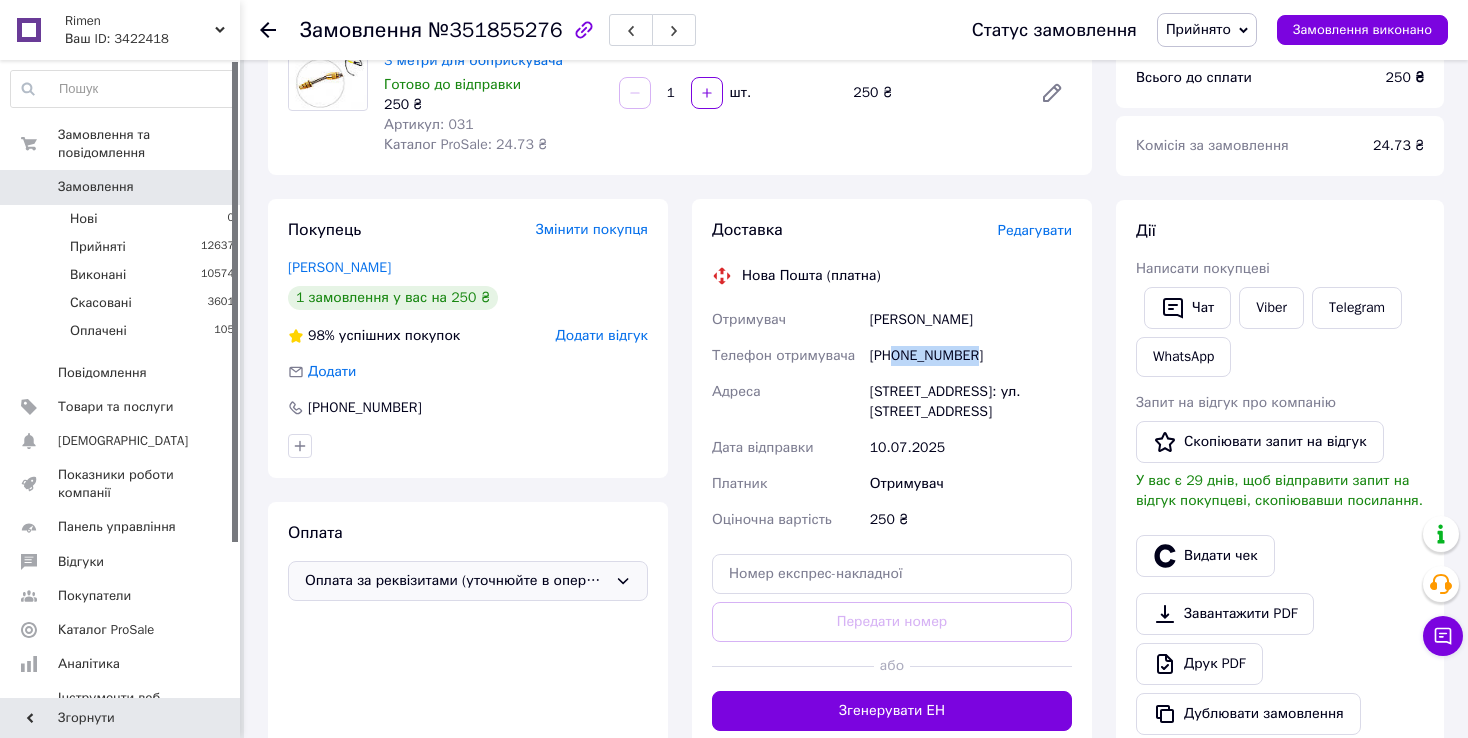 drag, startPoint x: 895, startPoint y: 354, endPoint x: 991, endPoint y: 341, distance: 96.87621 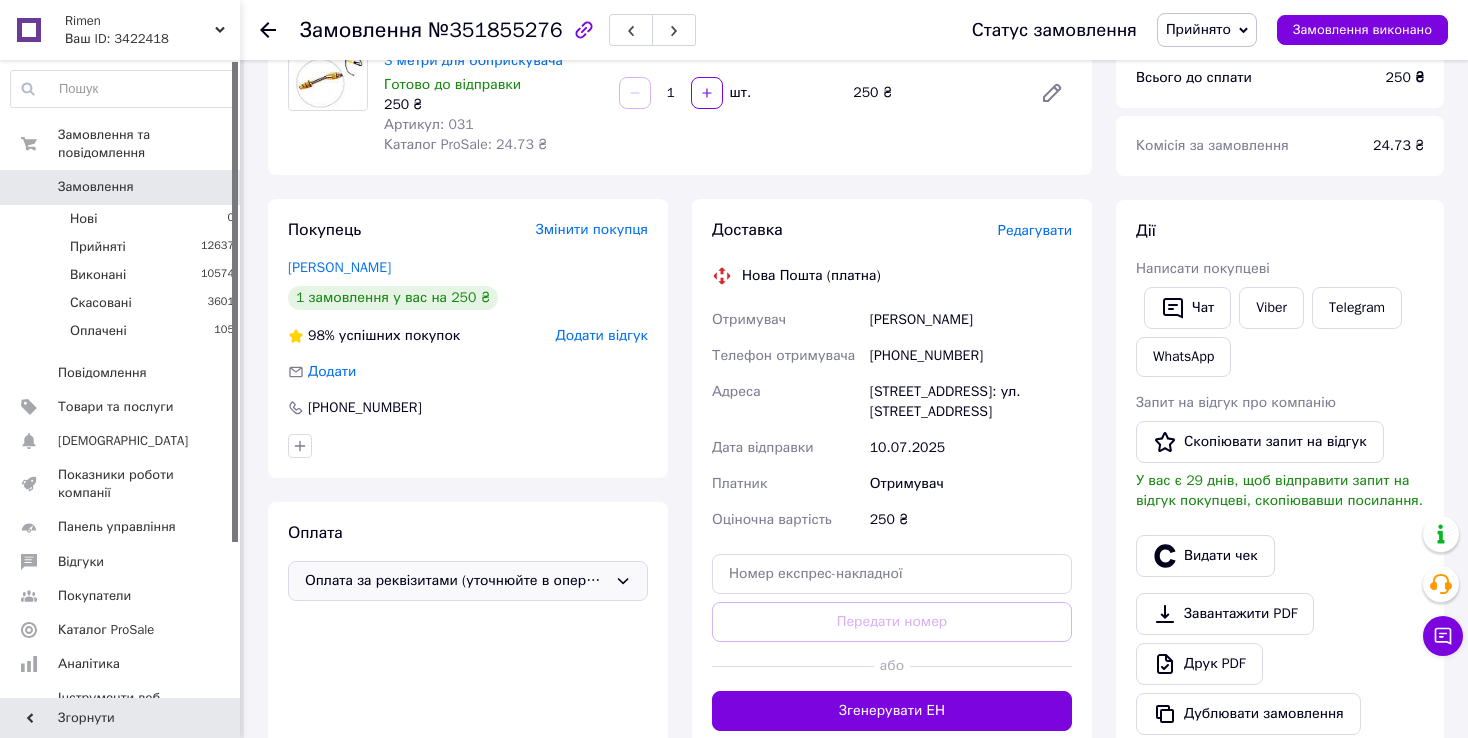click on "Покупець Змінити покупця [PERSON_NAME] 1 замовлення у вас на 250 ₴ 98%   успішних покупок Додати відгук Додати [PHONE_NUMBER]" at bounding box center (468, 338) 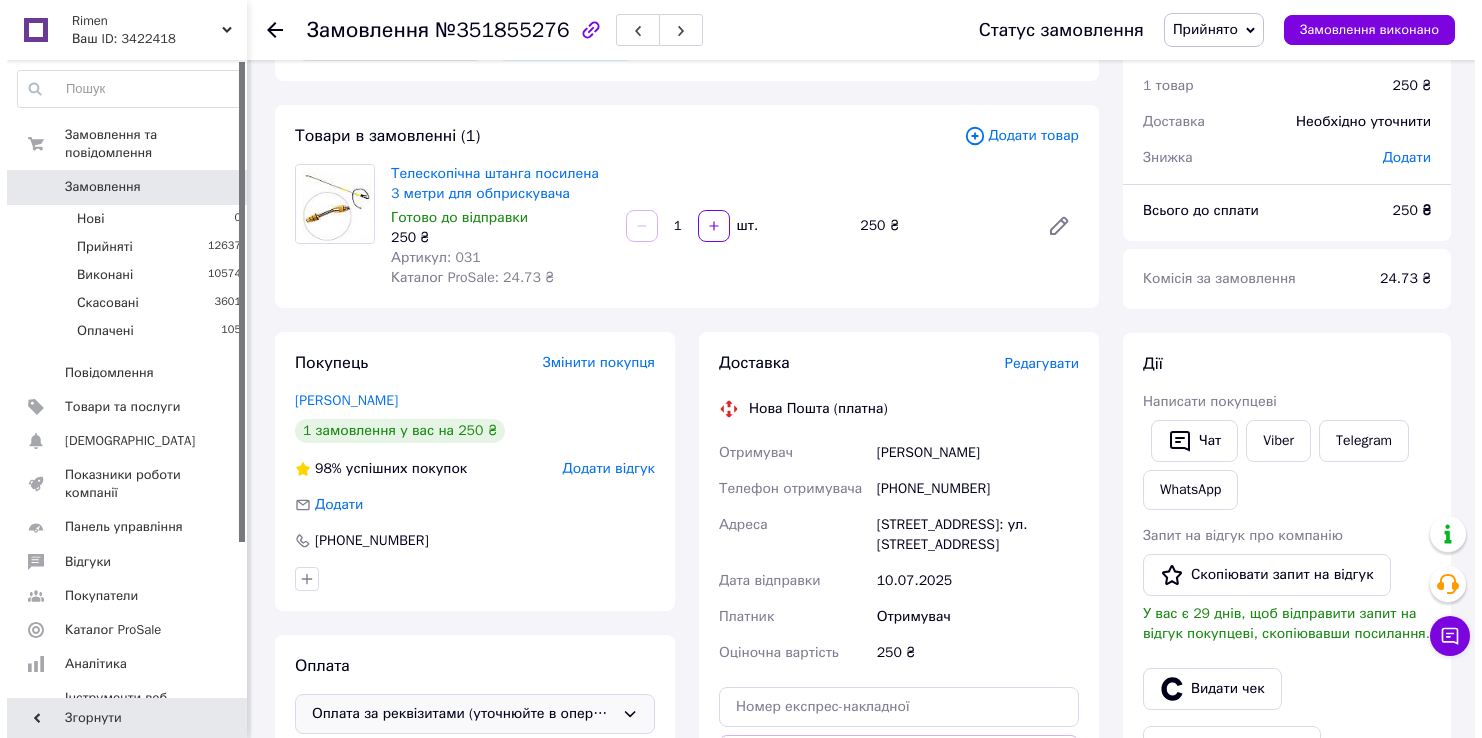 scroll, scrollTop: 100, scrollLeft: 0, axis: vertical 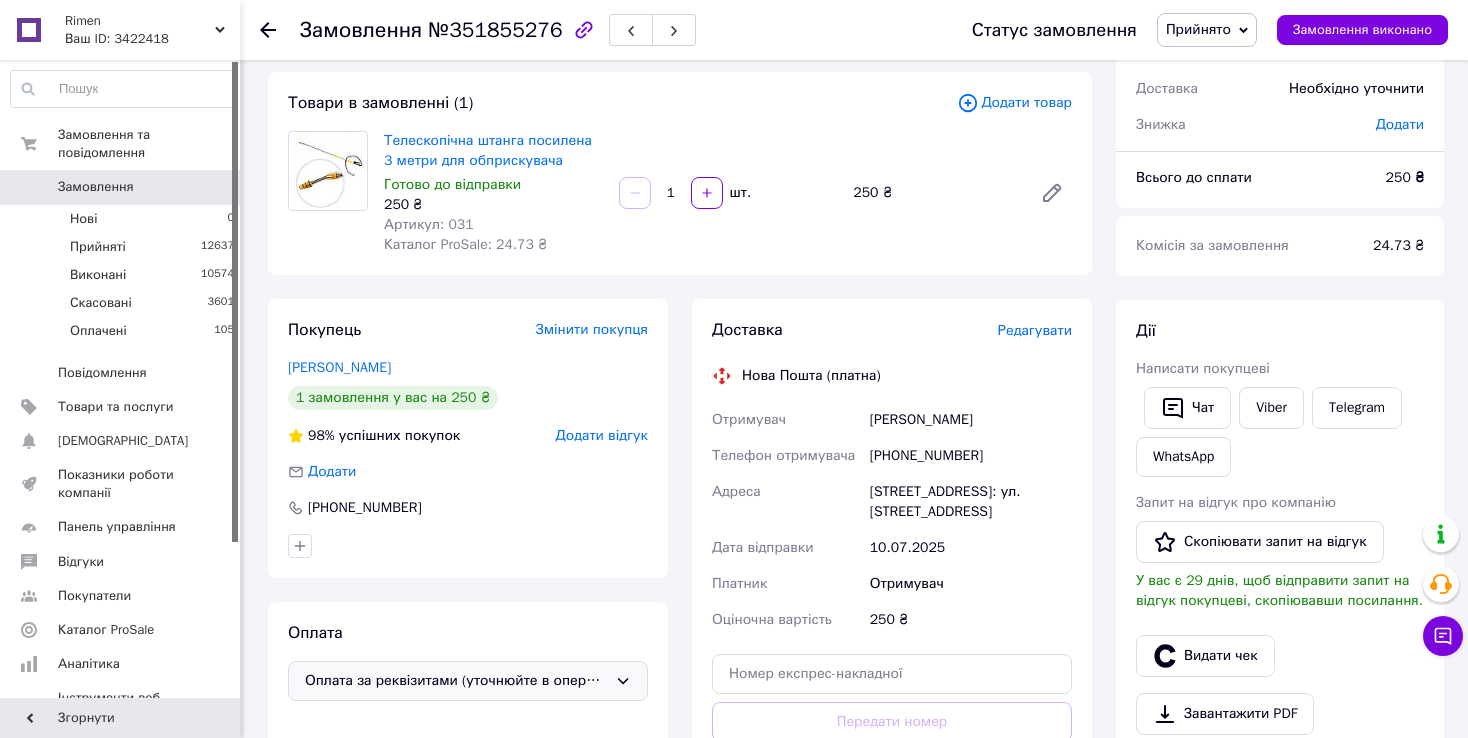 click on "Замовлення з каталогу оплата на карту 09[DATE]:54 Товари в замовленні (1) Додати товар Телескопічна штанга посилена 3 метри для обприскувача Готово до відправки 250 ₴ Артикул: 031 Каталог ProSale: 24.73 ₴  1   шт. 250 ₴ Покупець Змінити покупця [PERSON_NAME] 1 замовлення у вас на 250 ₴ 98%   успішних покупок Додати відгук Додати [PHONE_NUMBER] Оплата Оплата за реквізитами (уточнюйте в оператора) Доставка Редагувати Нова Пошта (платна) Отримувач [PERSON_NAME] Телефон отримувача [PHONE_NUMBER] [GEOGRAPHIC_DATA] [GEOGRAPHIC_DATA] ([GEOGRAPHIC_DATA].), №2: ул. Б[STREET_ADDRESS]�ата відправки 10[DATE]�атник Отримувач 250 ₴ <" at bounding box center [680, 677] 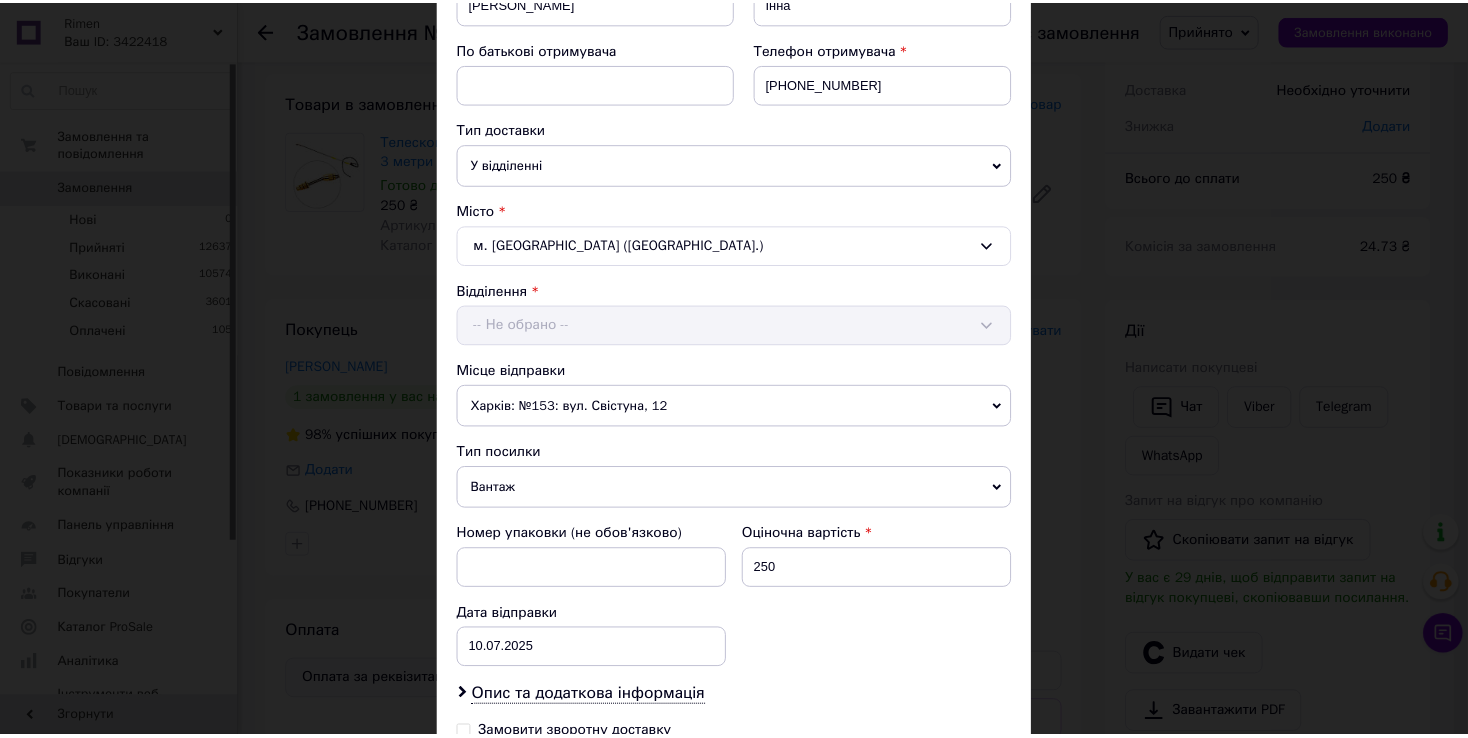 scroll, scrollTop: 620, scrollLeft: 0, axis: vertical 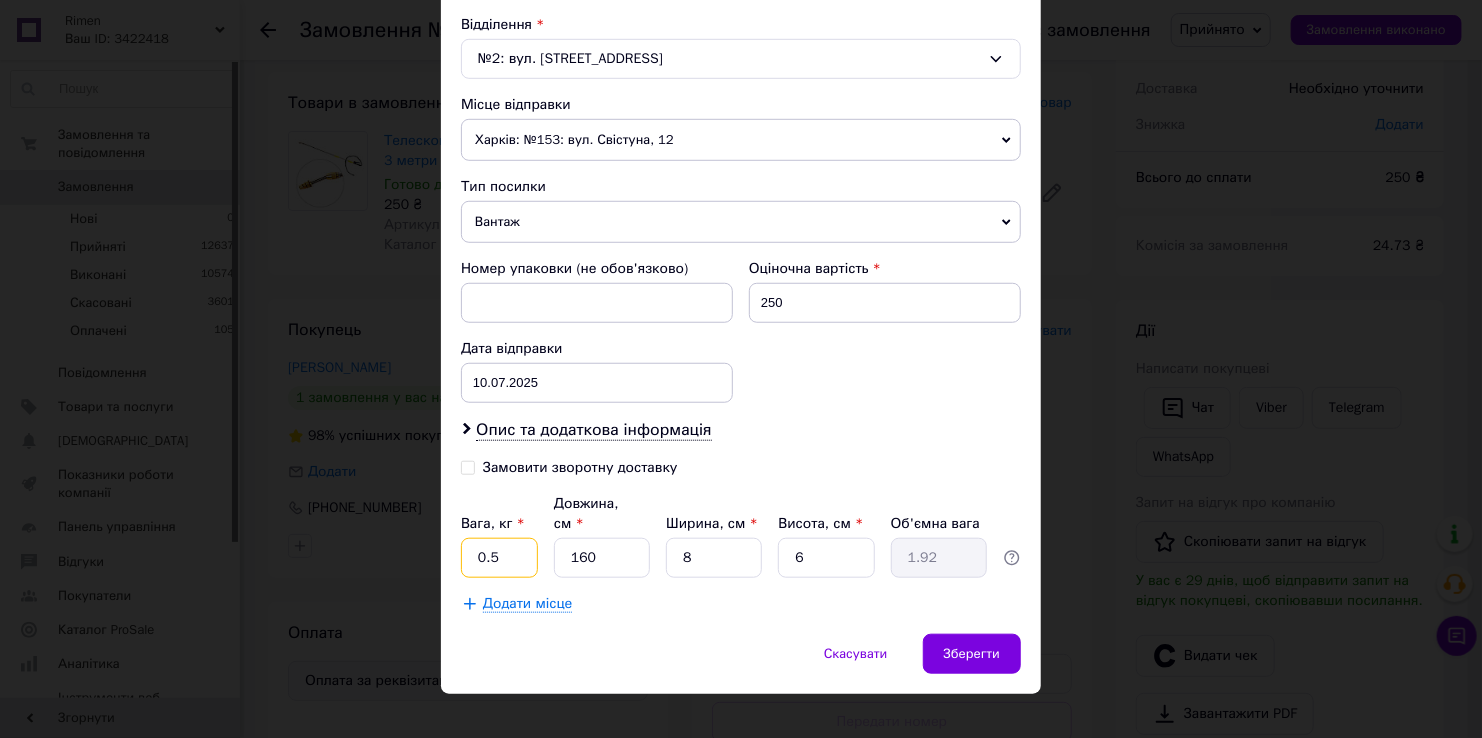 click on "0.5" at bounding box center [499, 558] 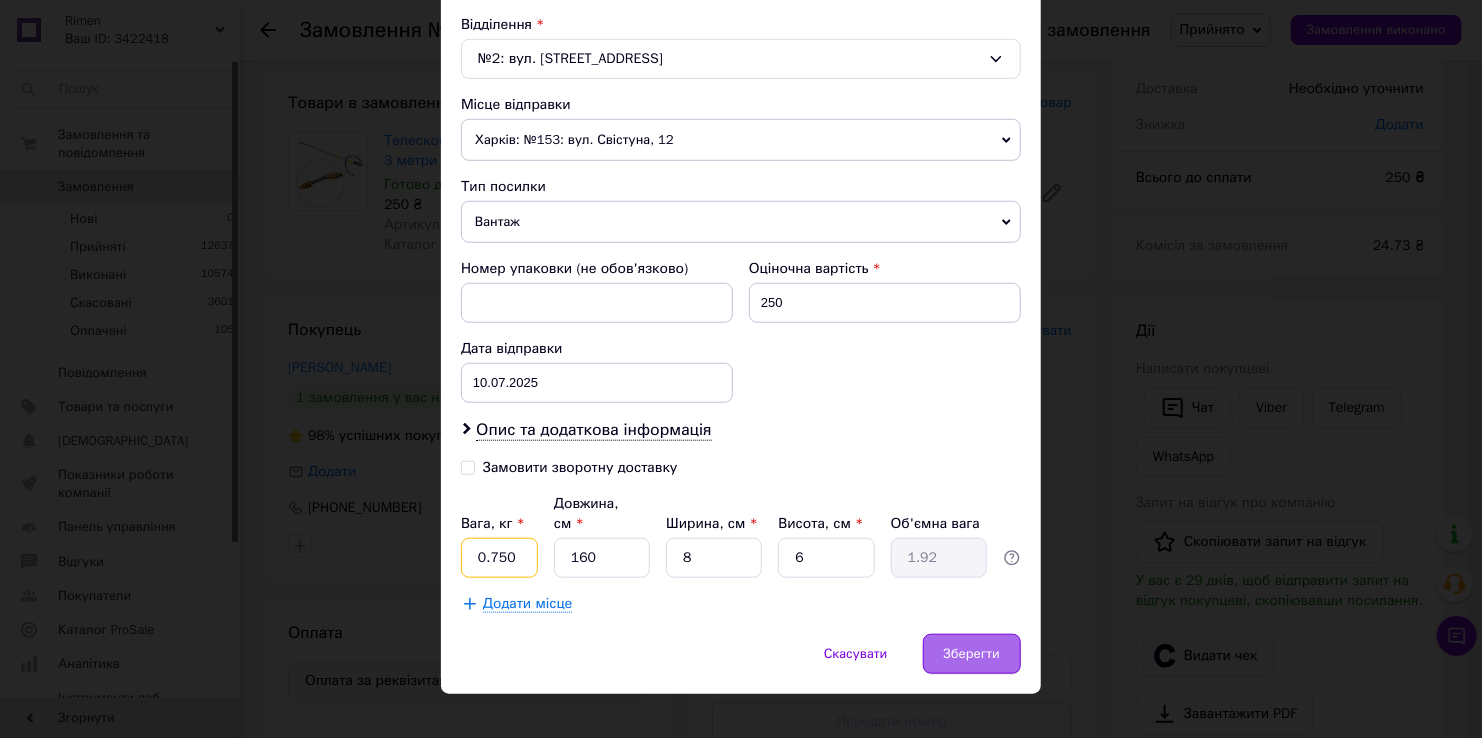 type on "0.750" 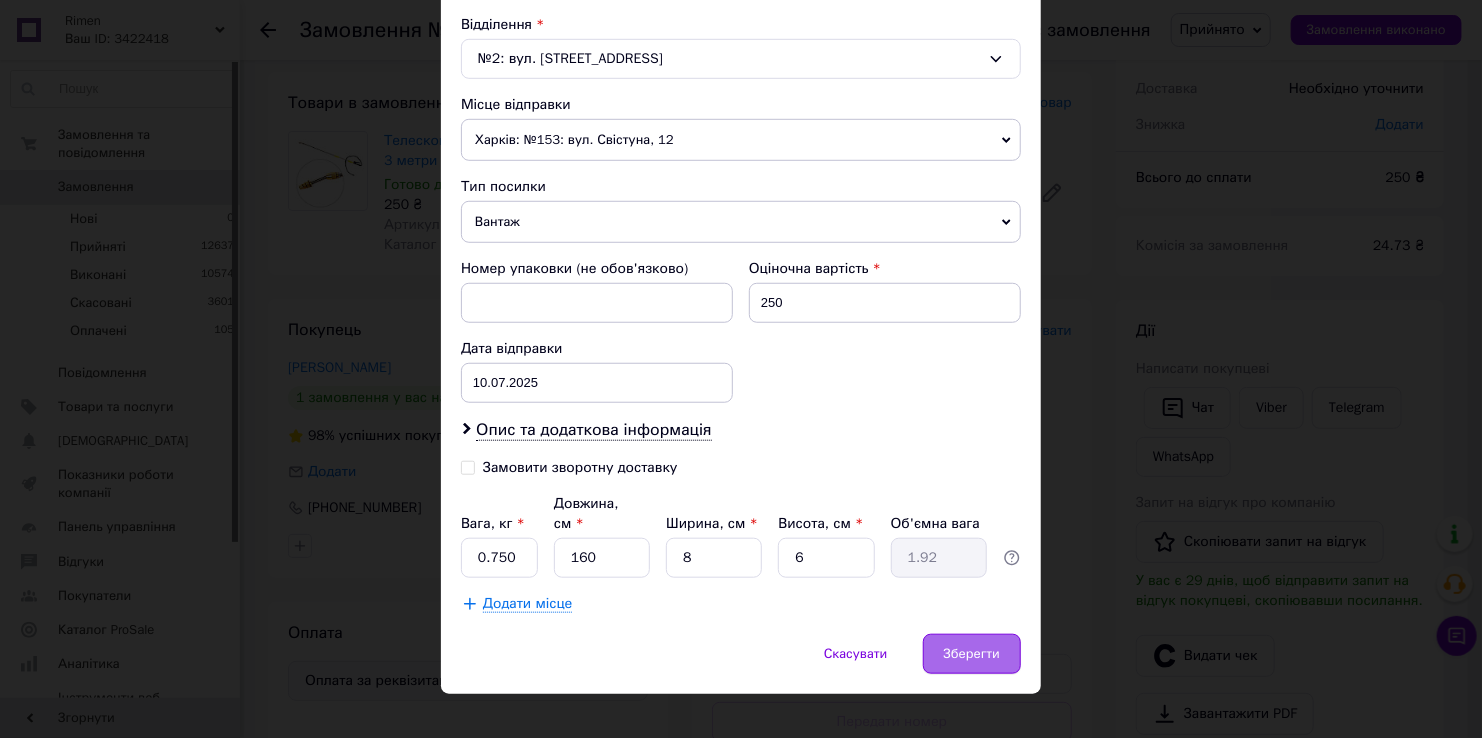 click on "Зберегти" at bounding box center (972, 654) 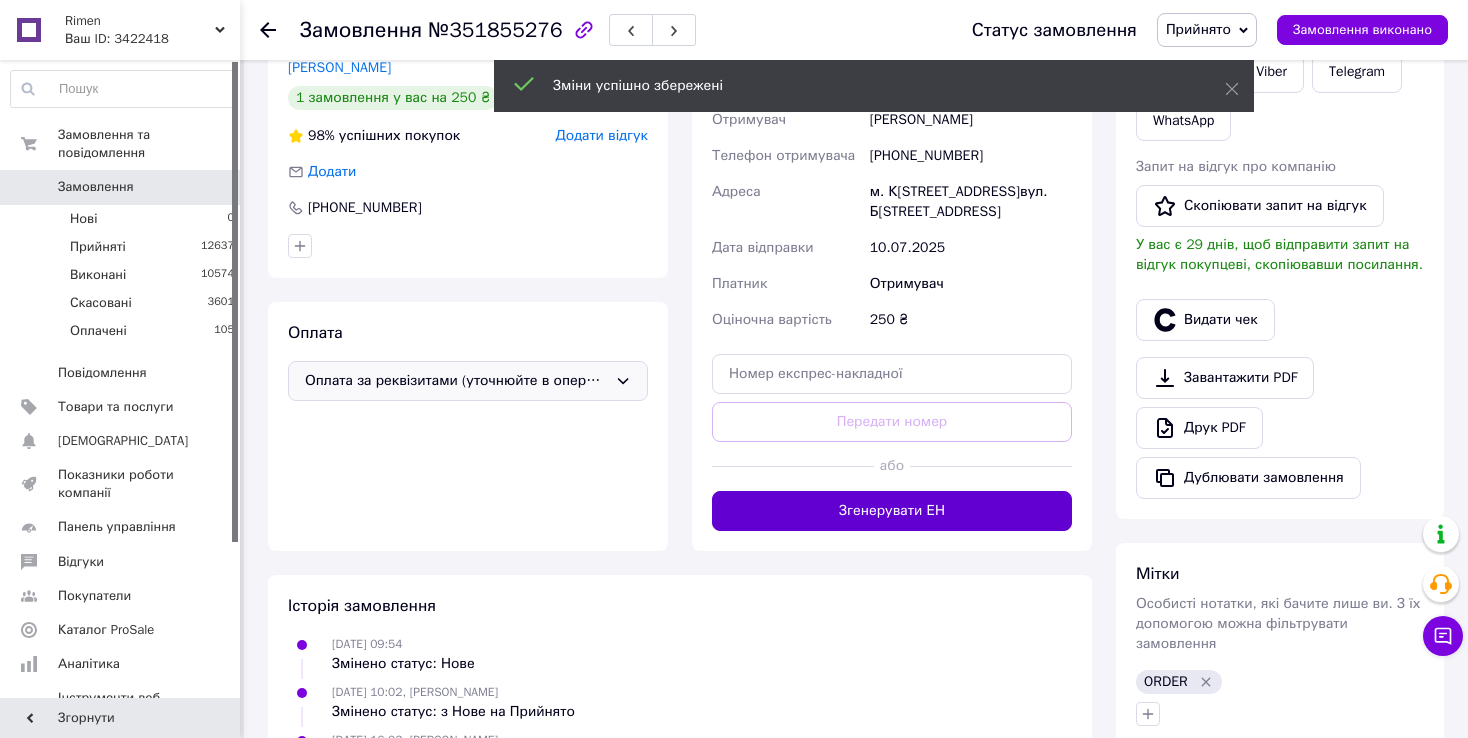 click on "Згенерувати ЕН" at bounding box center (892, 511) 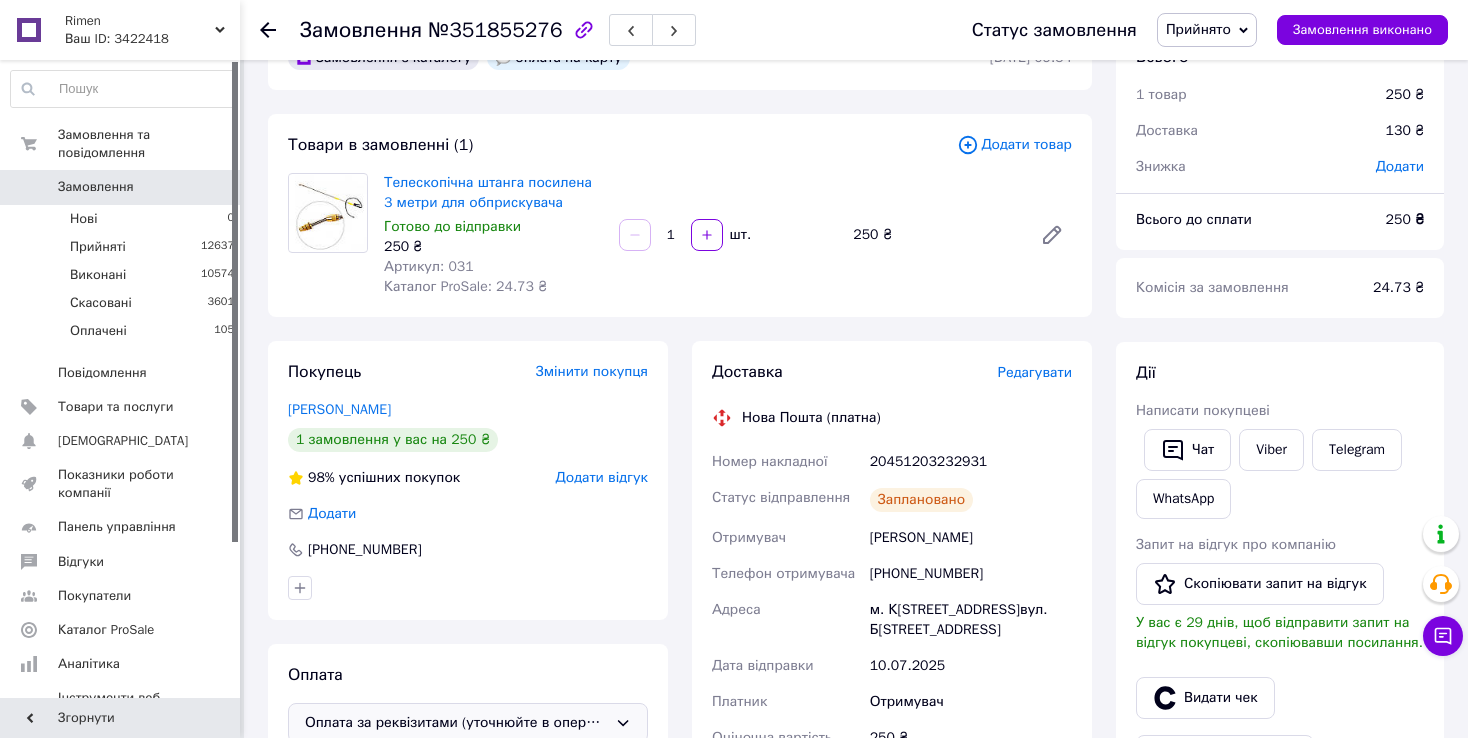 scroll, scrollTop: 0, scrollLeft: 0, axis: both 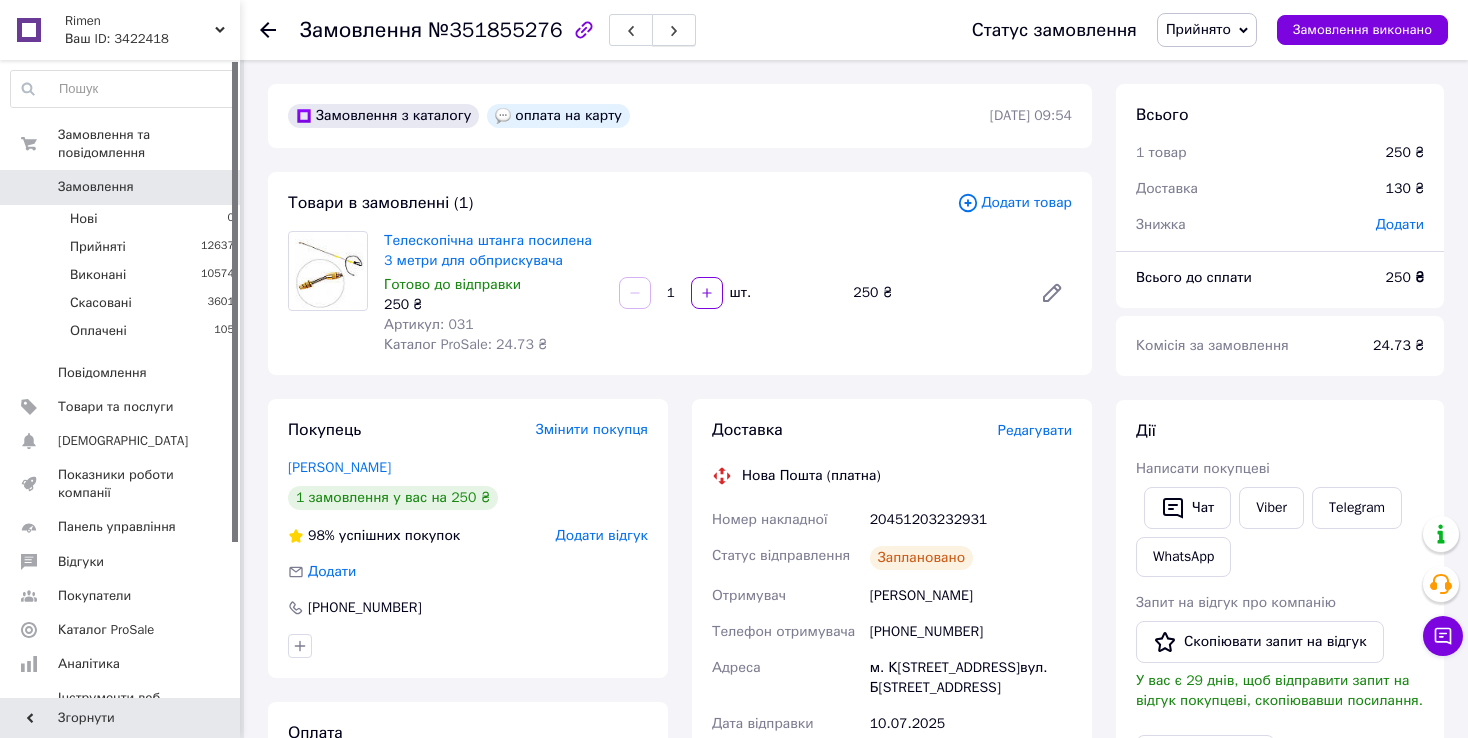 click at bounding box center [674, 30] 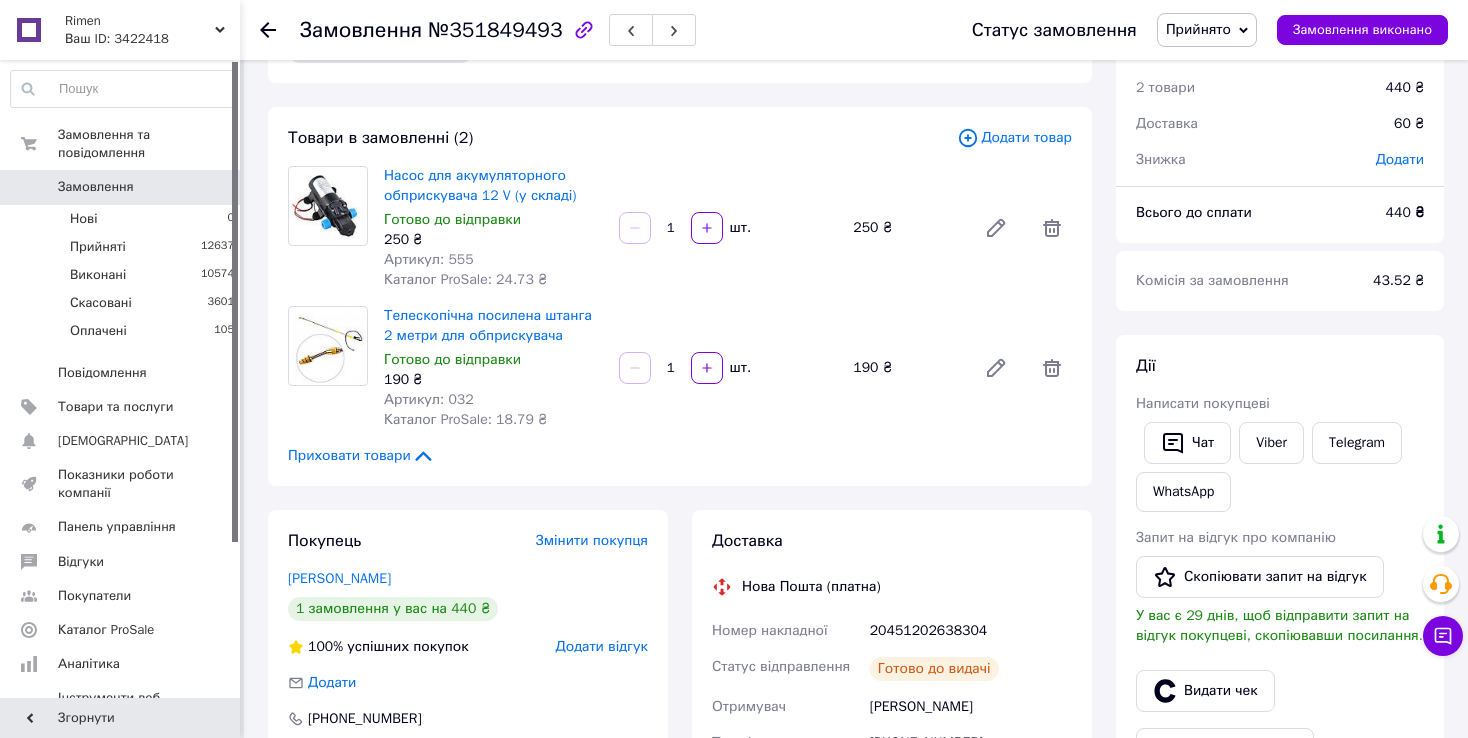scroll, scrollTop: 100, scrollLeft: 0, axis: vertical 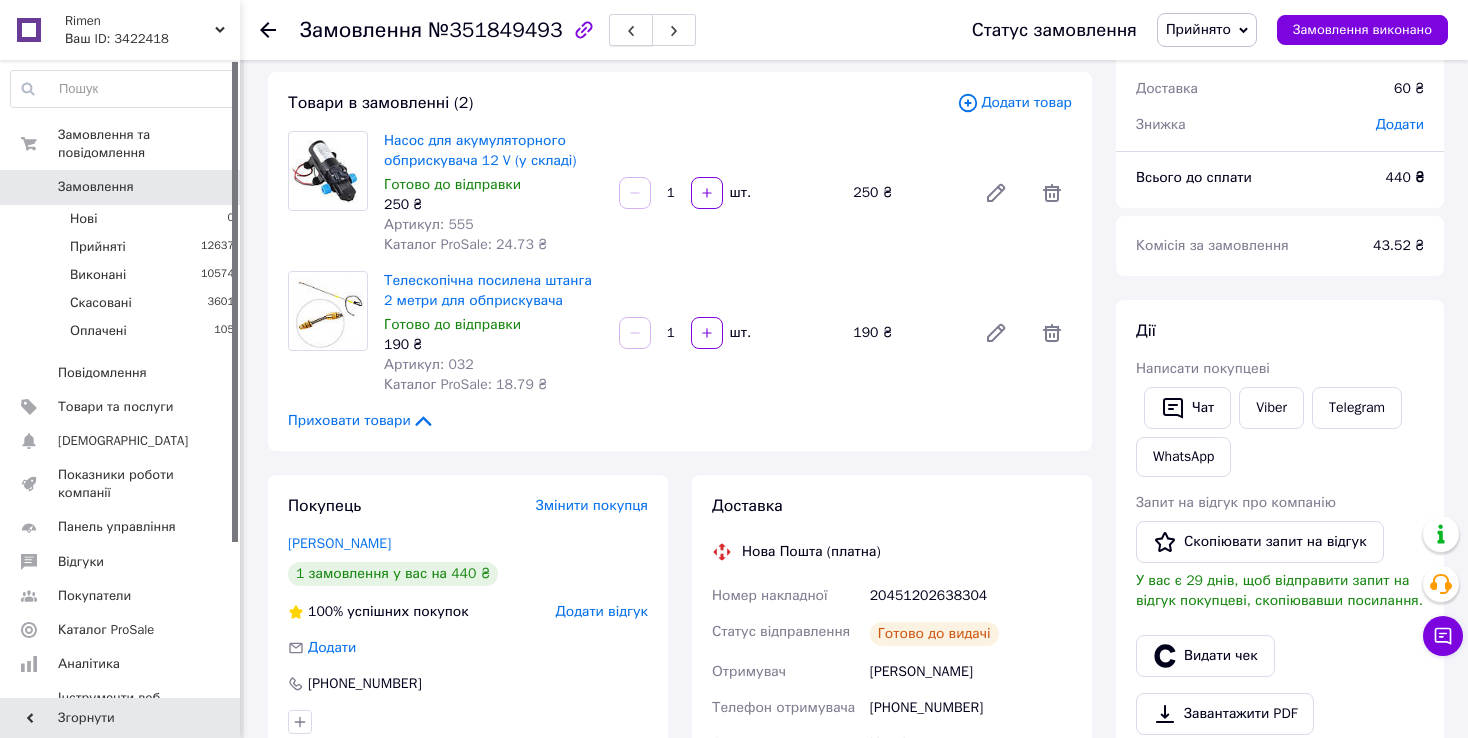 click at bounding box center [631, 30] 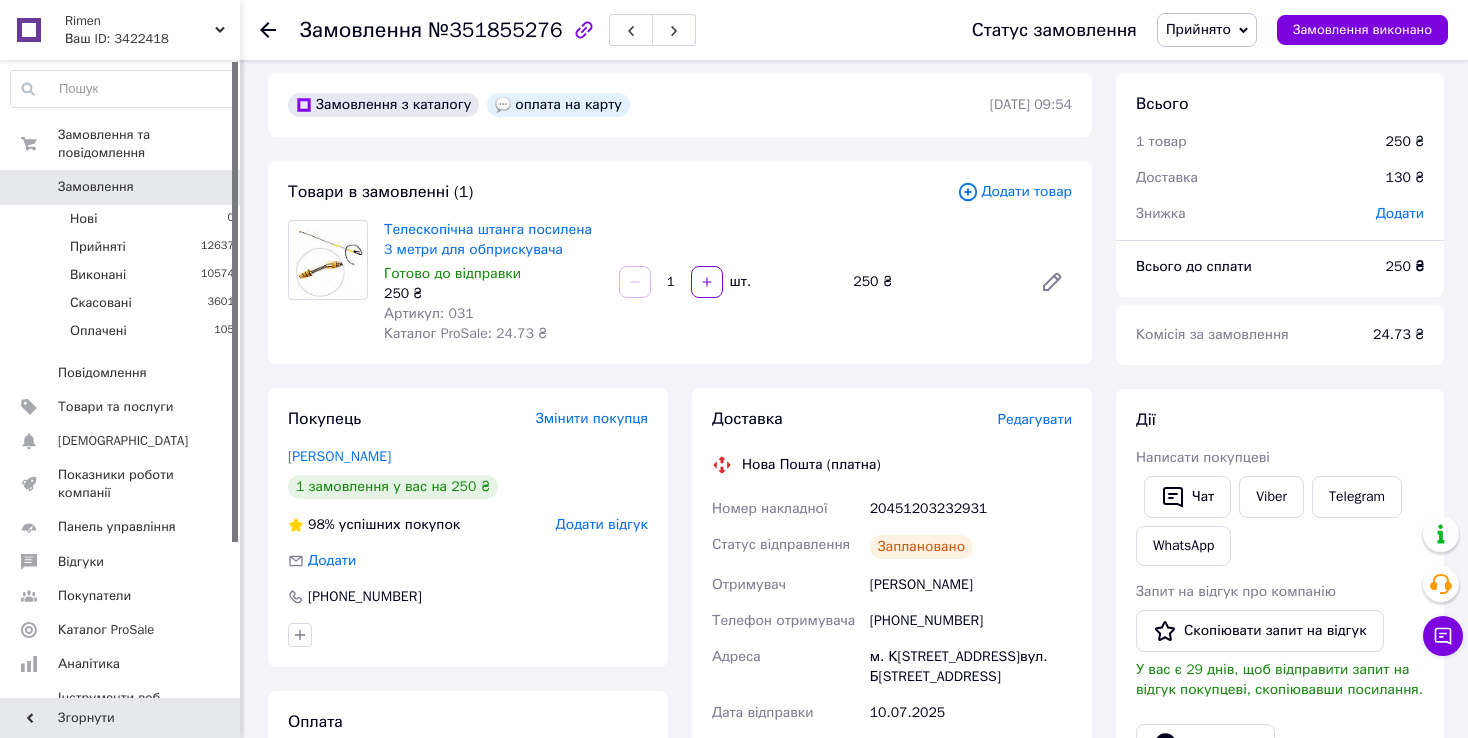 scroll, scrollTop: 0, scrollLeft: 0, axis: both 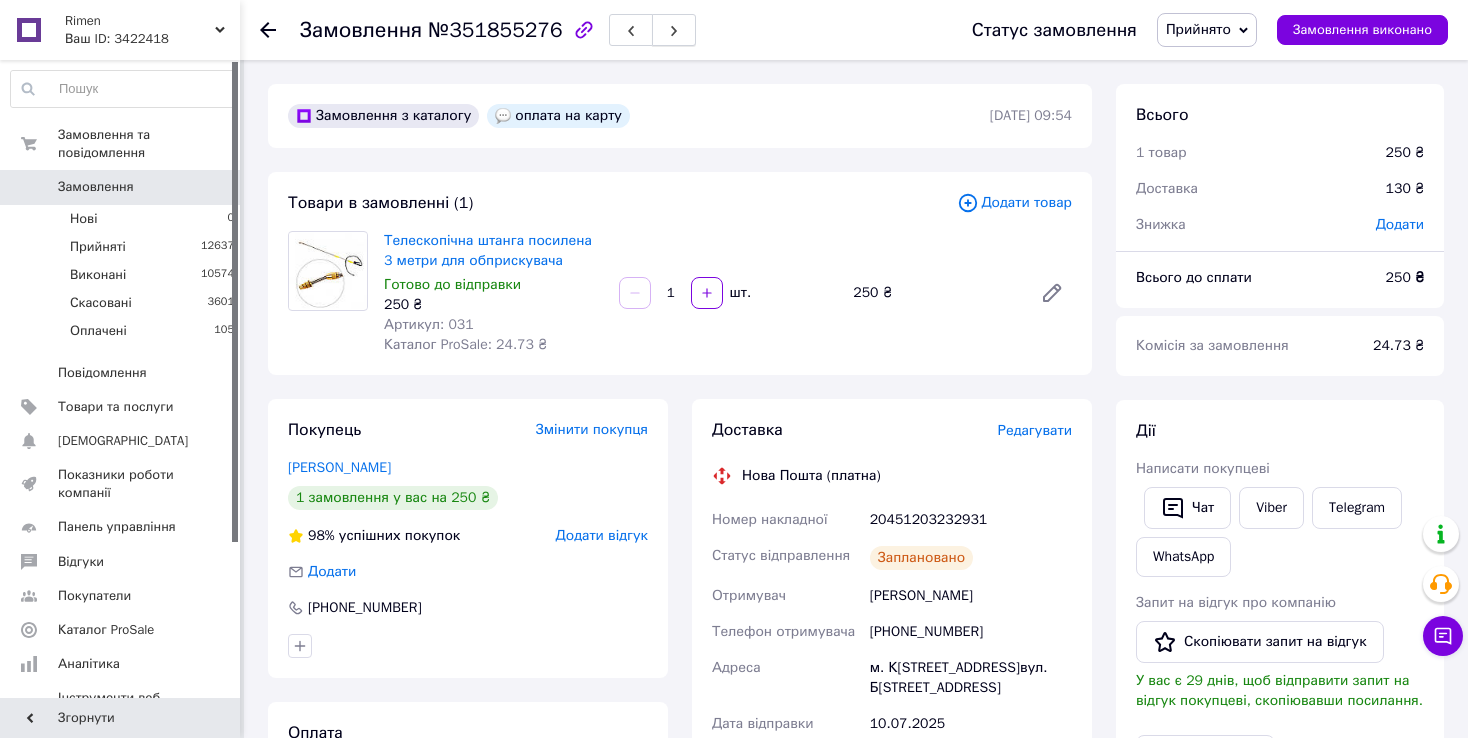 click at bounding box center [674, 30] 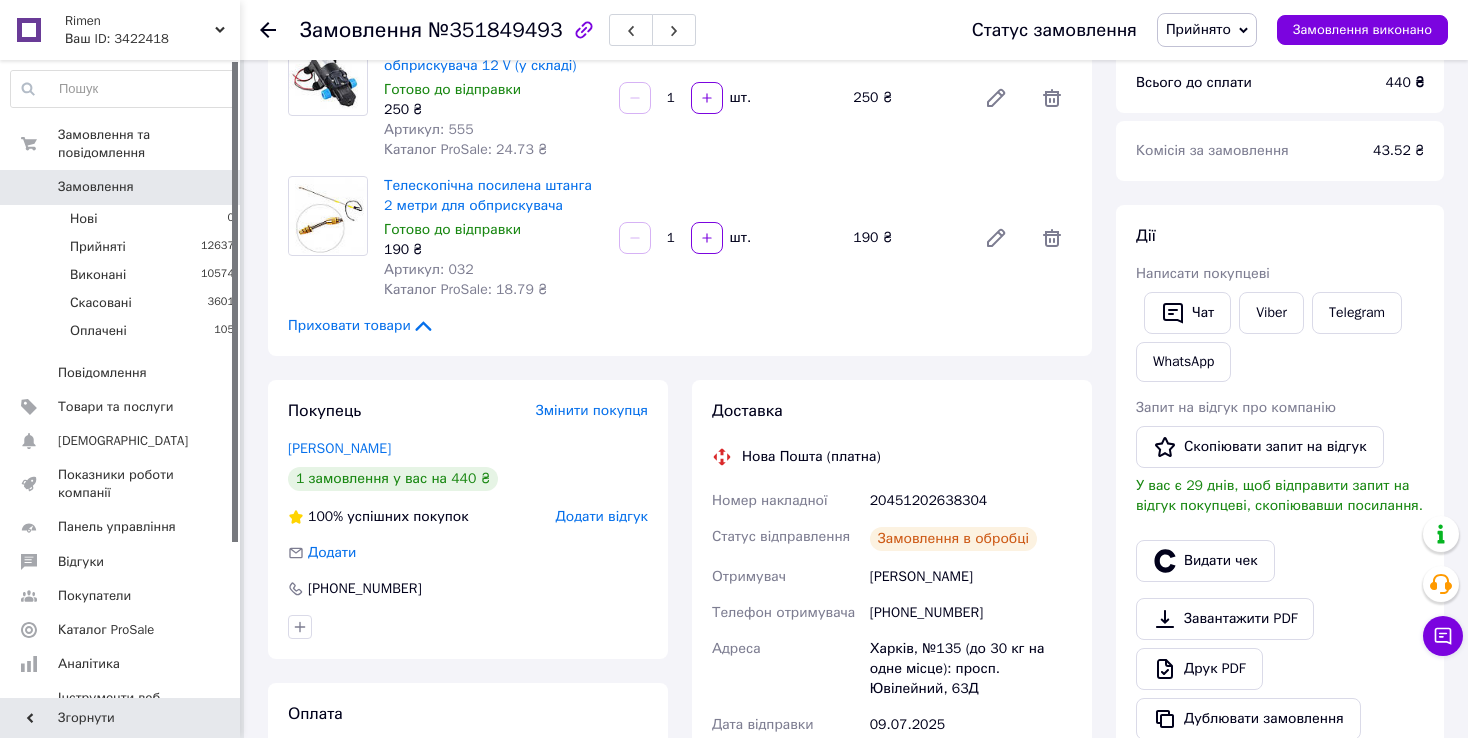 scroll, scrollTop: 200, scrollLeft: 0, axis: vertical 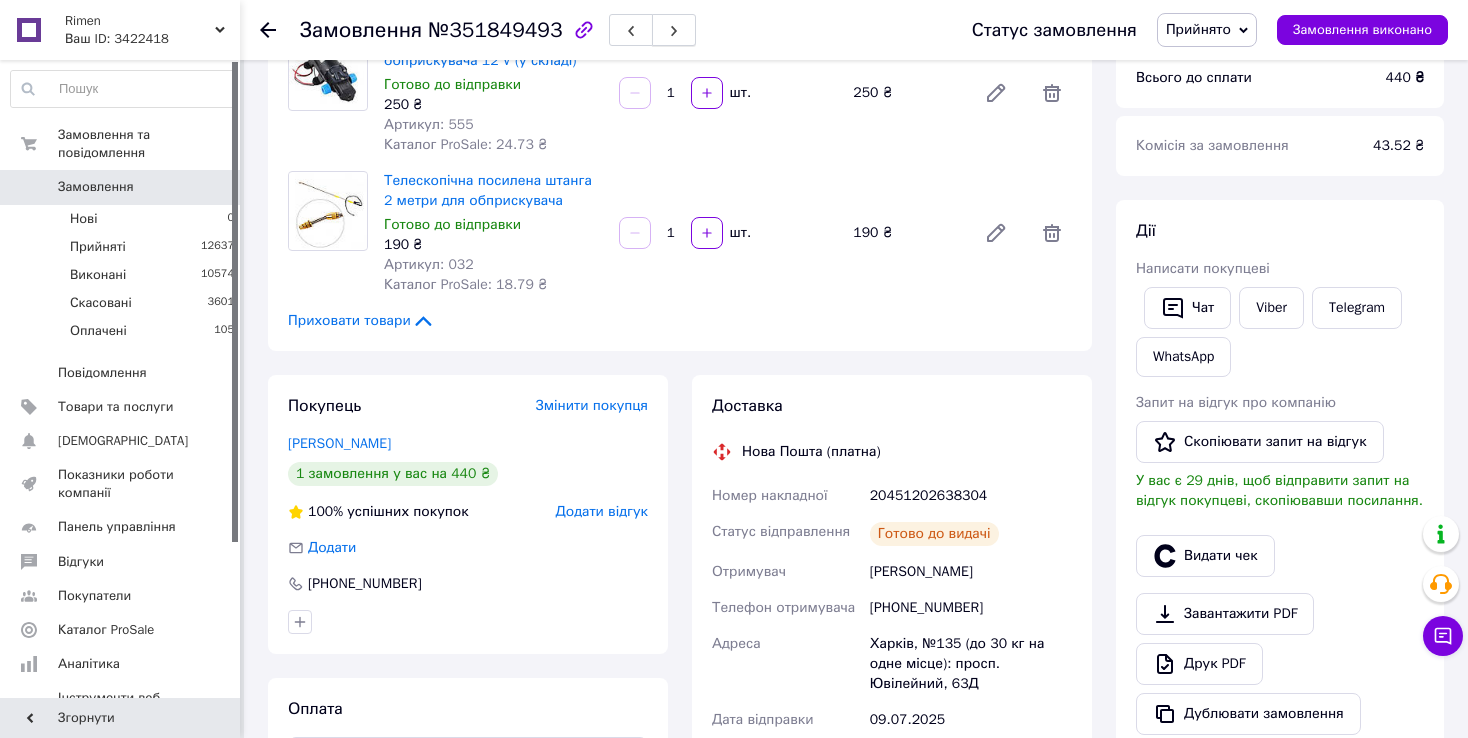 click at bounding box center (674, 30) 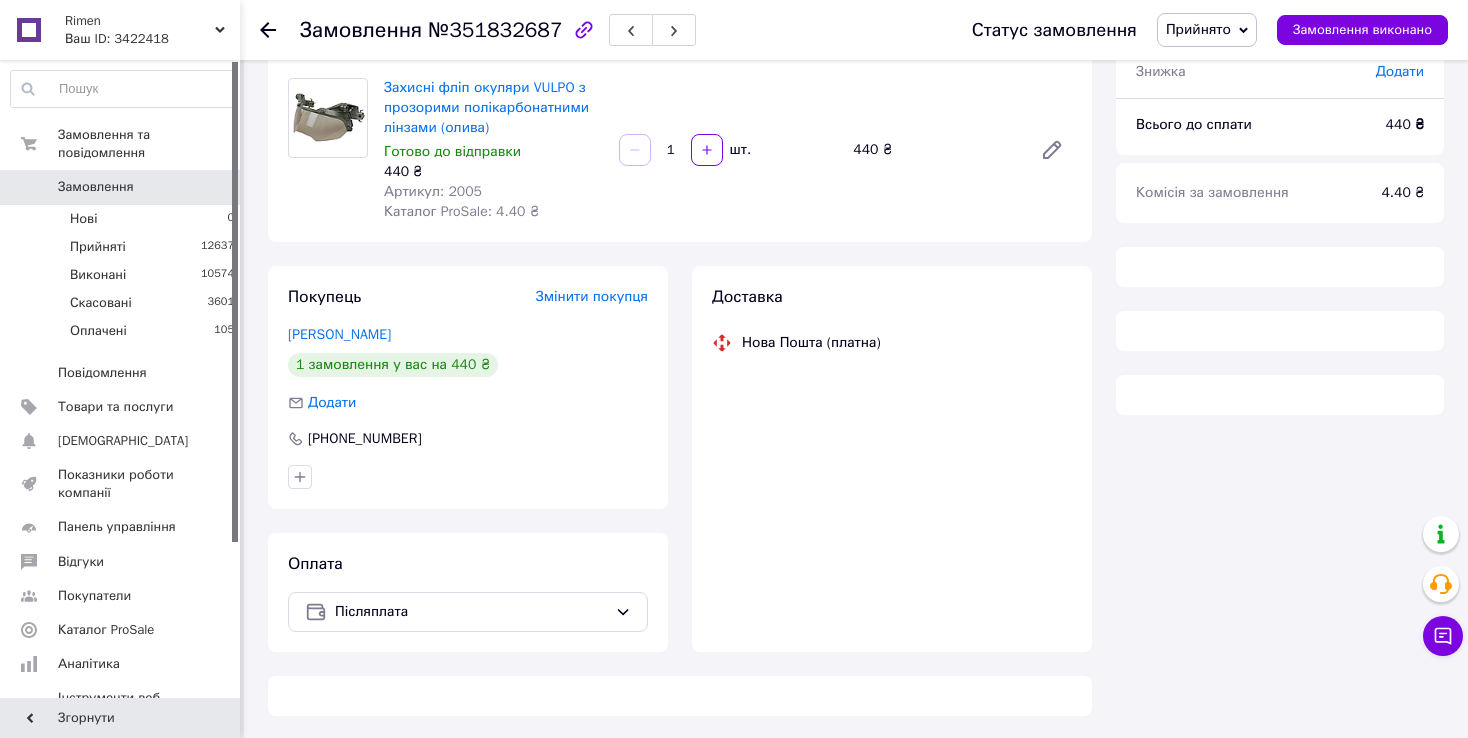 scroll, scrollTop: 200, scrollLeft: 0, axis: vertical 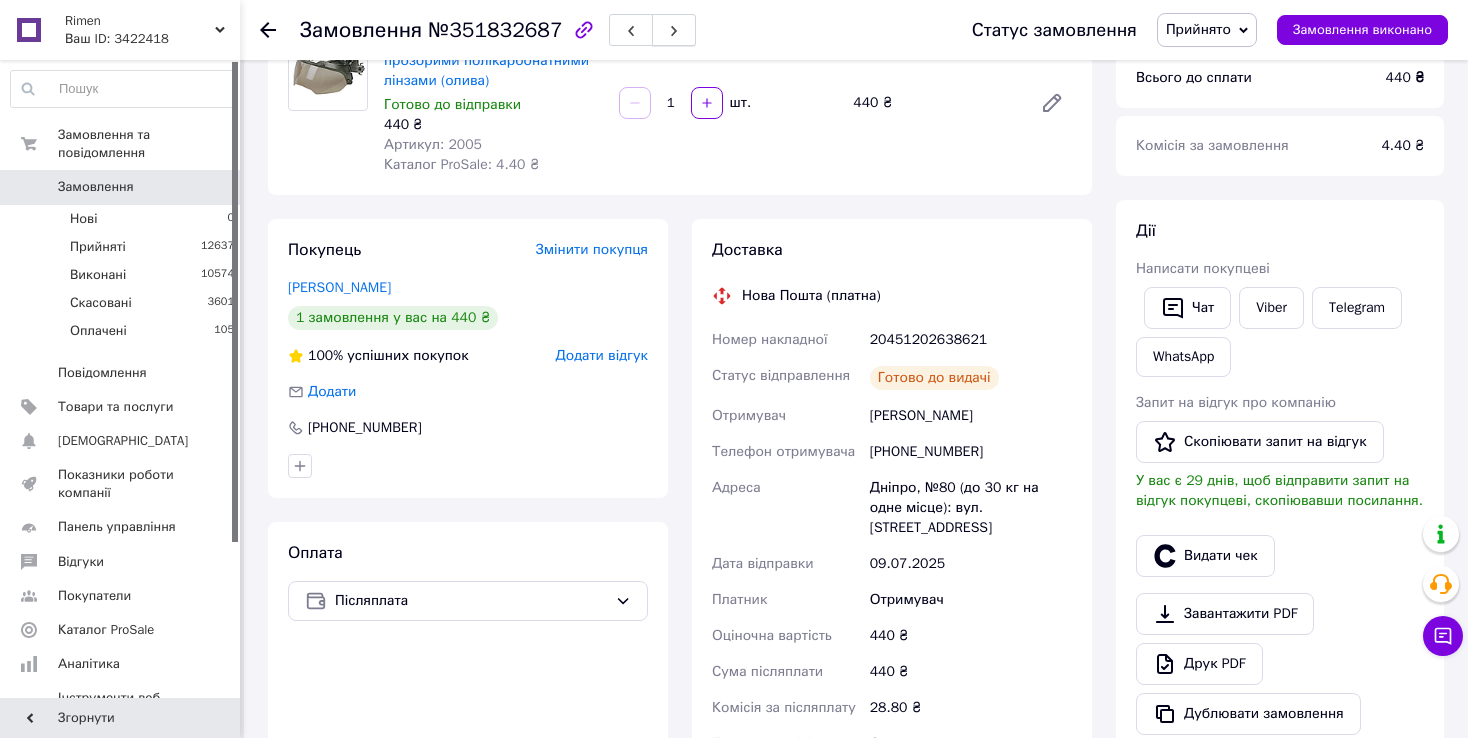 click 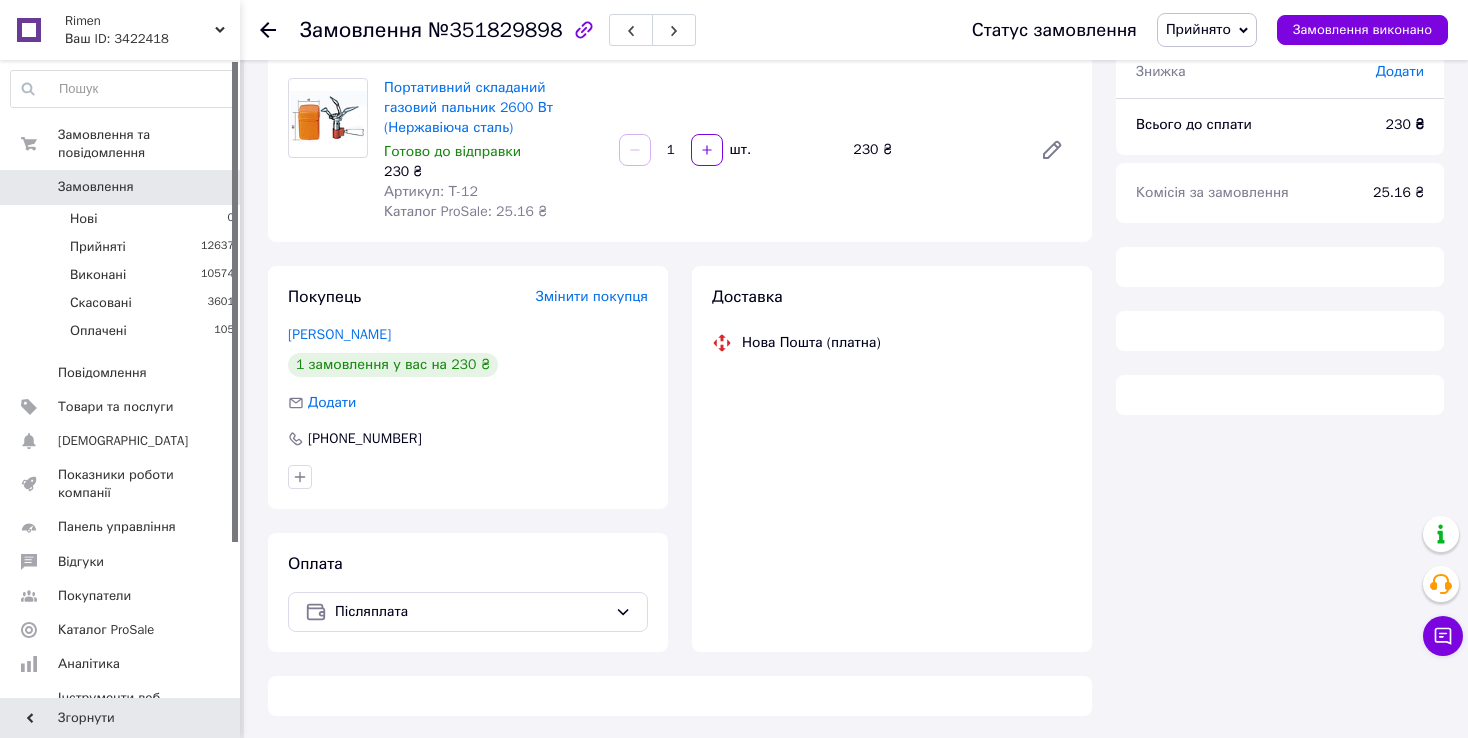 scroll, scrollTop: 200, scrollLeft: 0, axis: vertical 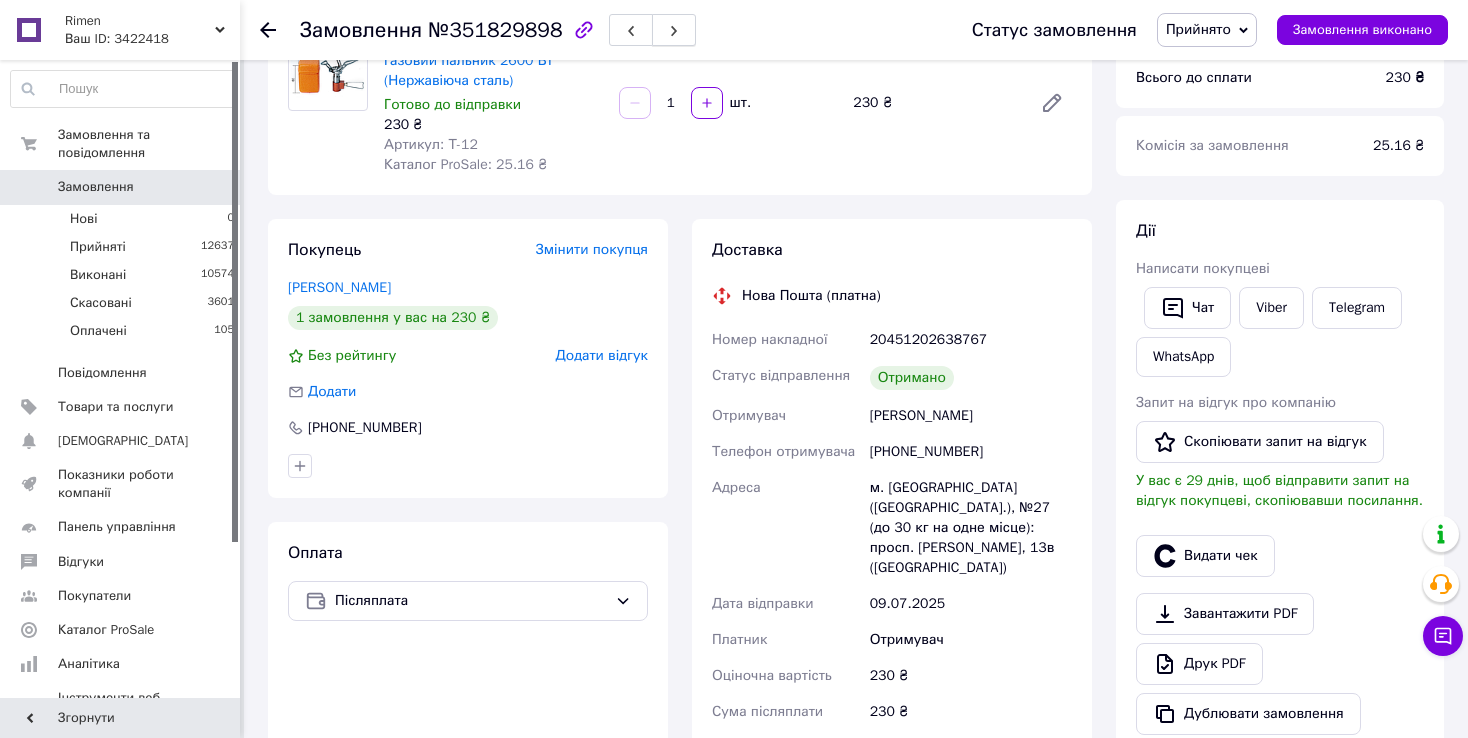 click 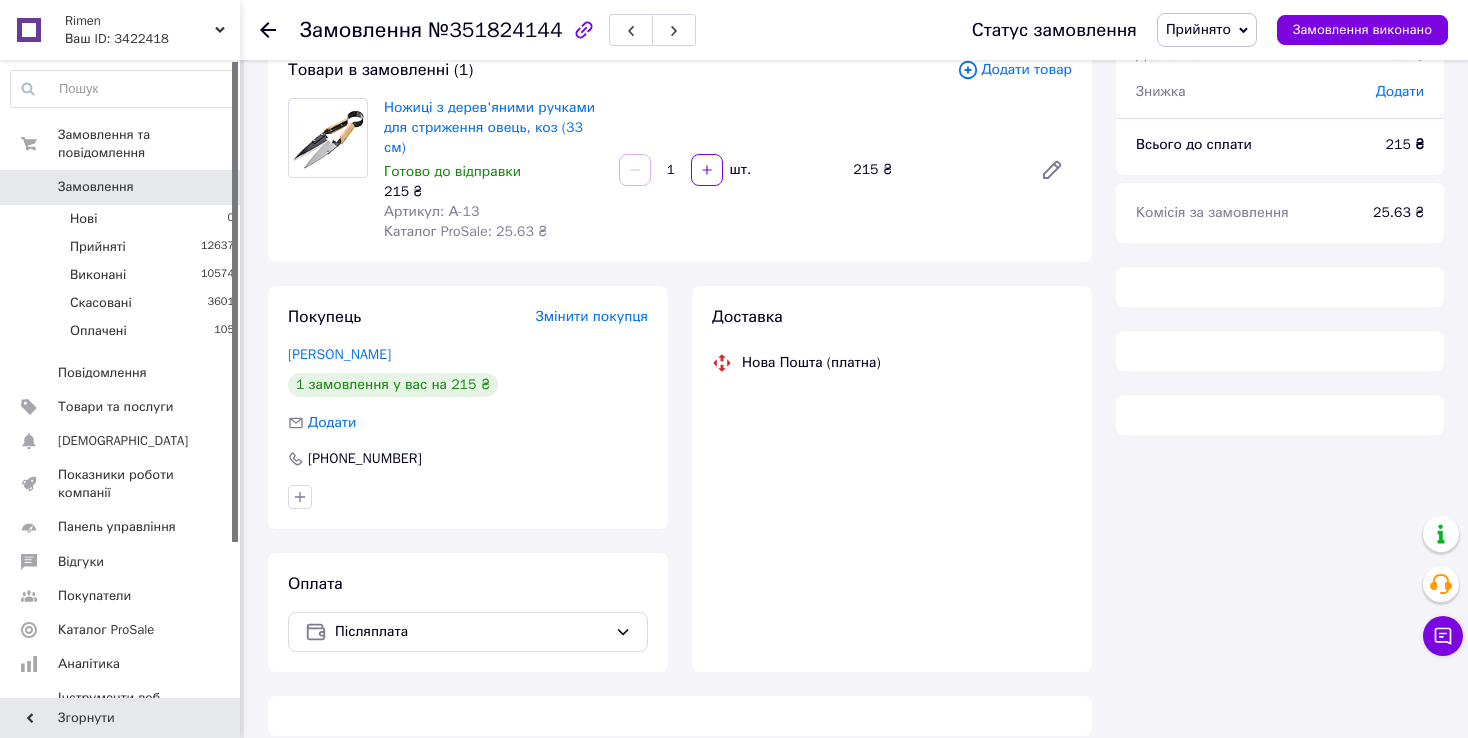 scroll, scrollTop: 200, scrollLeft: 0, axis: vertical 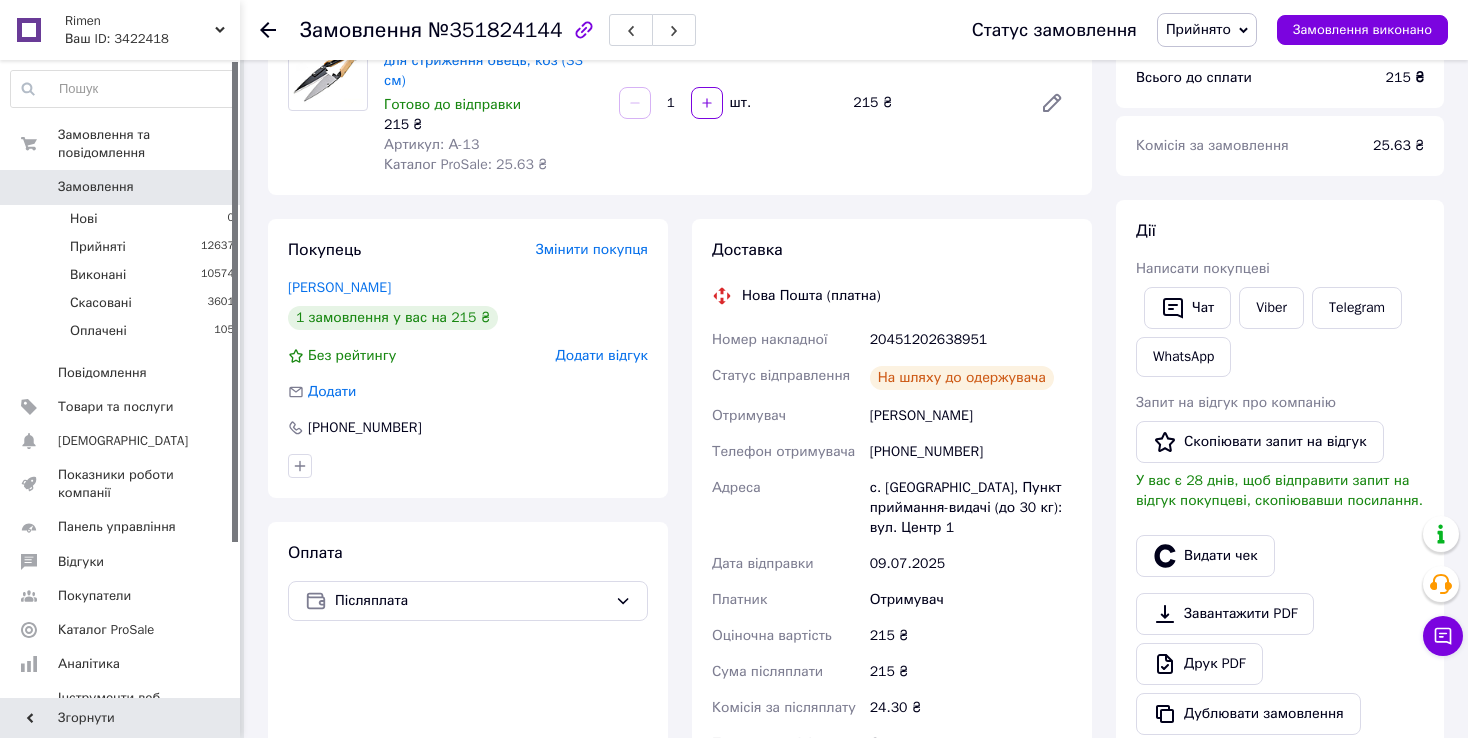 click 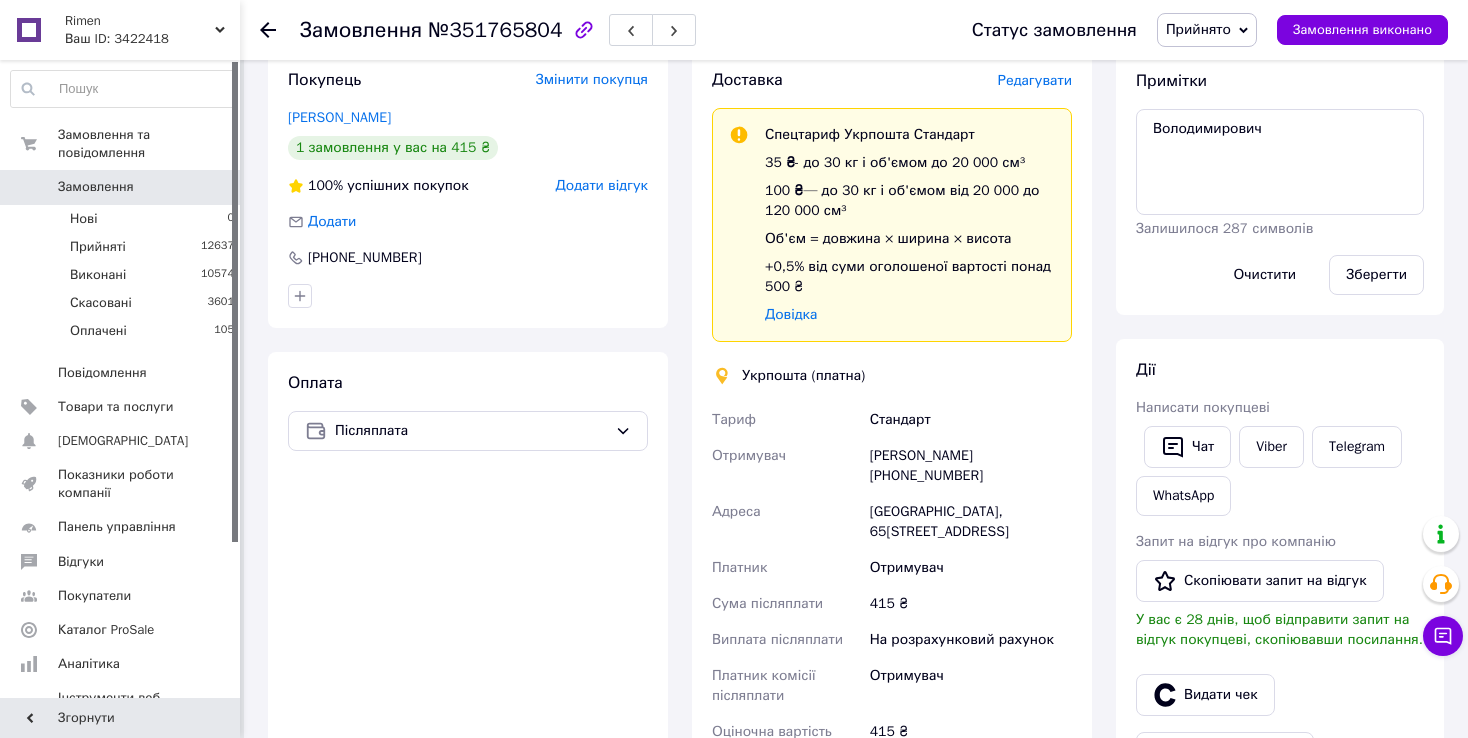 scroll, scrollTop: 500, scrollLeft: 0, axis: vertical 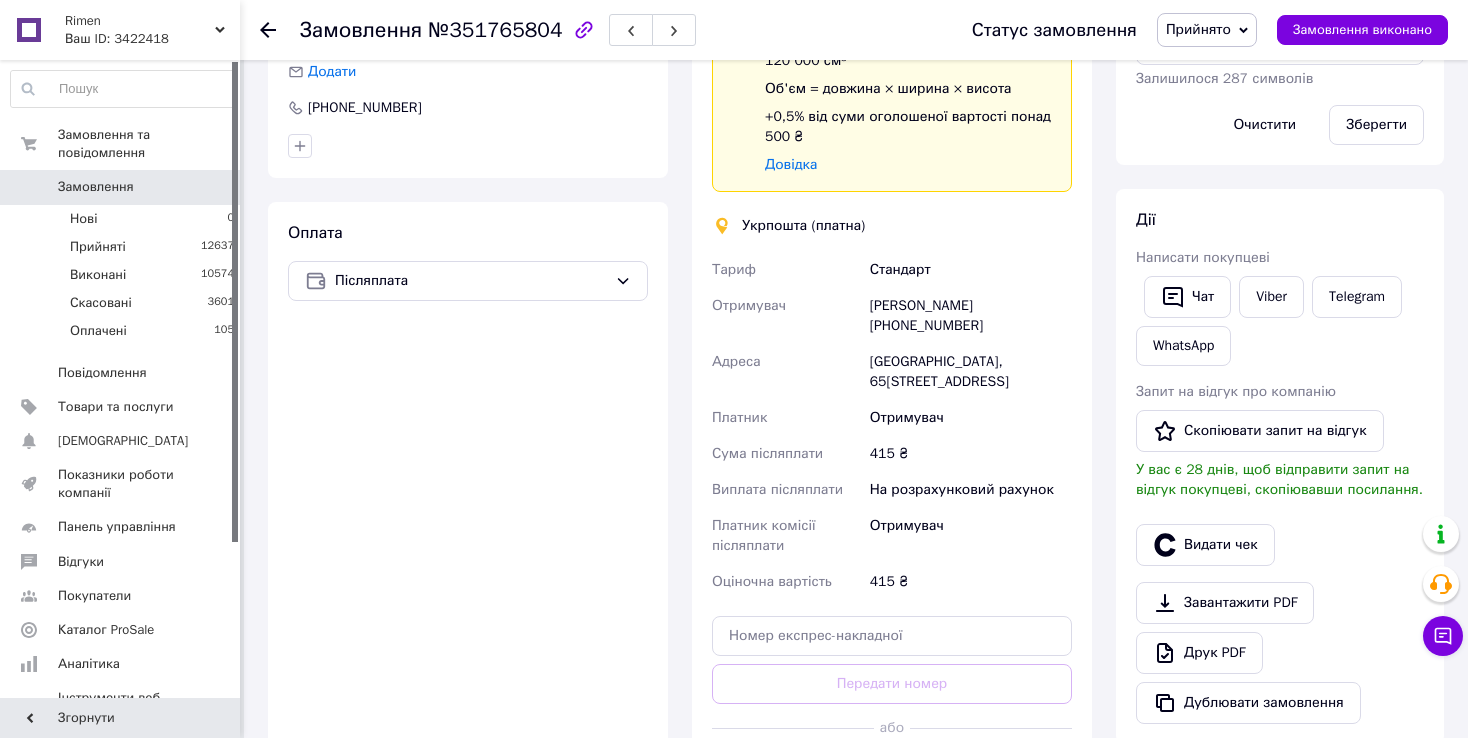 click on "Тариф Стандарт Отримувач [PERSON_NAME] [PHONE_NUMBER] Адреса Одеса, 65016, дорога [GEOGRAPHIC_DATA], 121 Платник Отримувач Сума післяплати 415 ₴ Виплата післяплати На розрахунковий рахунок Платник комісії післяплати Отримувач Оціночна вартість 415 ₴" at bounding box center [892, 426] 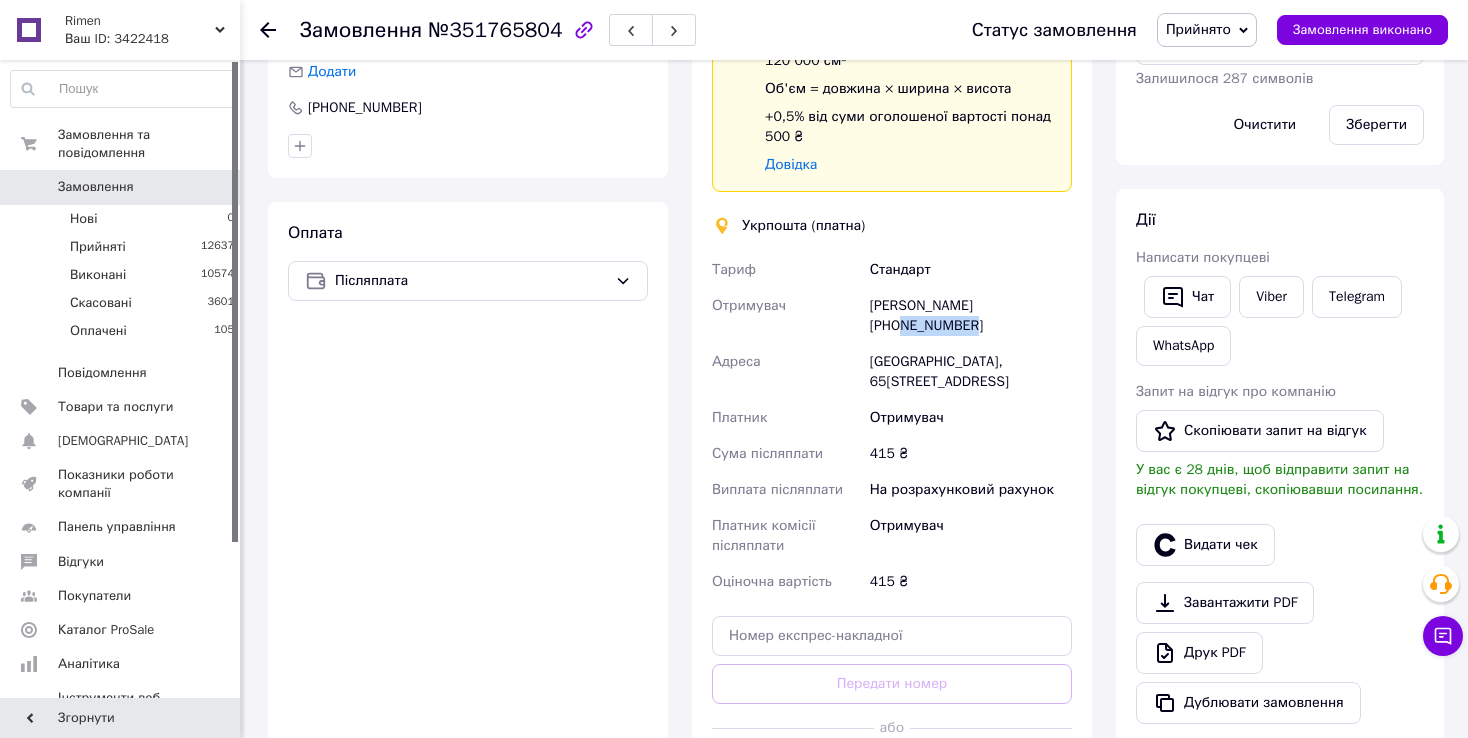 drag, startPoint x: 900, startPoint y: 322, endPoint x: 992, endPoint y: 330, distance: 92.34717 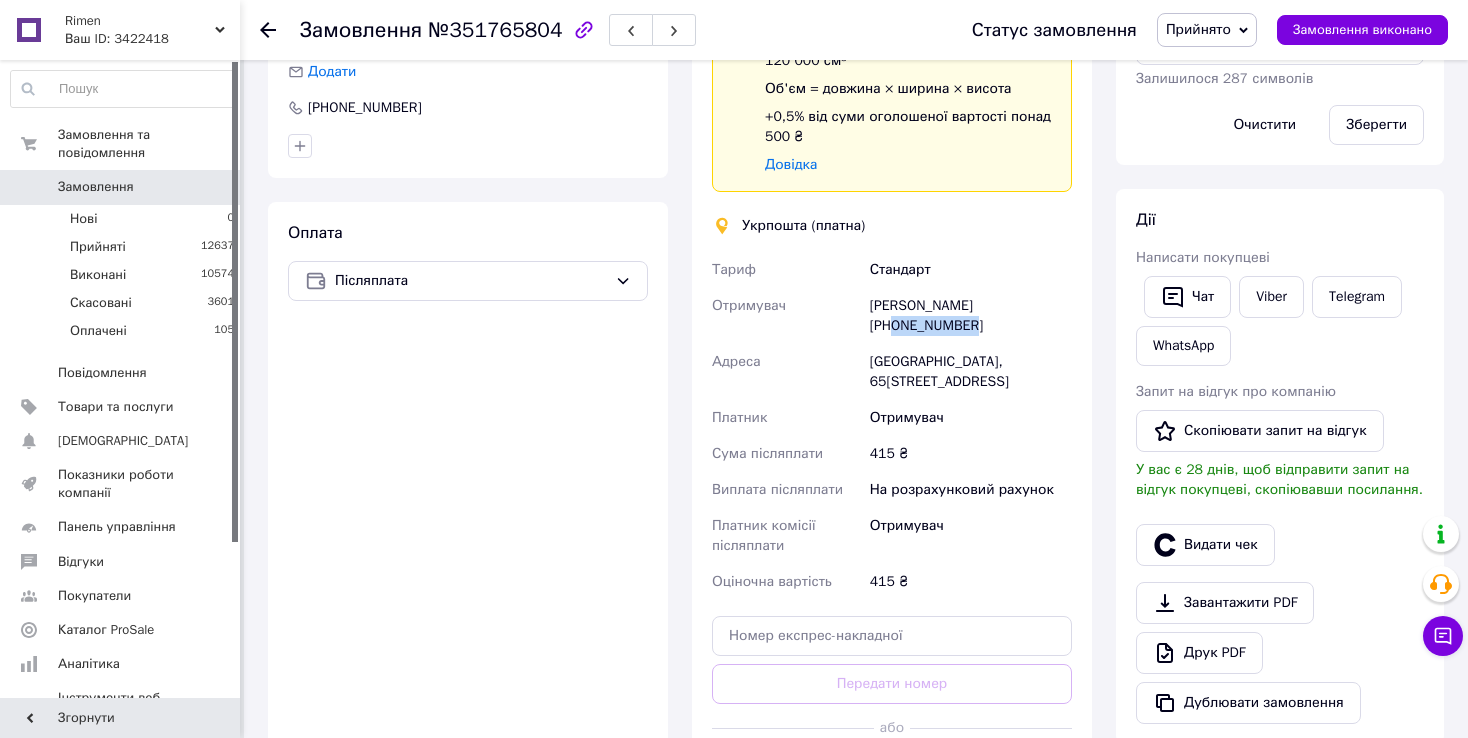 drag, startPoint x: 897, startPoint y: 321, endPoint x: 1023, endPoint y: 332, distance: 126.47925 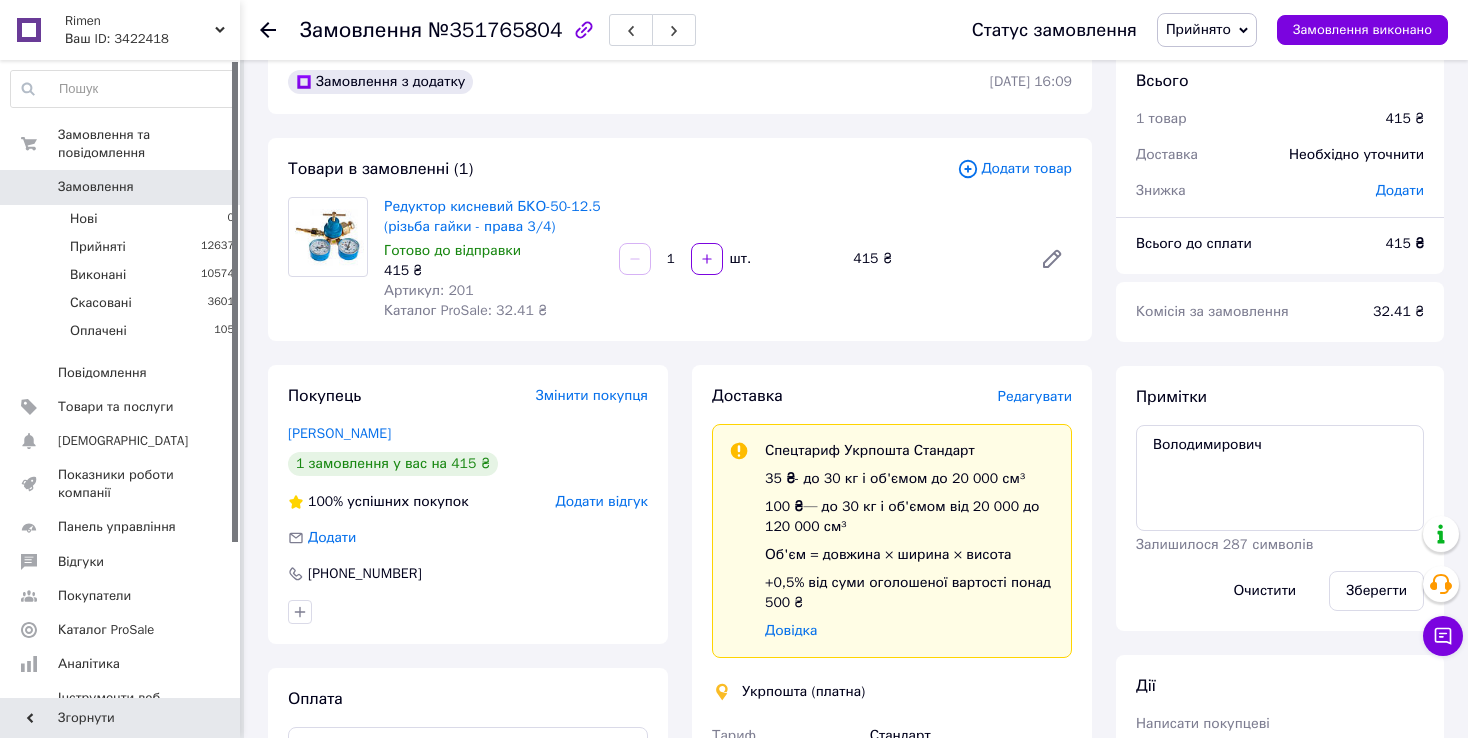 scroll, scrollTop: 0, scrollLeft: 0, axis: both 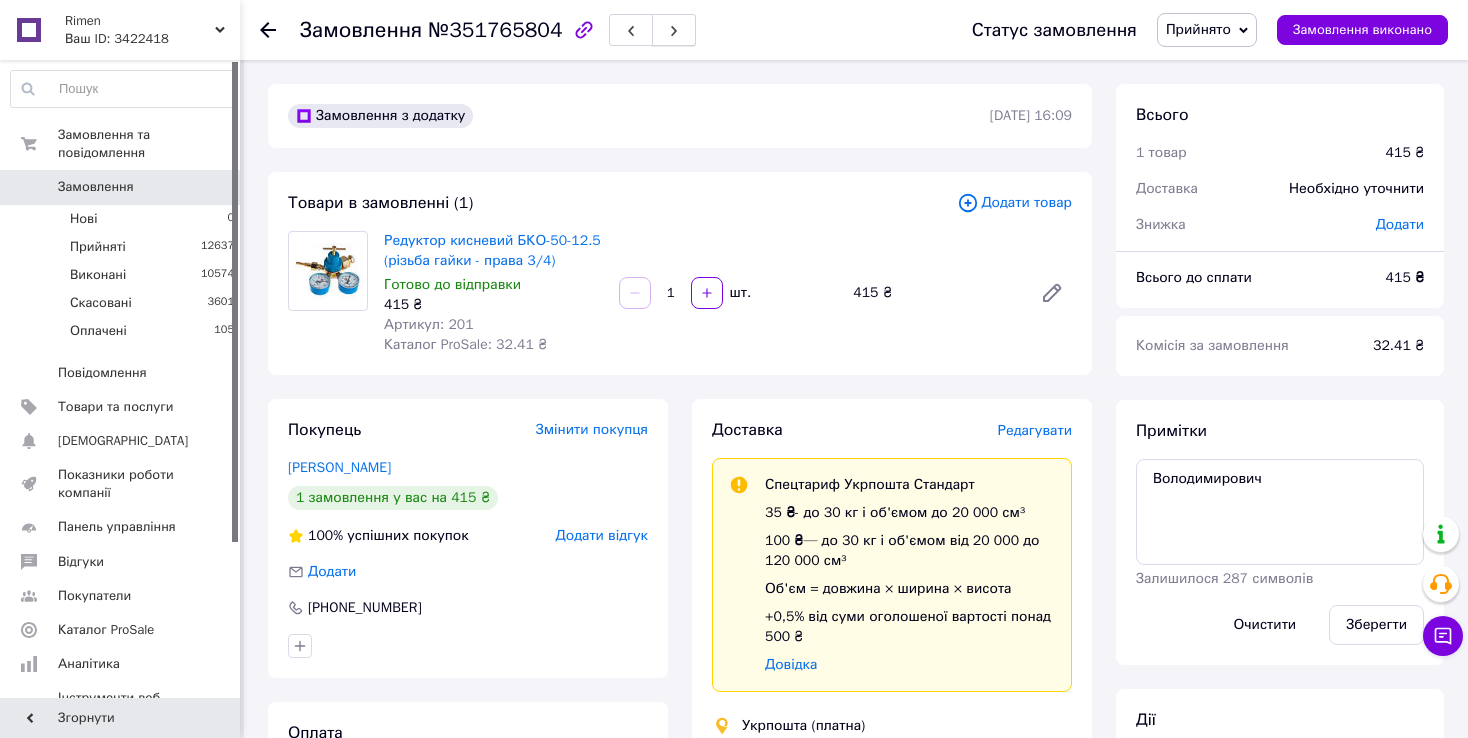 click at bounding box center [674, 30] 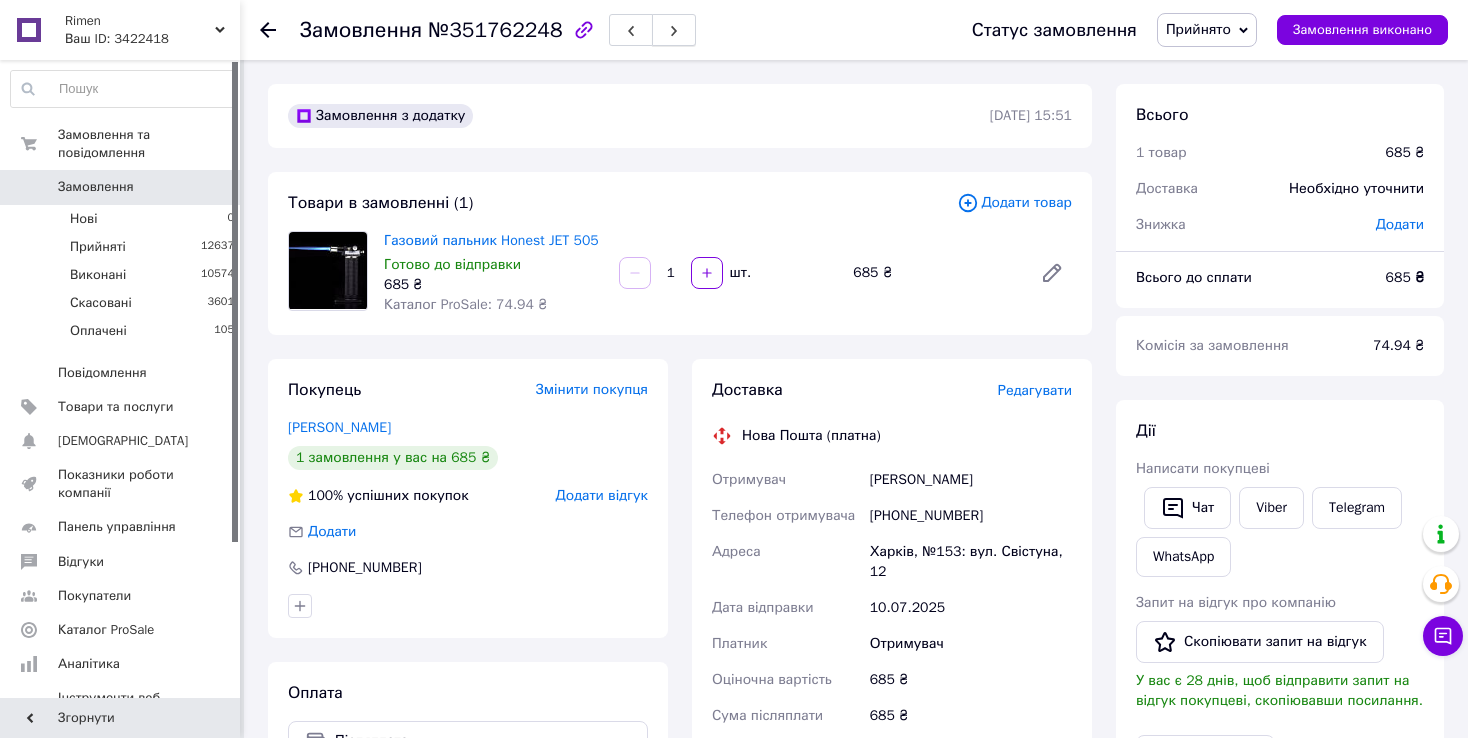 click 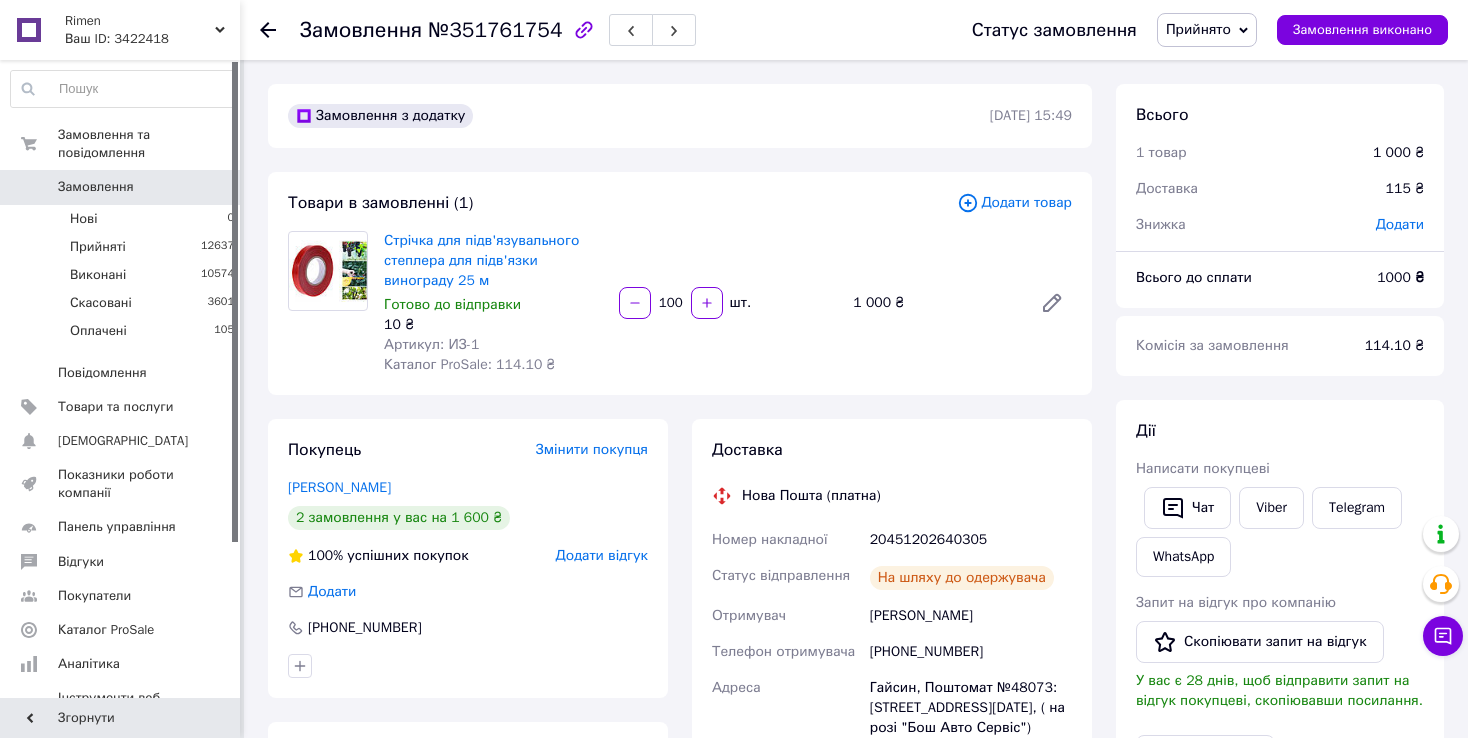 click 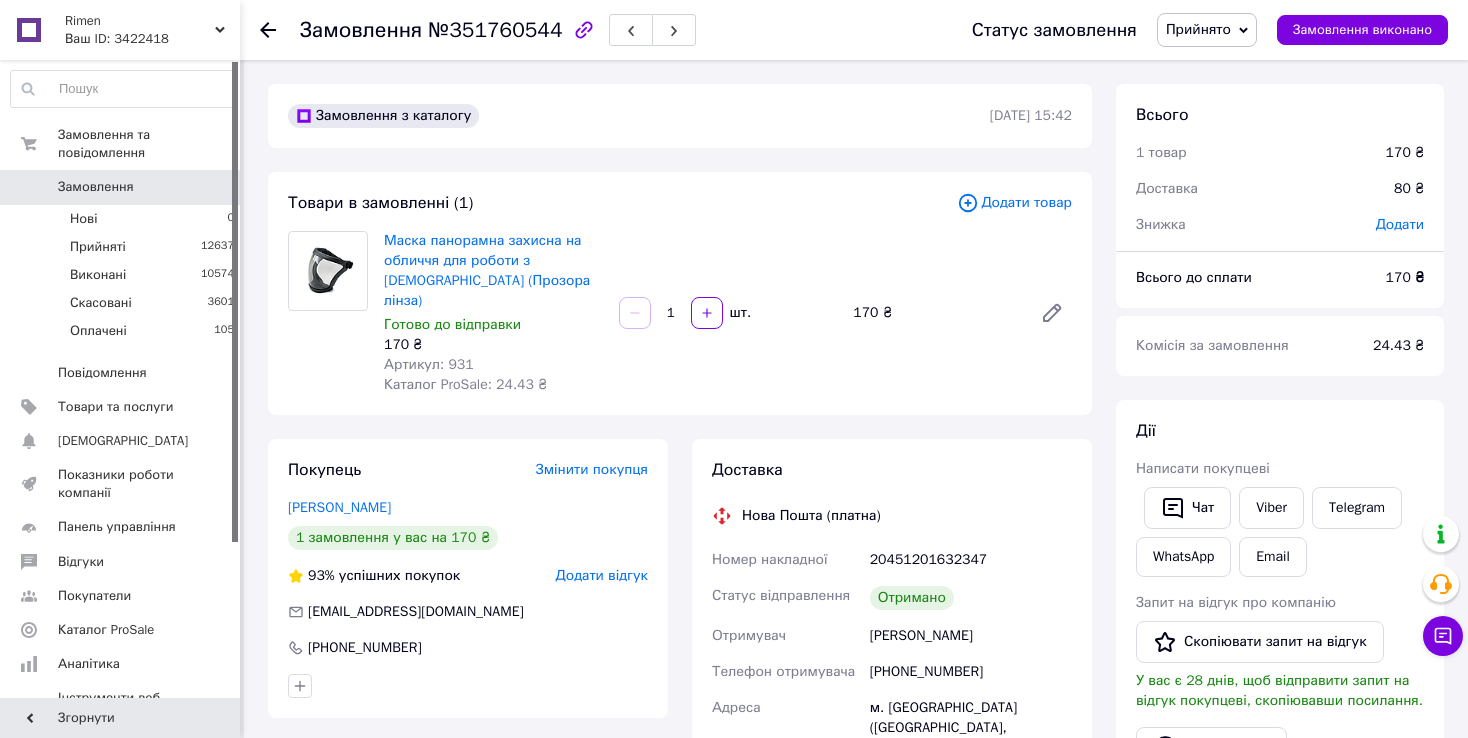 click 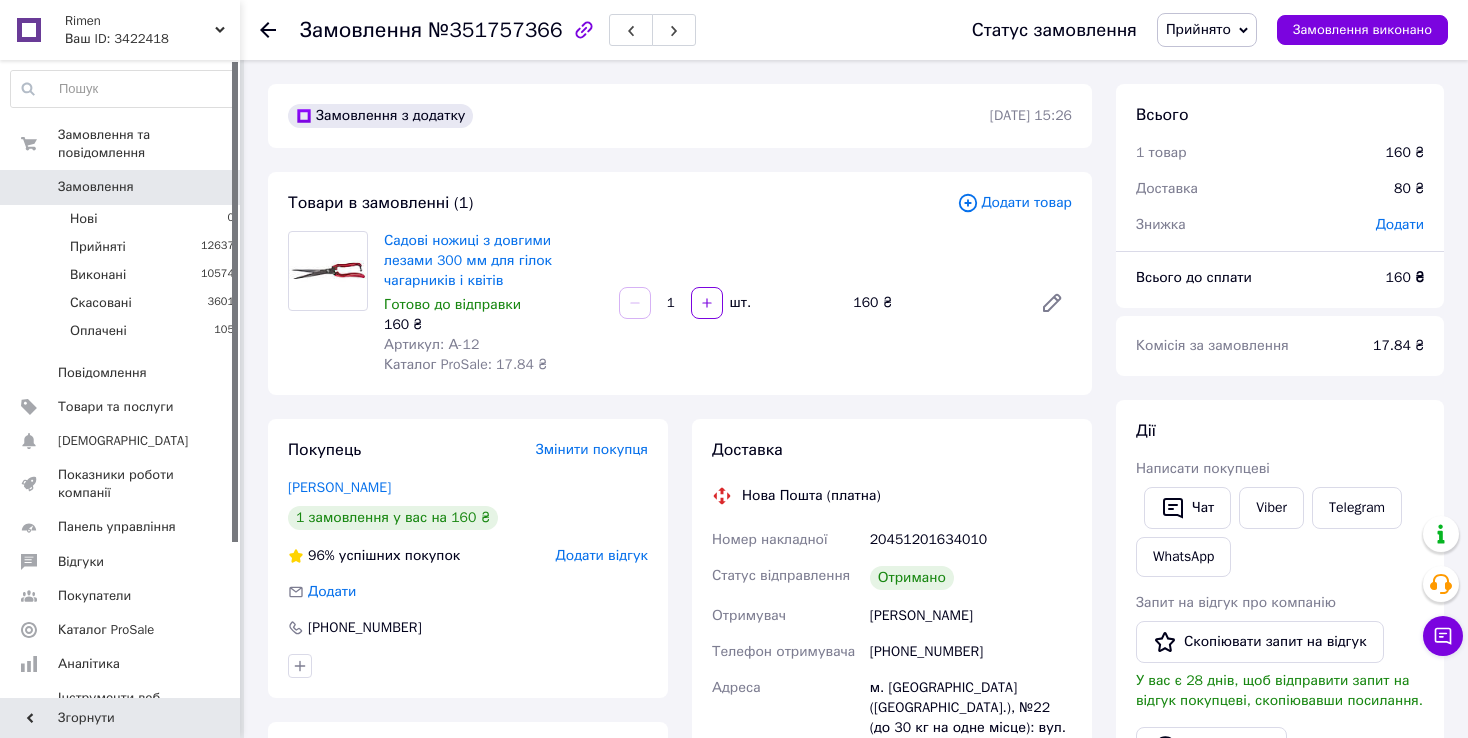 click 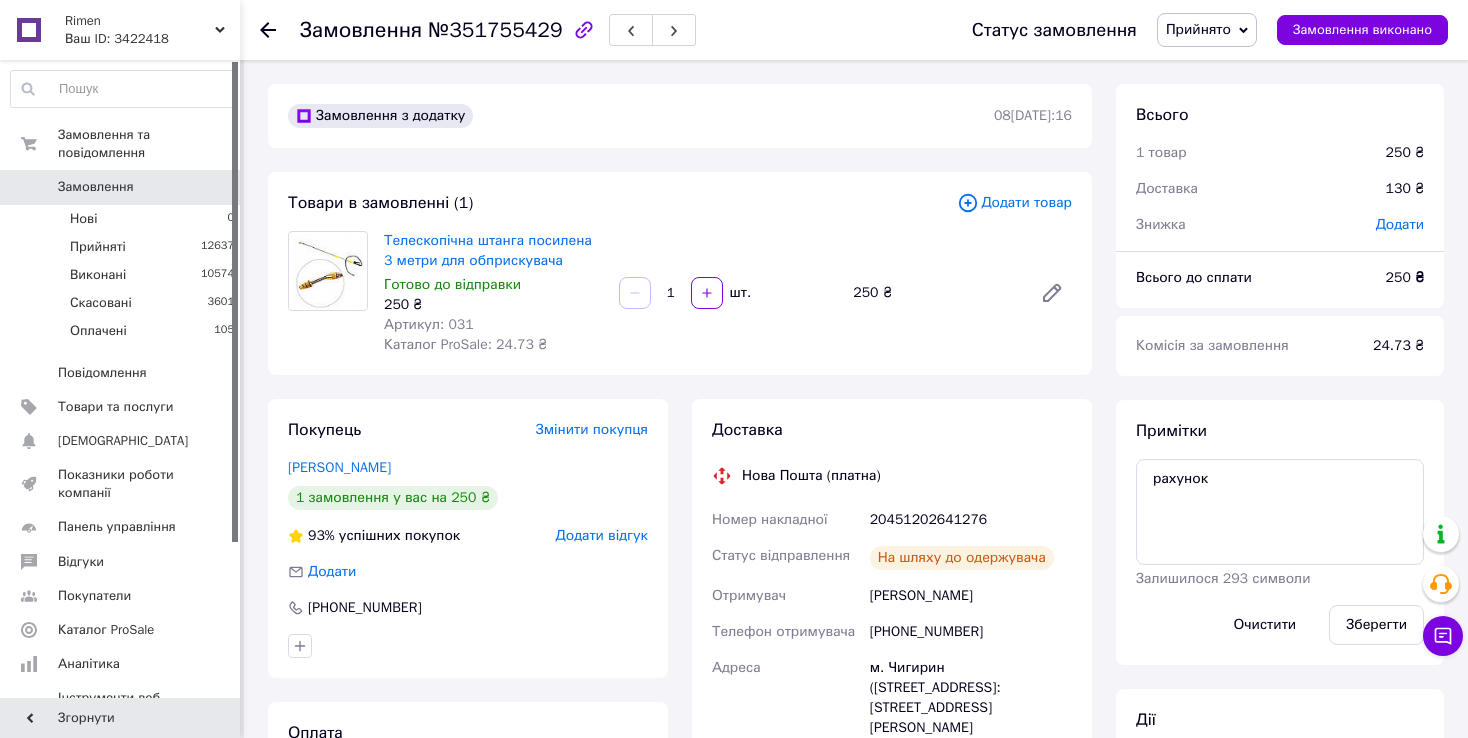 click 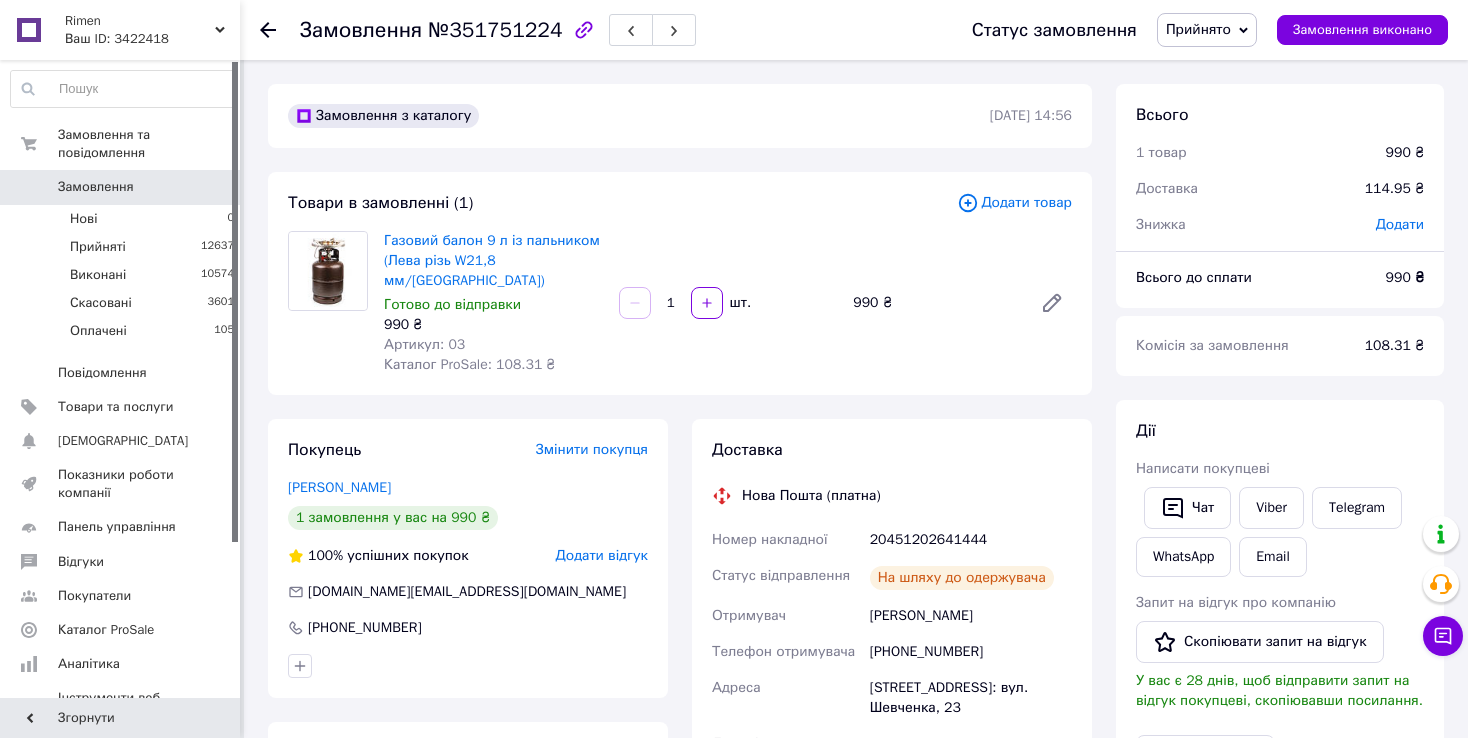 click 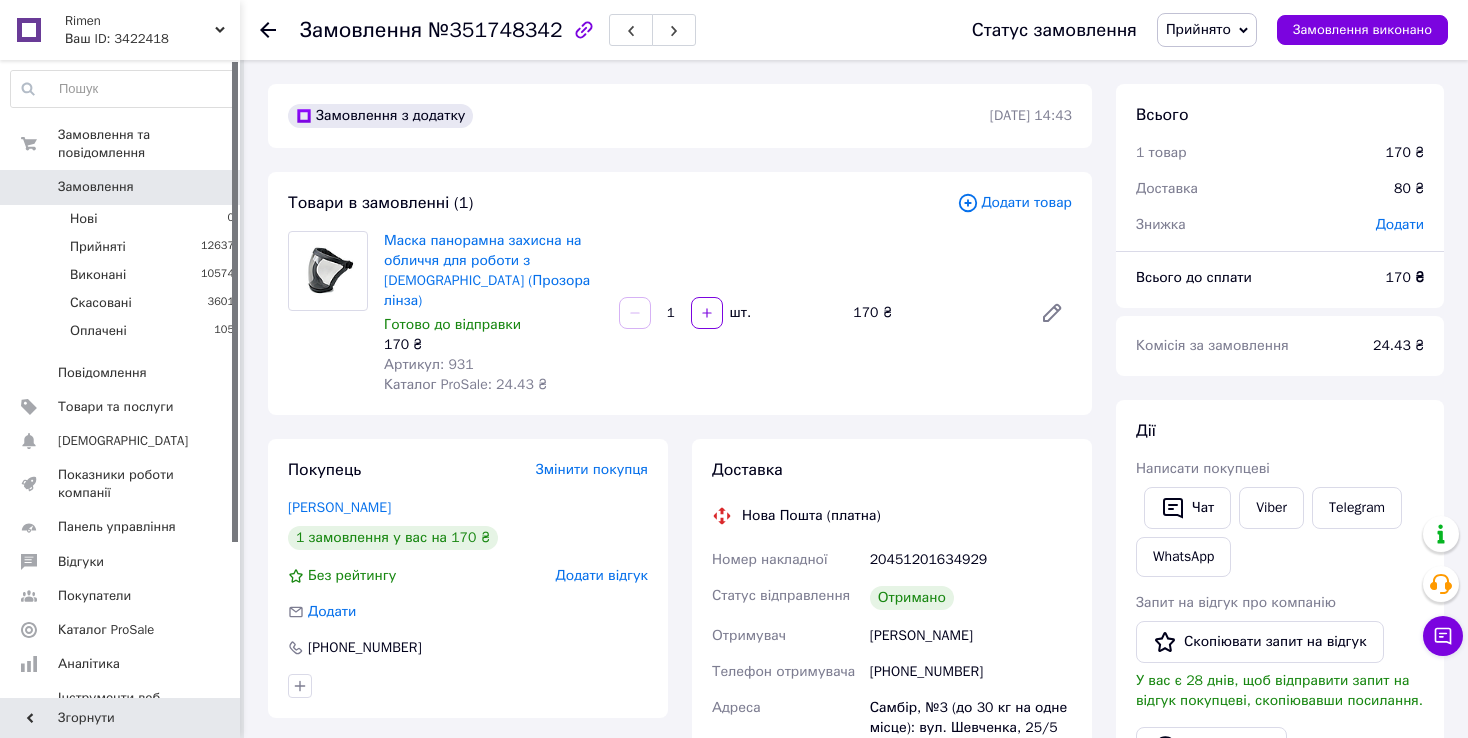 click on "0" at bounding box center [212, 187] 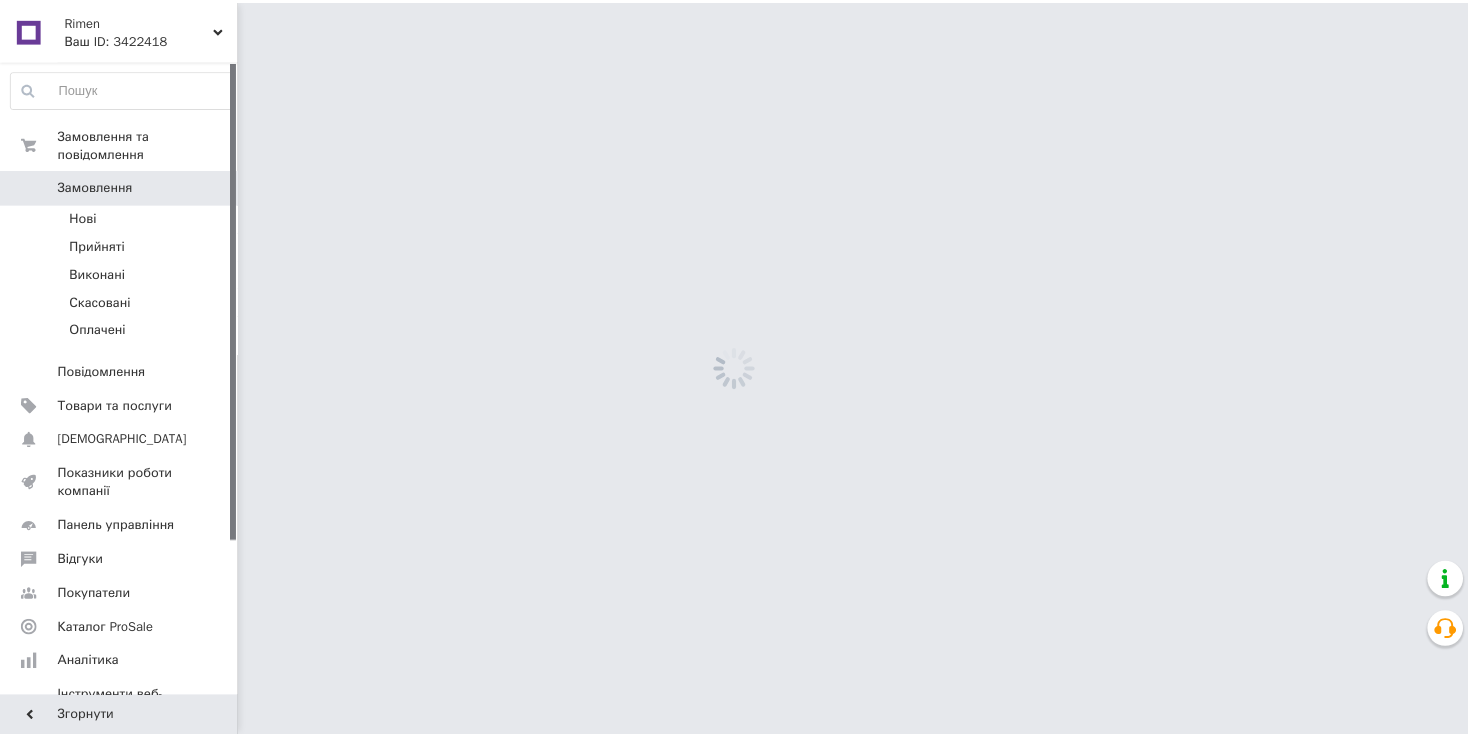 scroll, scrollTop: 0, scrollLeft: 0, axis: both 